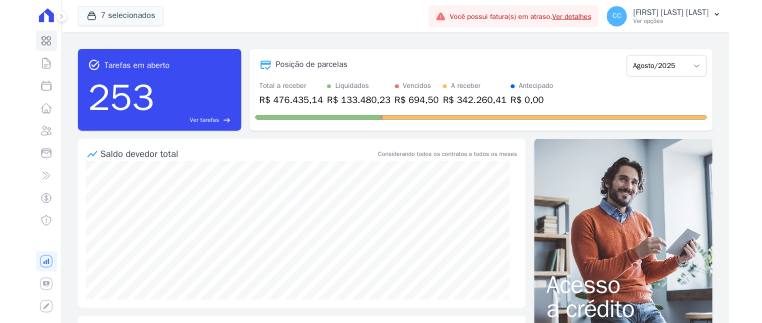 scroll, scrollTop: 0, scrollLeft: 0, axis: both 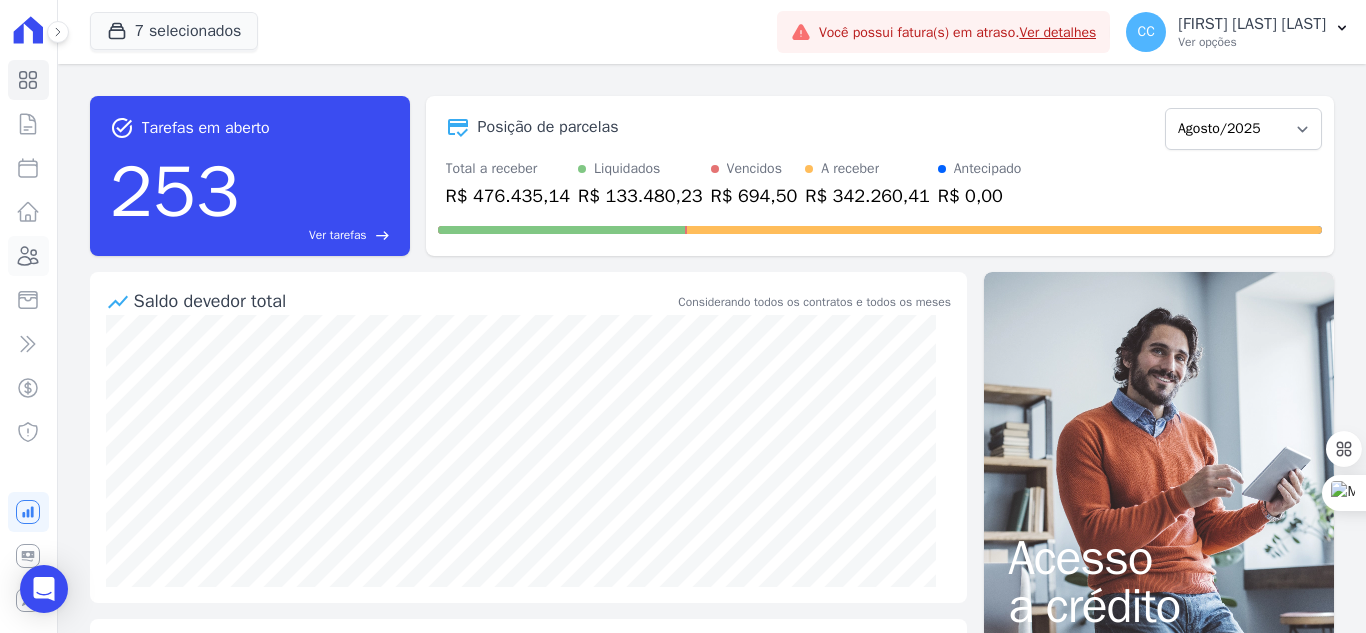 click 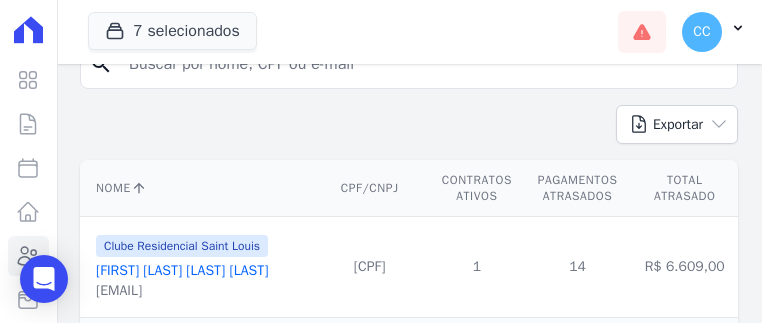 scroll, scrollTop: 200, scrollLeft: 0, axis: vertical 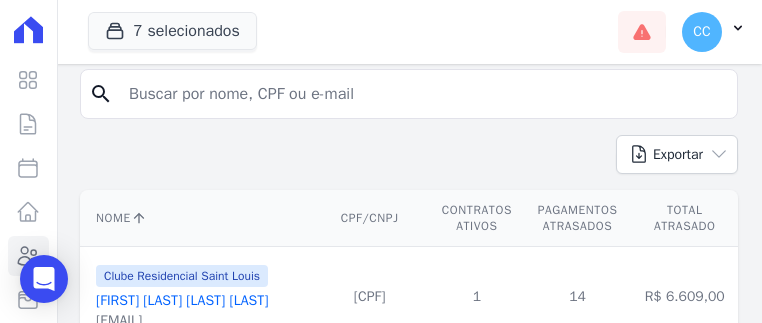 click at bounding box center [423, 94] 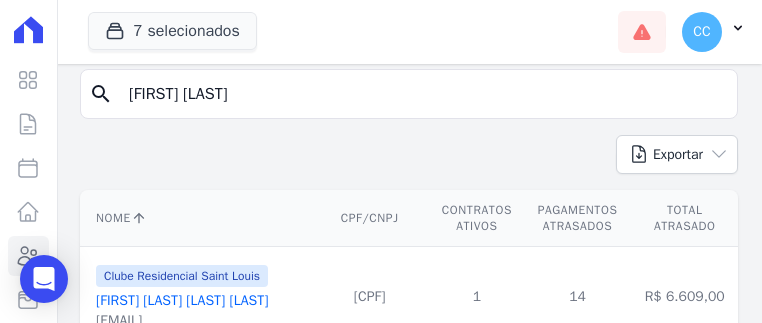 type on "[FIRST] [LAST]" 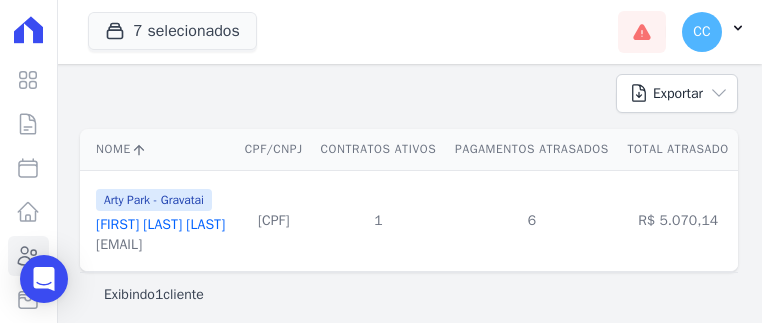 scroll, scrollTop: 294, scrollLeft: 0, axis: vertical 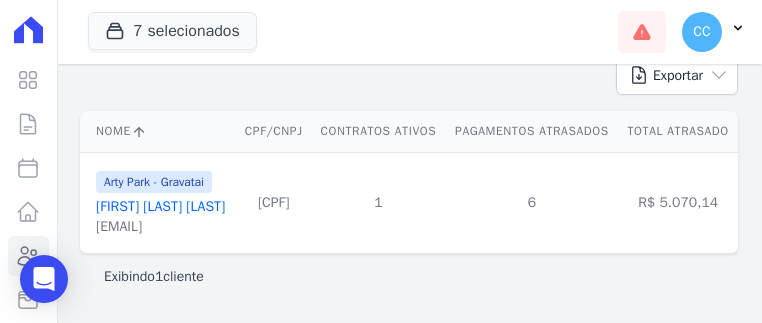 drag, startPoint x: 95, startPoint y: 230, endPoint x: 315, endPoint y: 232, distance: 220.0091 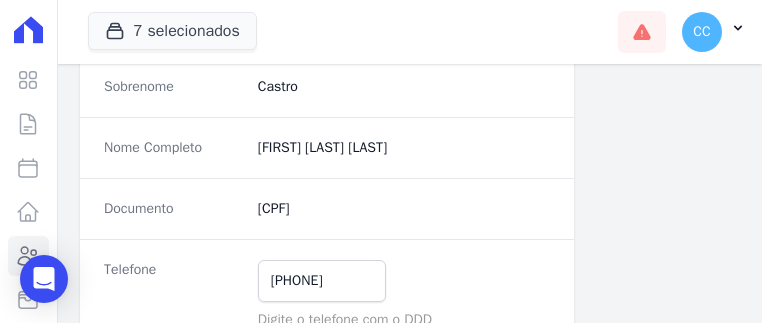 scroll, scrollTop: 300, scrollLeft: 0, axis: vertical 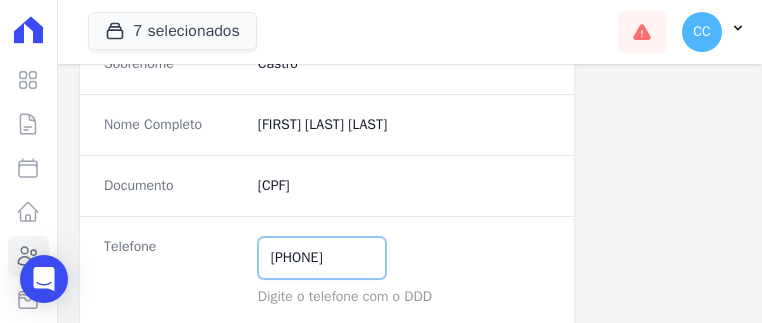 drag, startPoint x: 263, startPoint y: 256, endPoint x: 371, endPoint y: 256, distance: 108 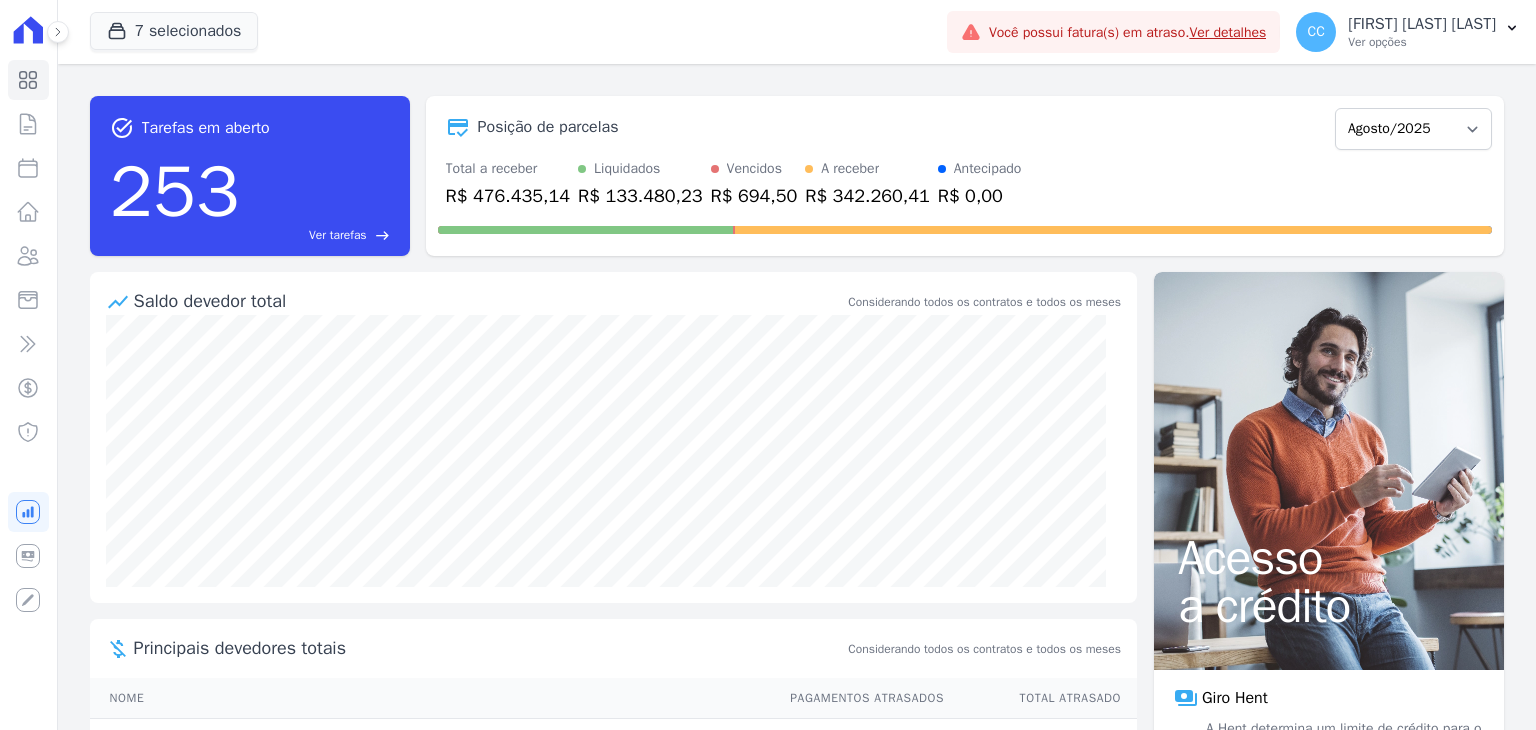scroll, scrollTop: 0, scrollLeft: 0, axis: both 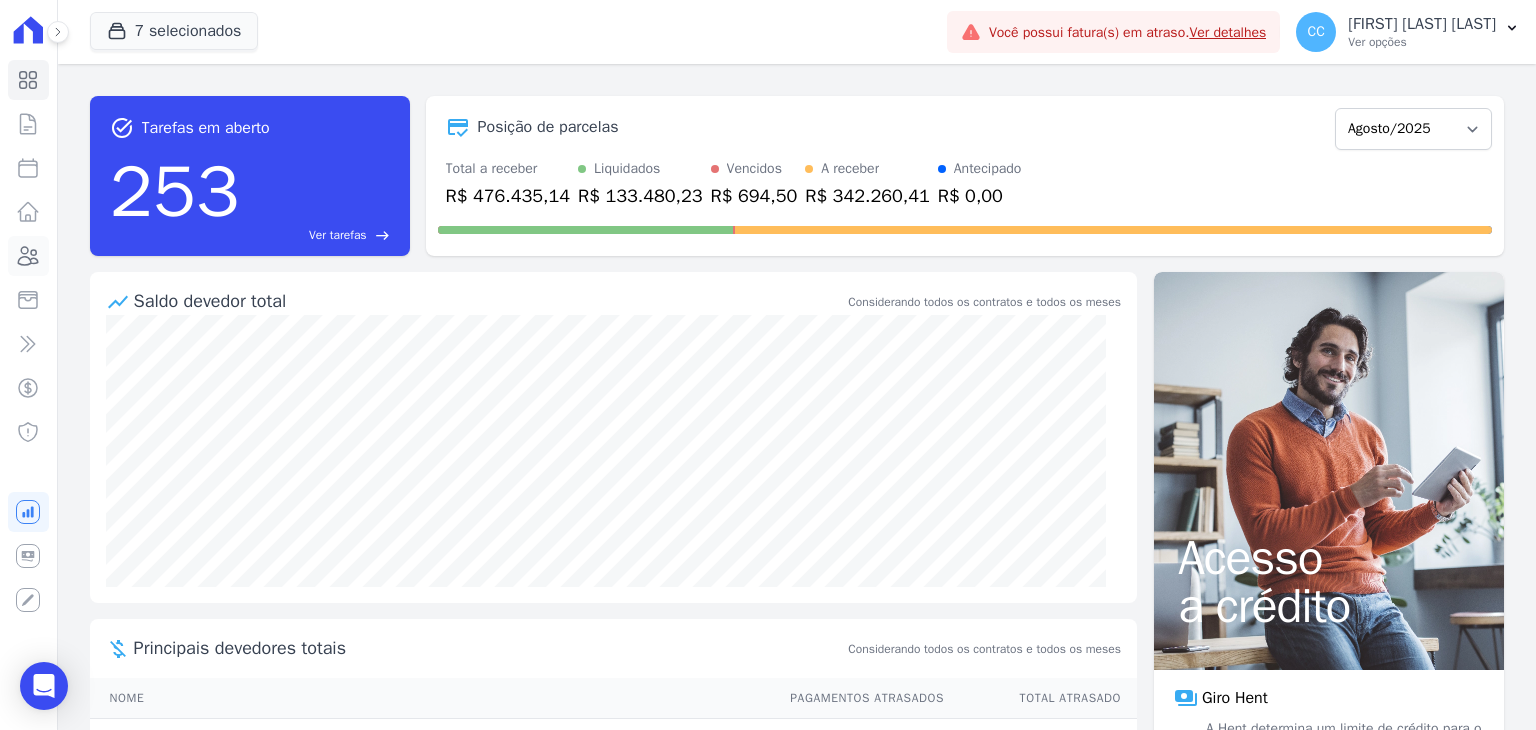 click 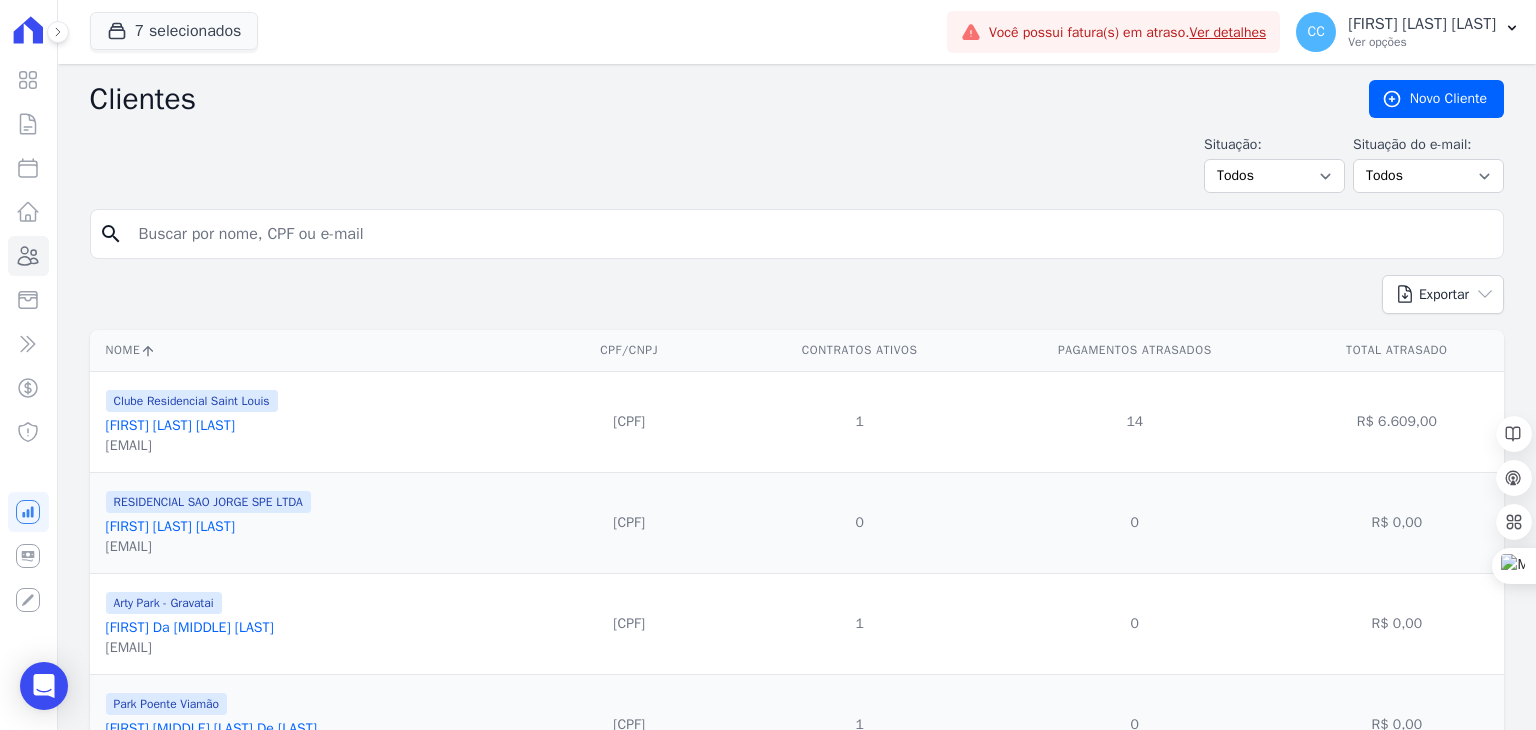 click at bounding box center [811, 234] 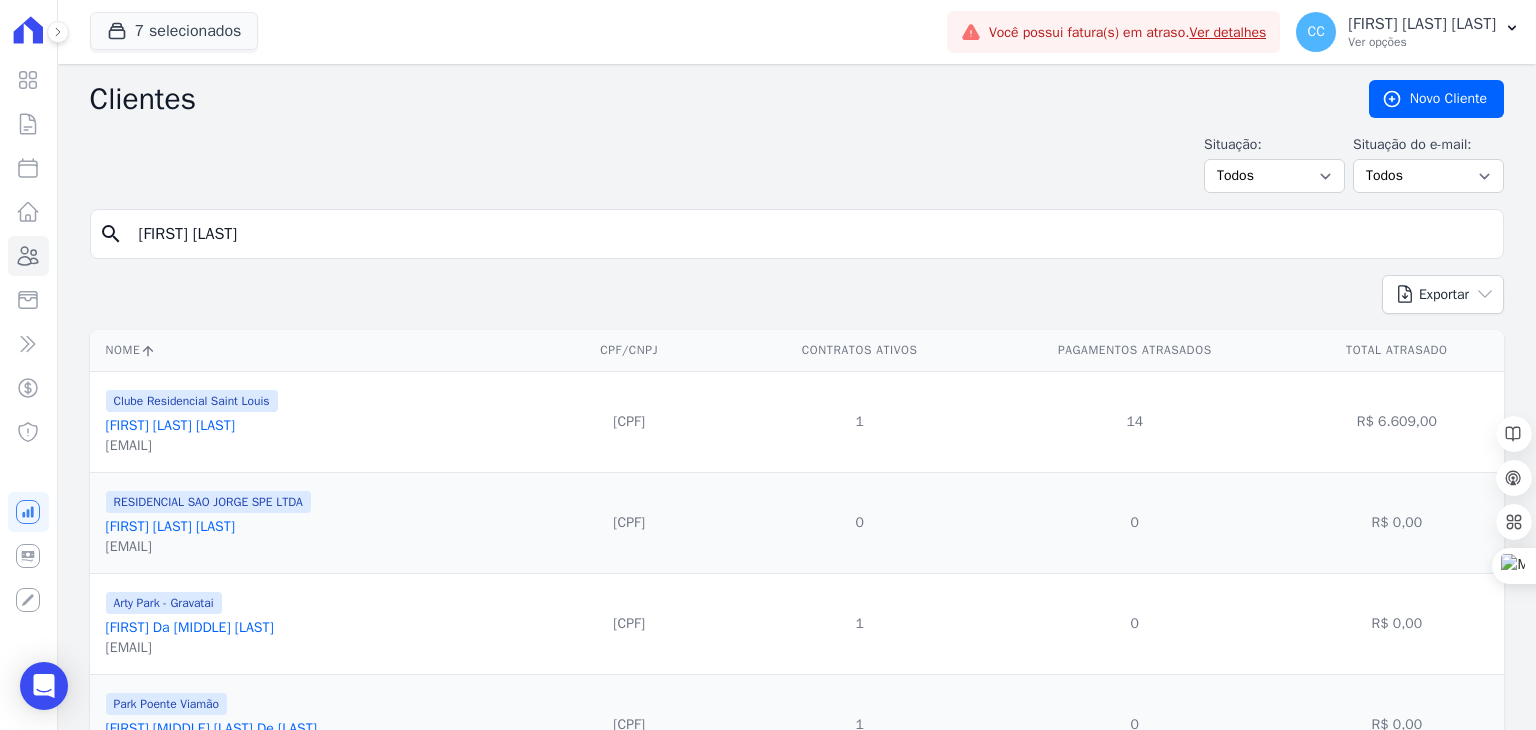 type on "[FIRST] [LAST]" 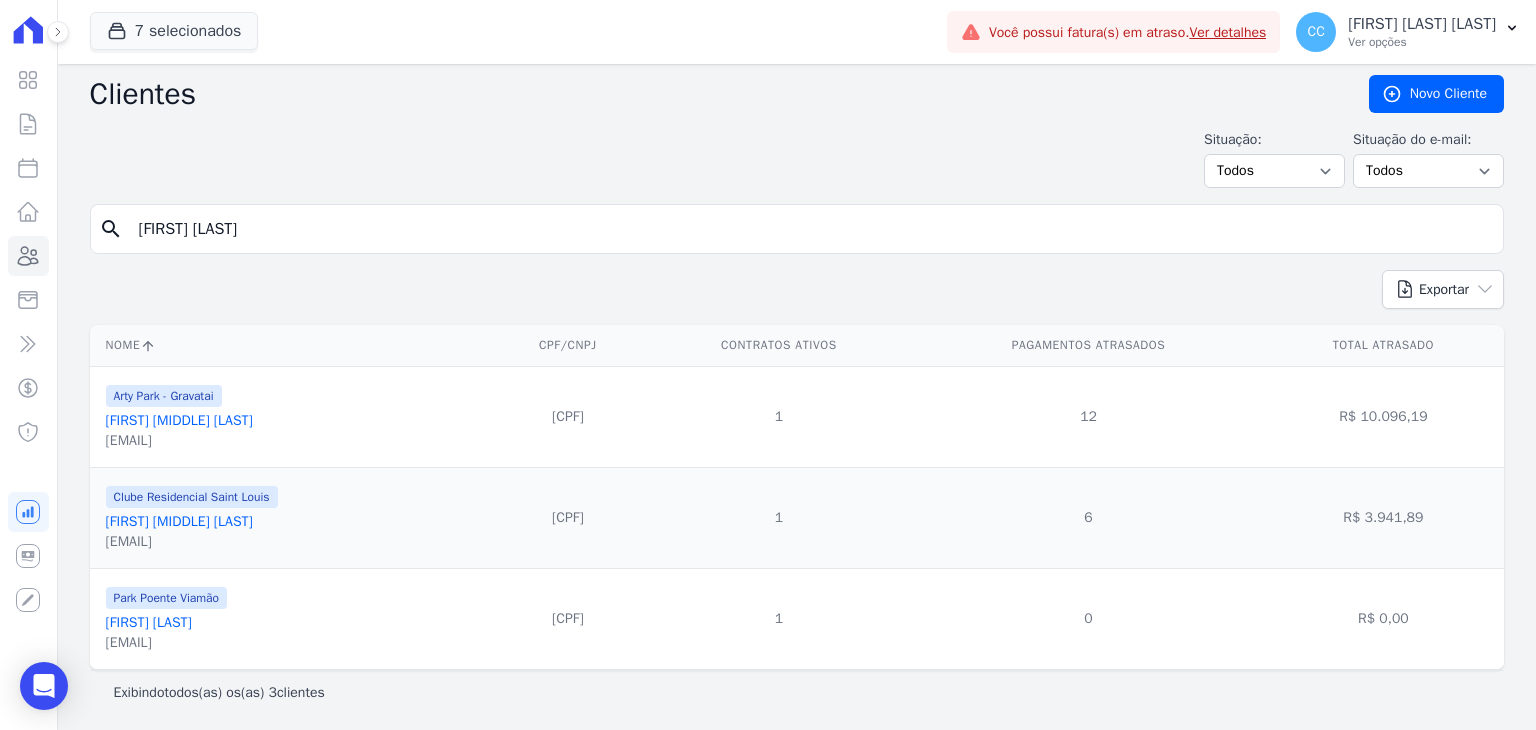 scroll, scrollTop: 7, scrollLeft: 0, axis: vertical 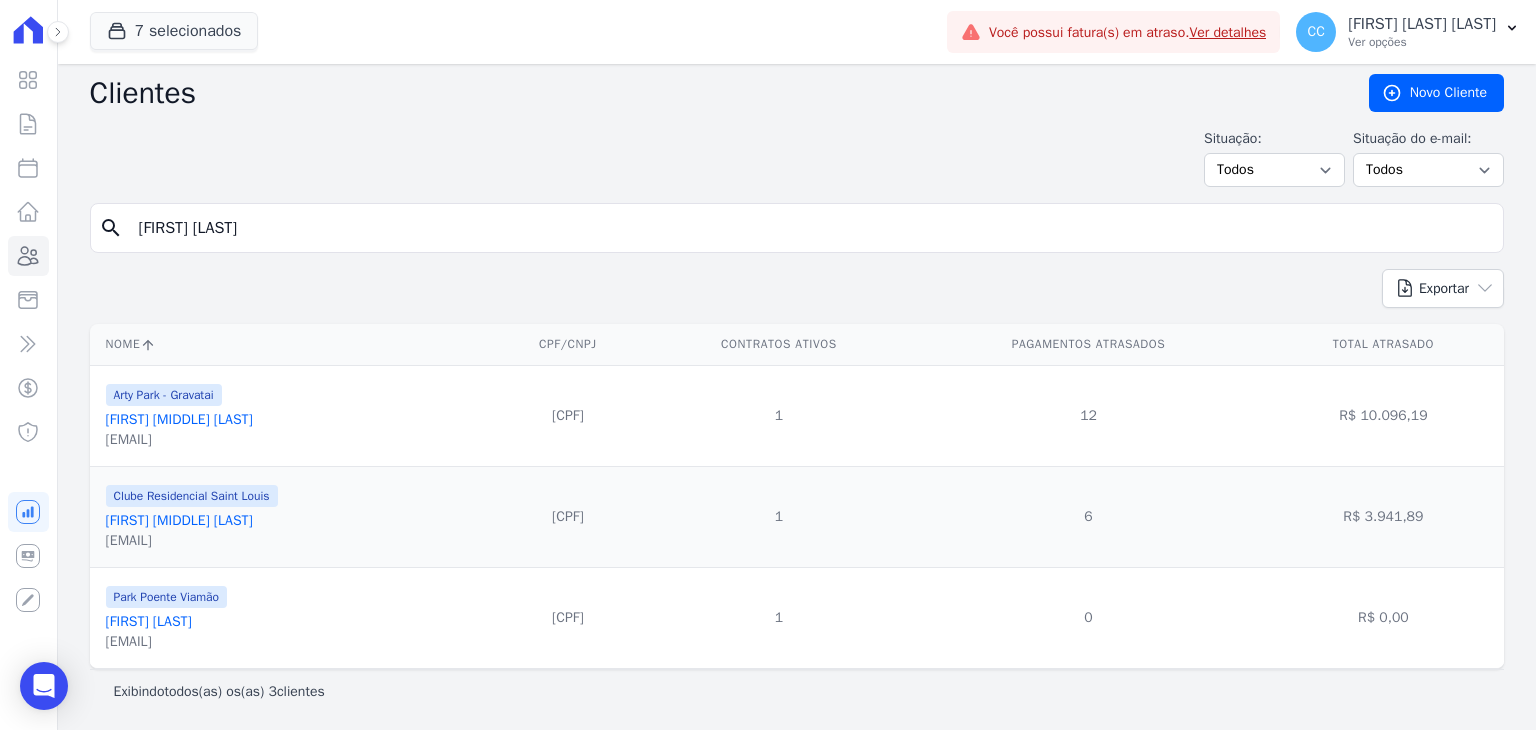 drag, startPoint x: 97, startPoint y: 443, endPoint x: 259, endPoint y: 461, distance: 162.99693 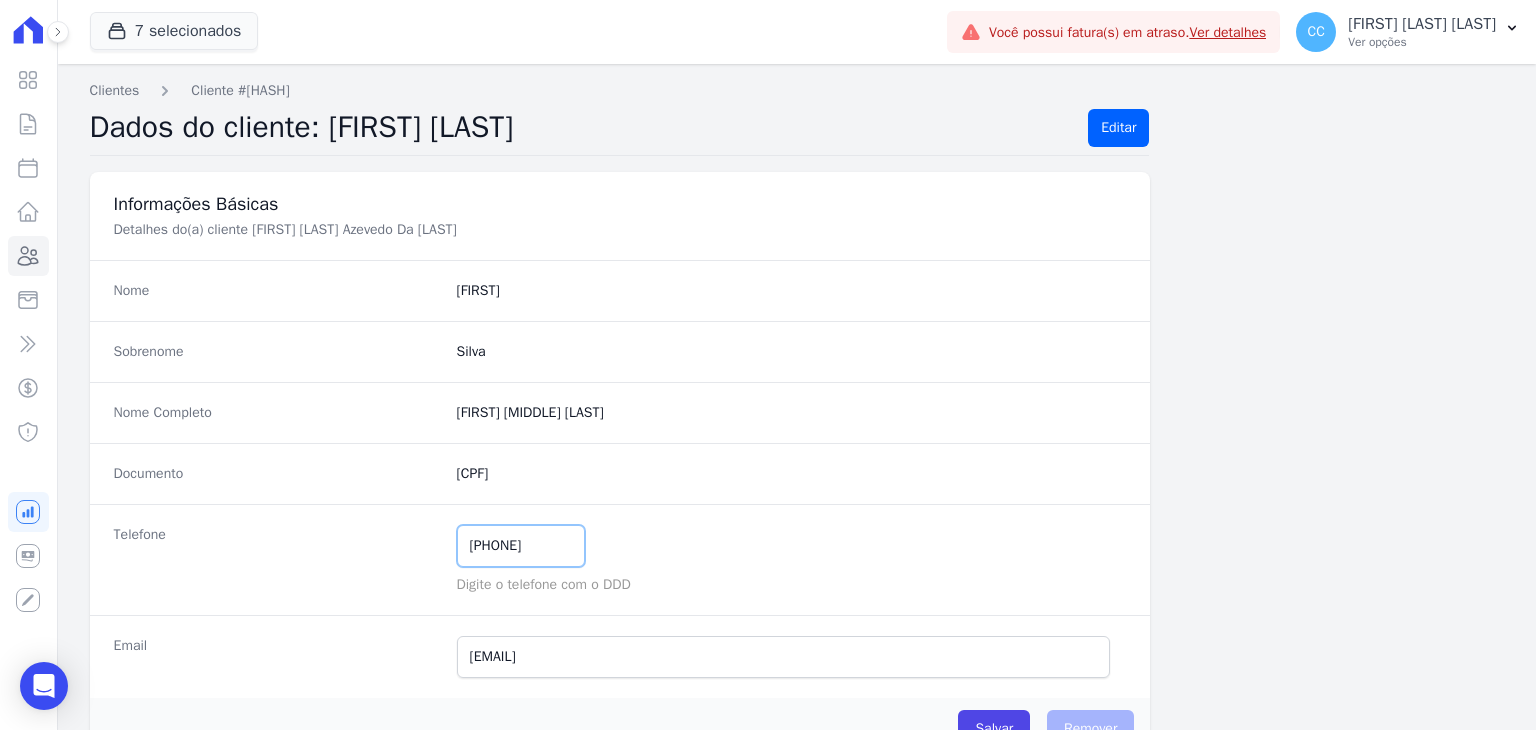 drag, startPoint x: 464, startPoint y: 549, endPoint x: 624, endPoint y: 546, distance: 160.02812 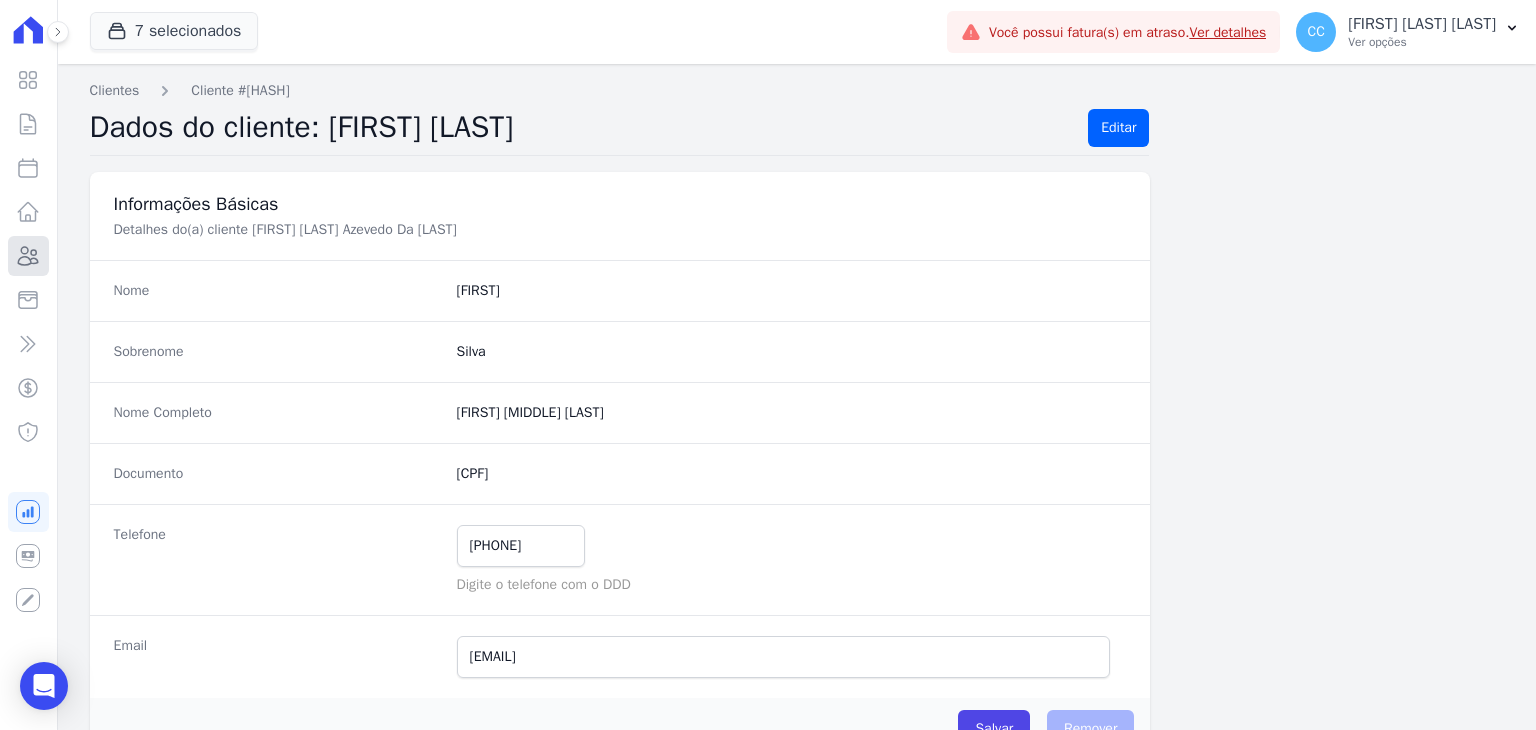 click 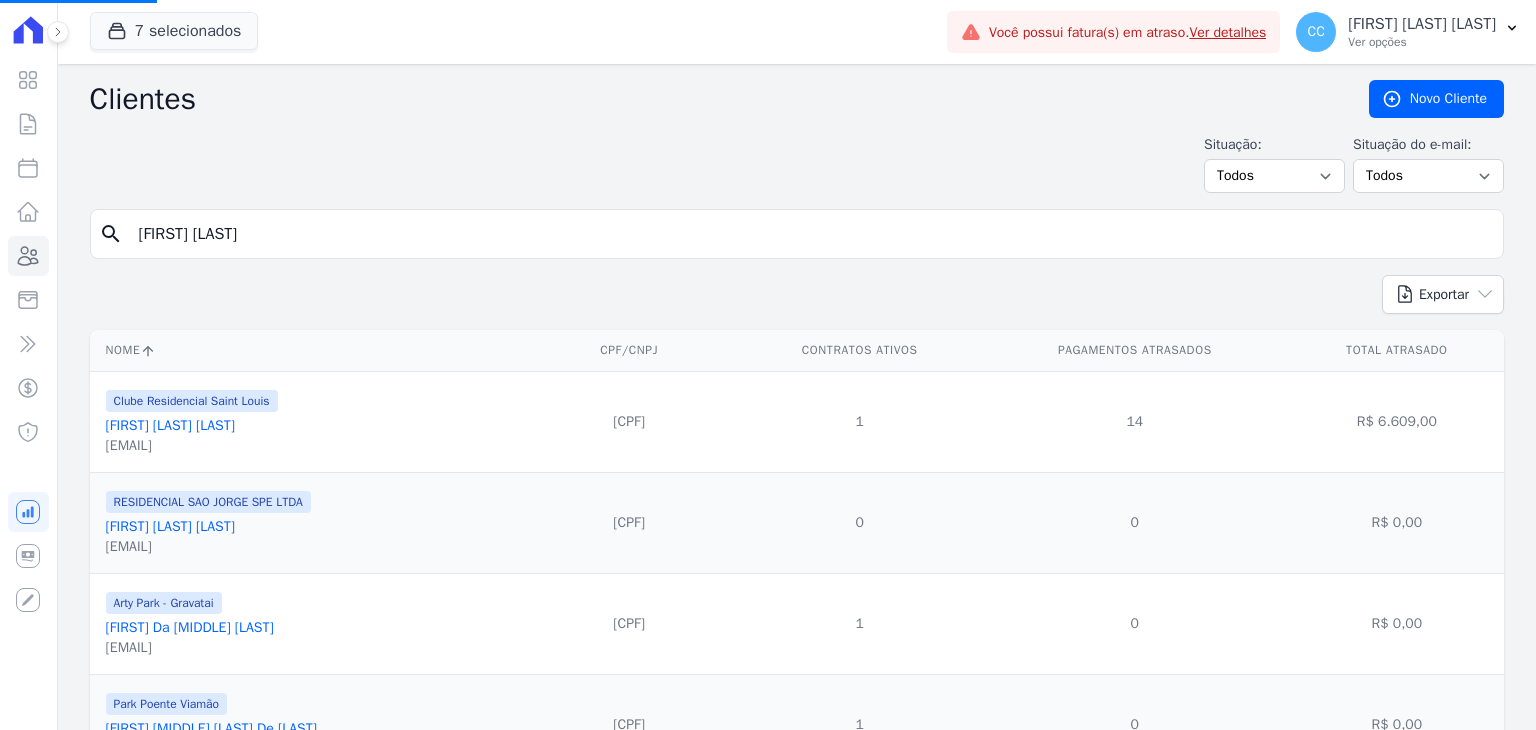 click on "[FIRST] [LAST]" at bounding box center (811, 234) 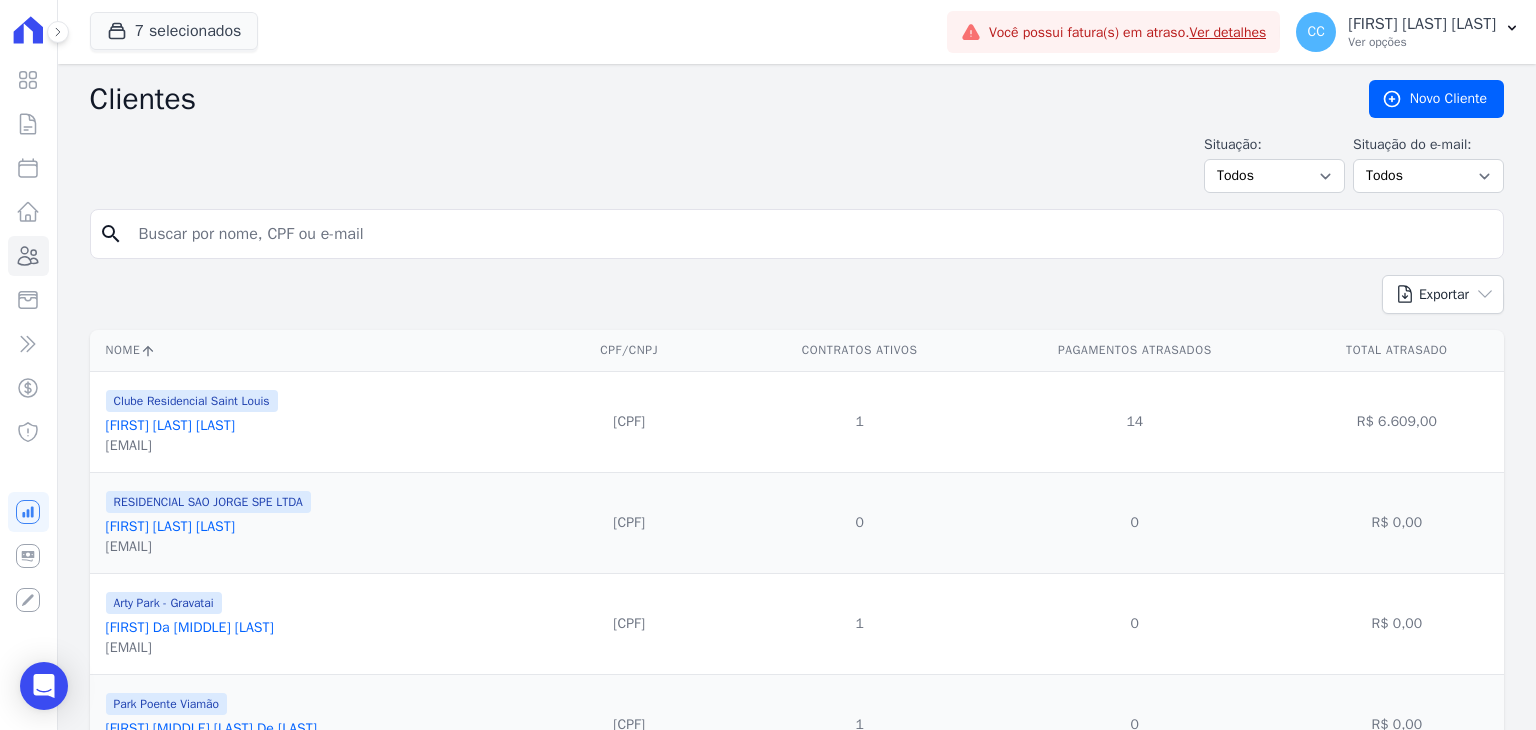 click at bounding box center [811, 234] 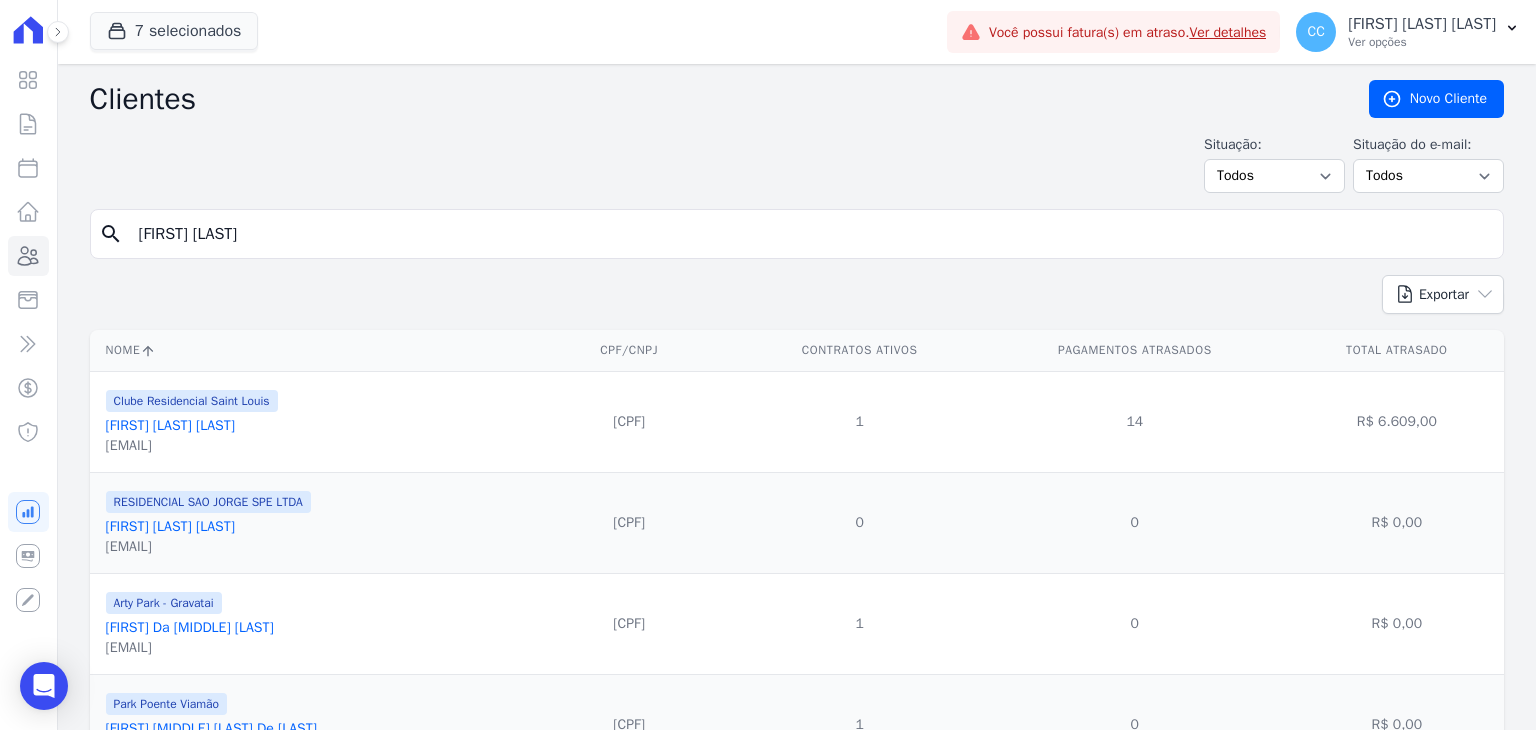 type on "[FIRST] [LAST]" 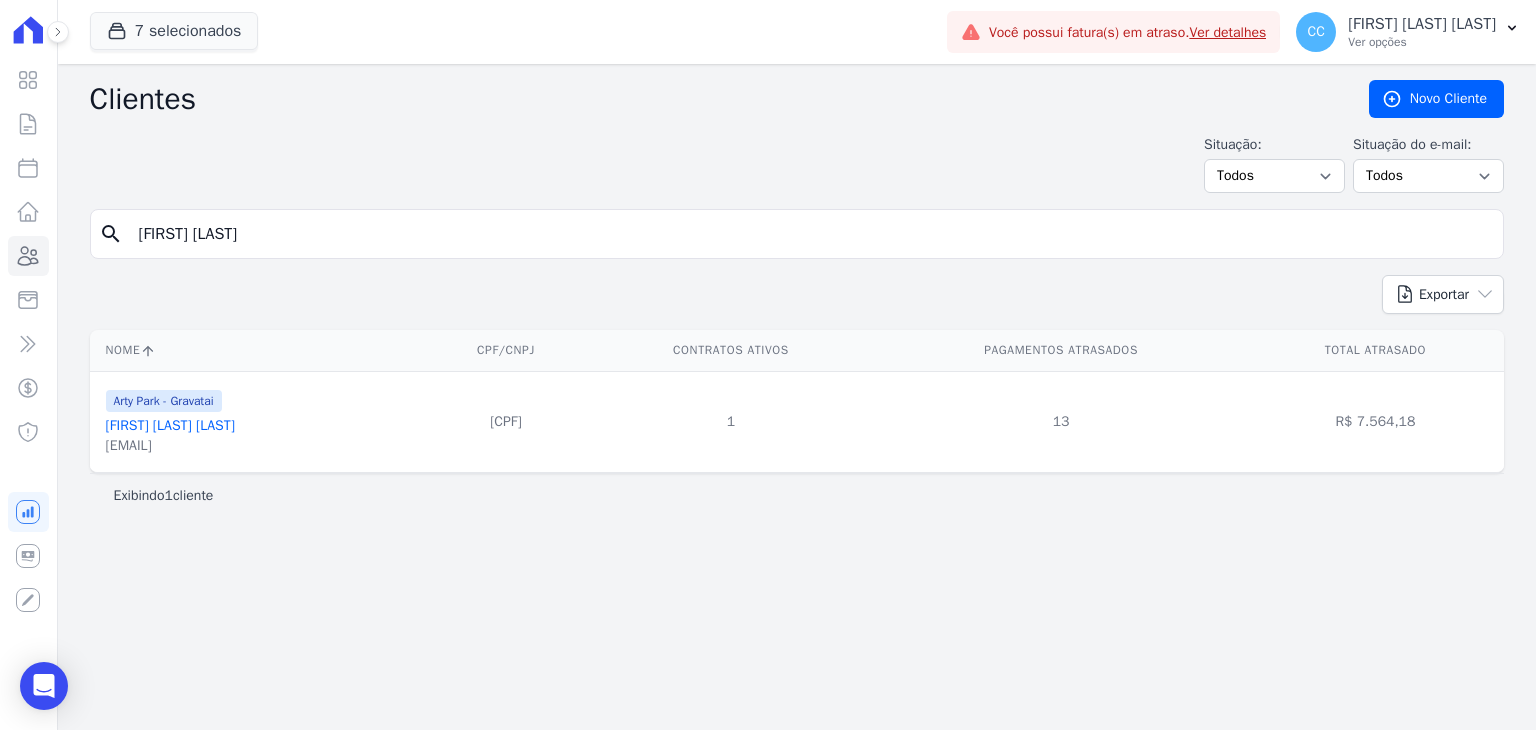 drag, startPoint x: 105, startPoint y: 452, endPoint x: 288, endPoint y: 453, distance: 183.00273 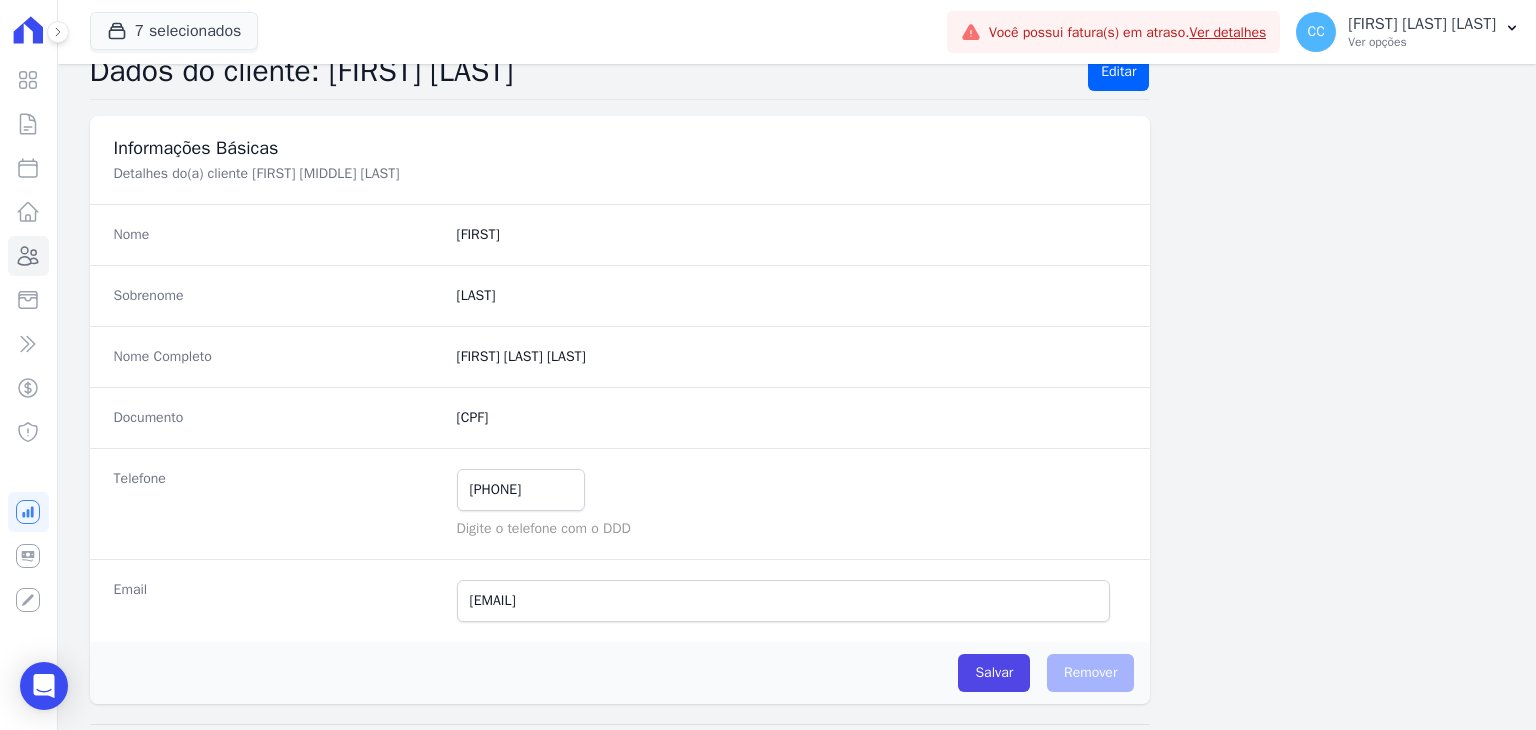 scroll, scrollTop: 100, scrollLeft: 0, axis: vertical 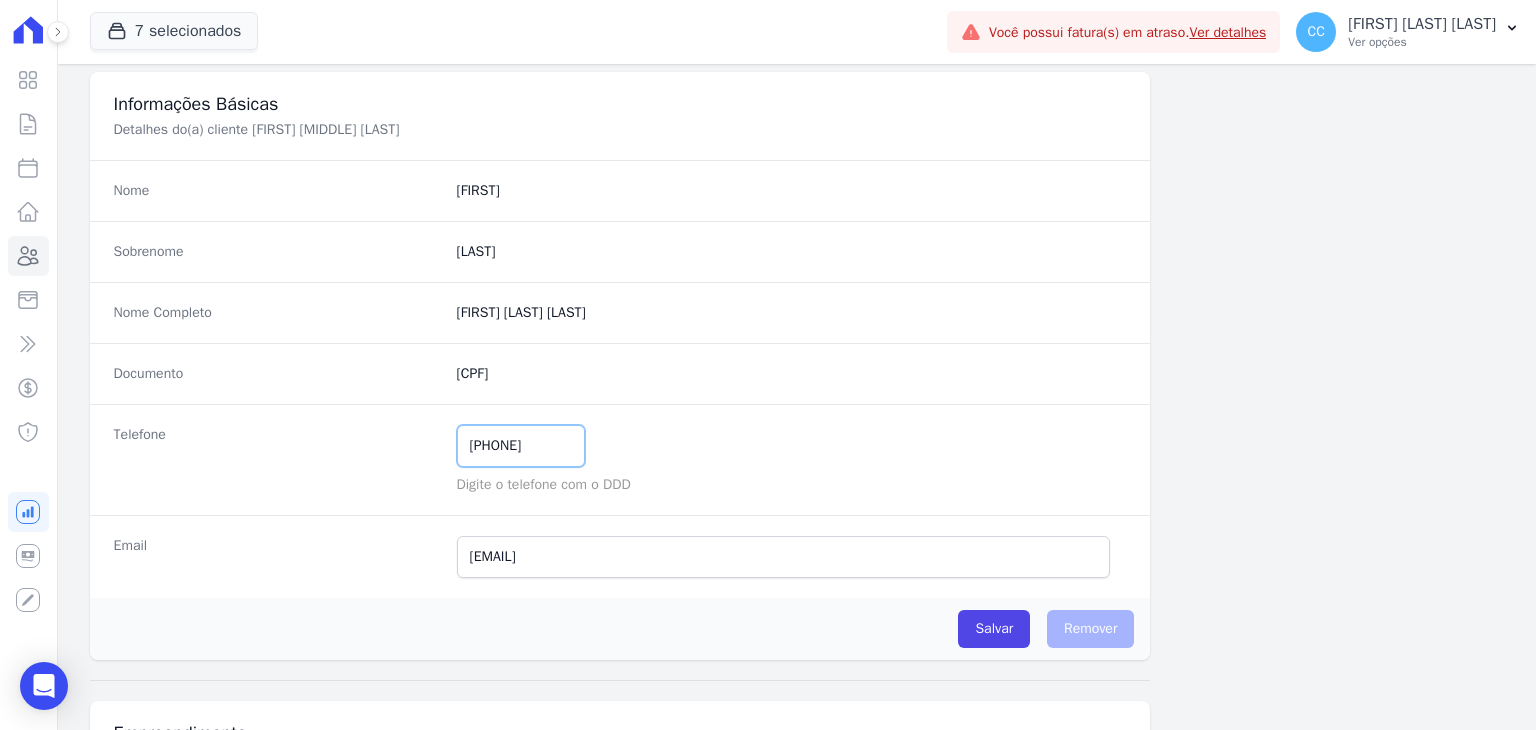 drag, startPoint x: 574, startPoint y: 445, endPoint x: 435, endPoint y: 430, distance: 139.807 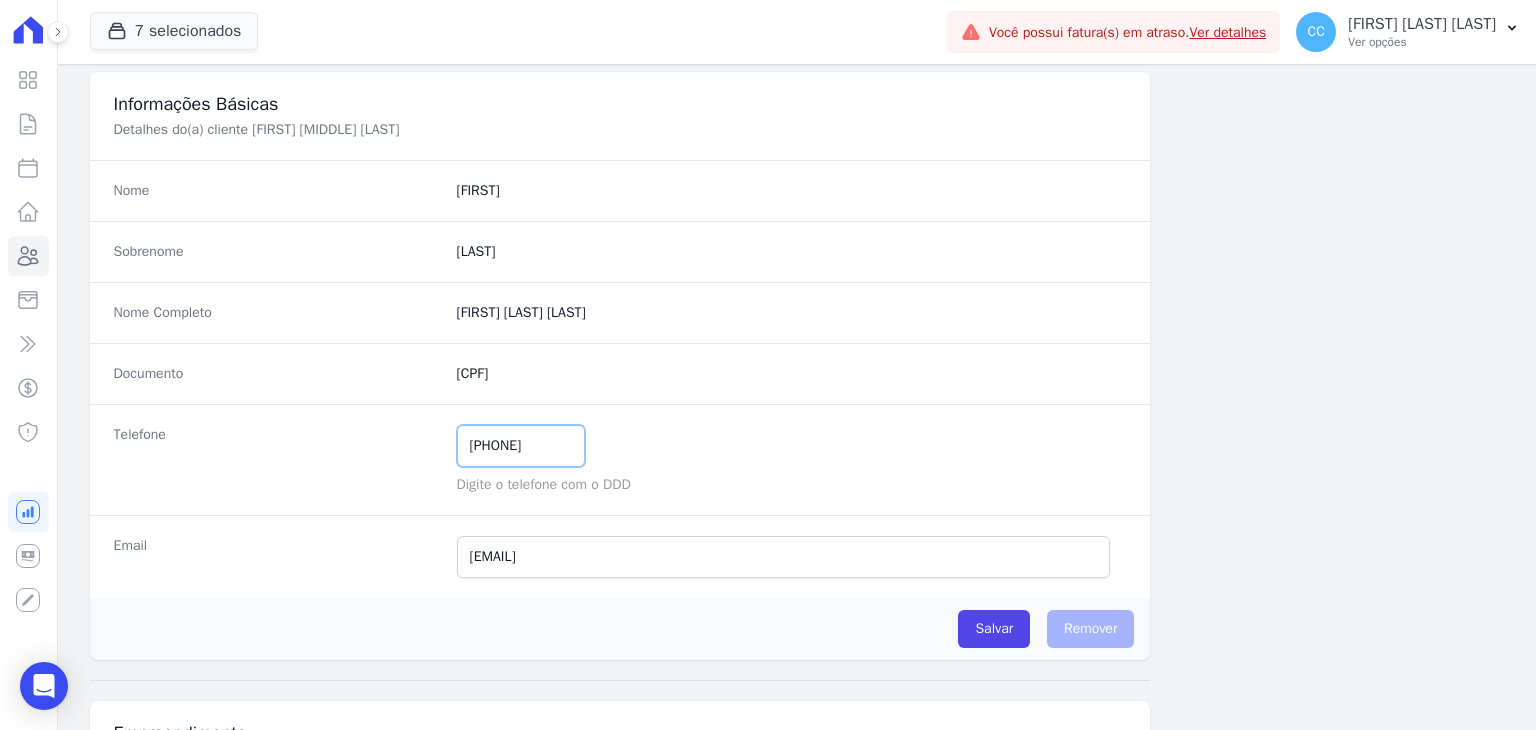 scroll, scrollTop: 0, scrollLeft: 0, axis: both 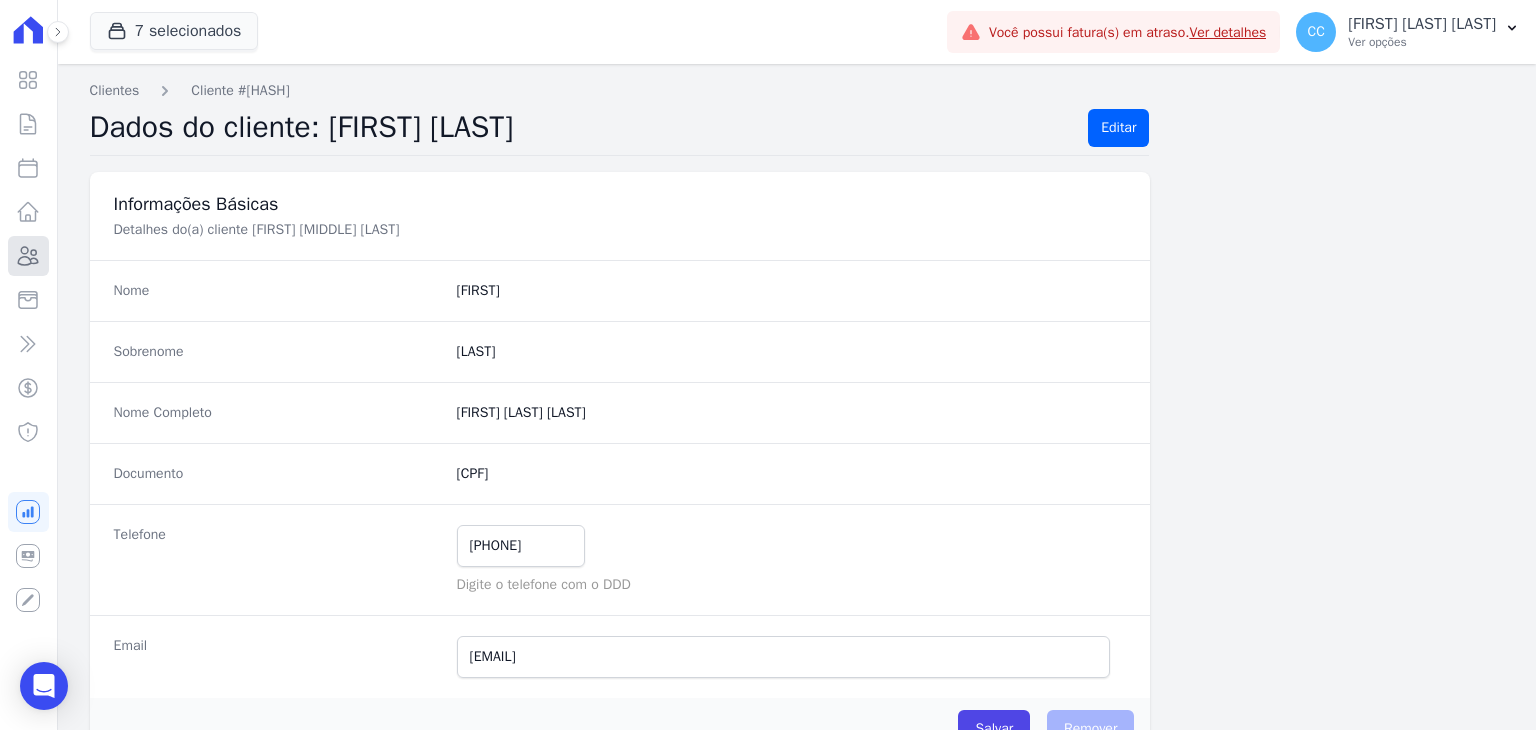 click 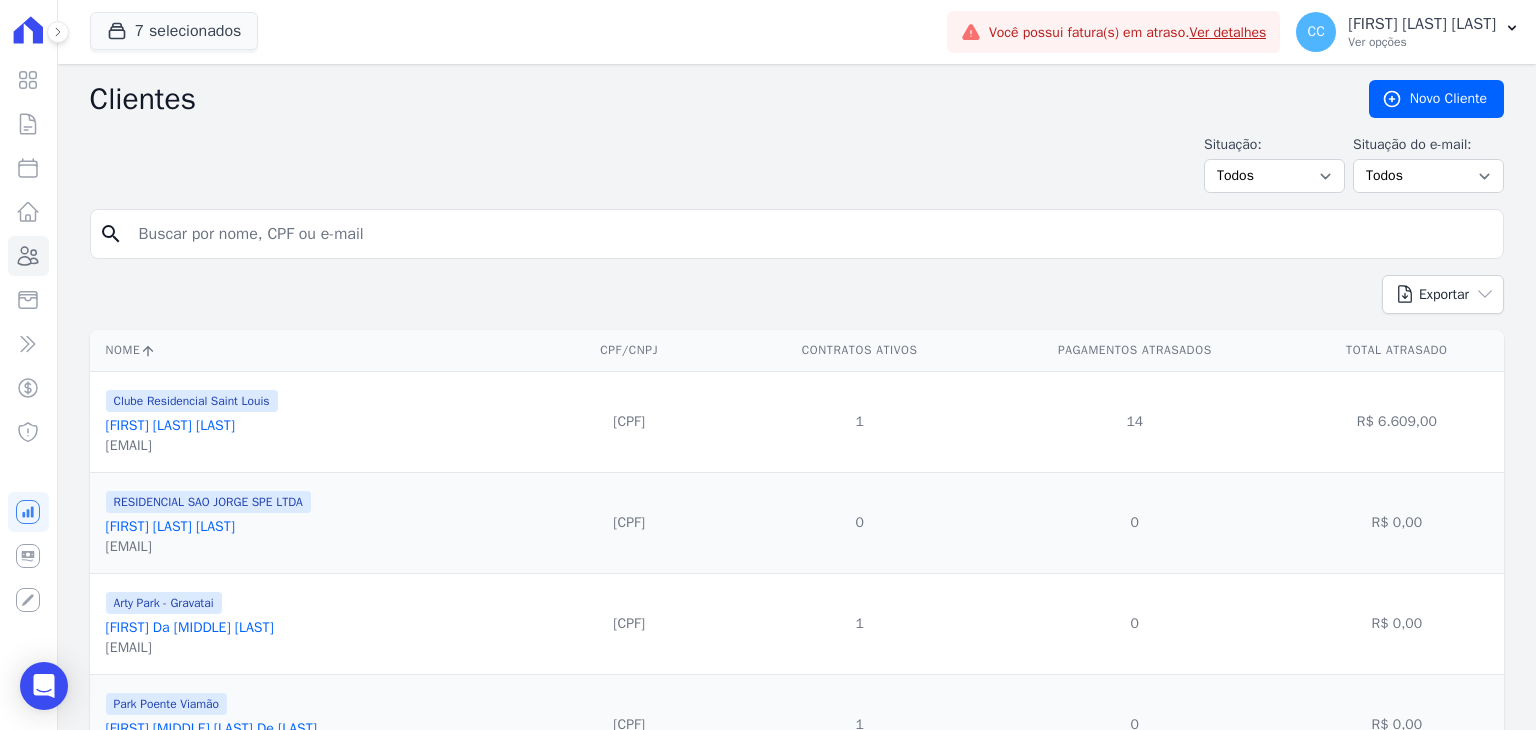 click at bounding box center [811, 234] 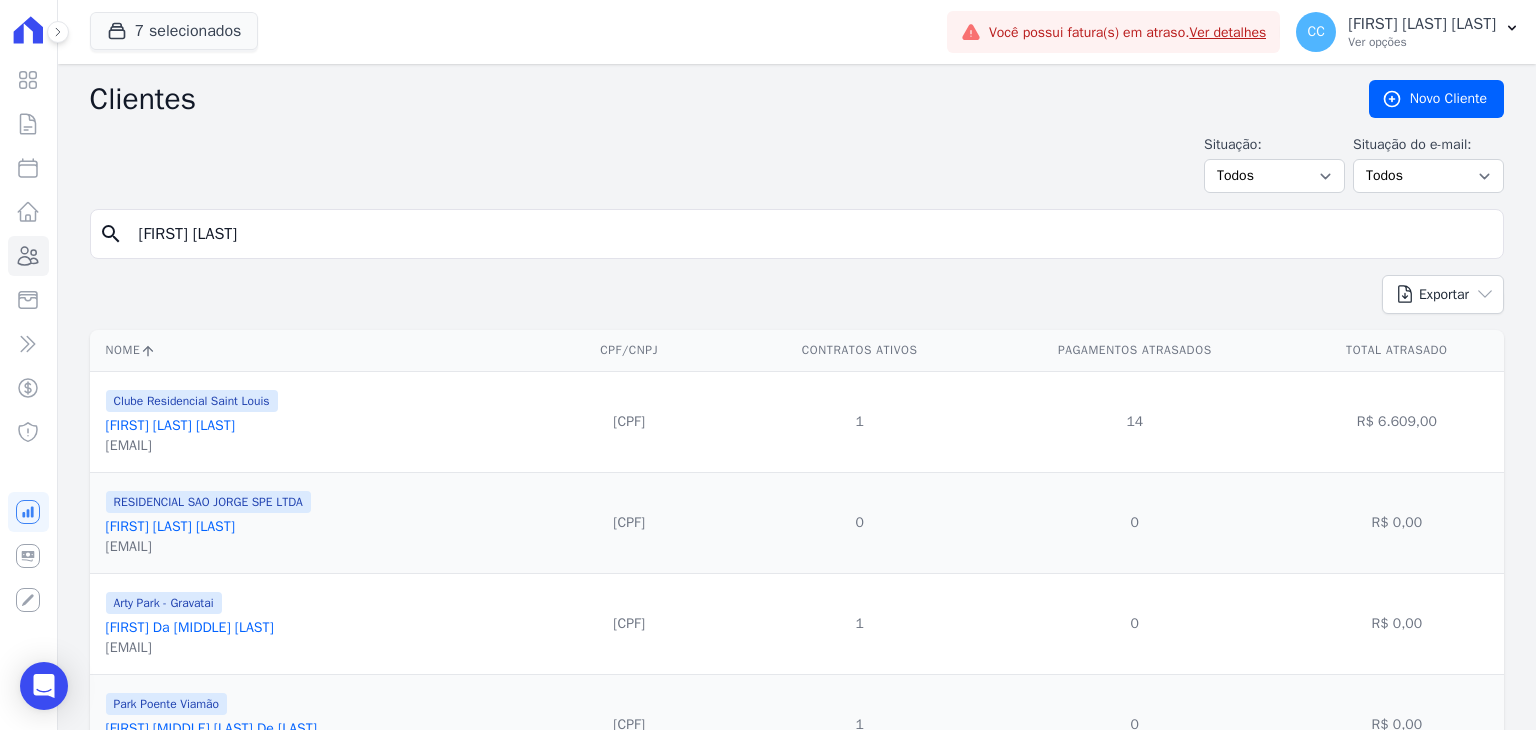 type on "[FIRST] [LAST]" 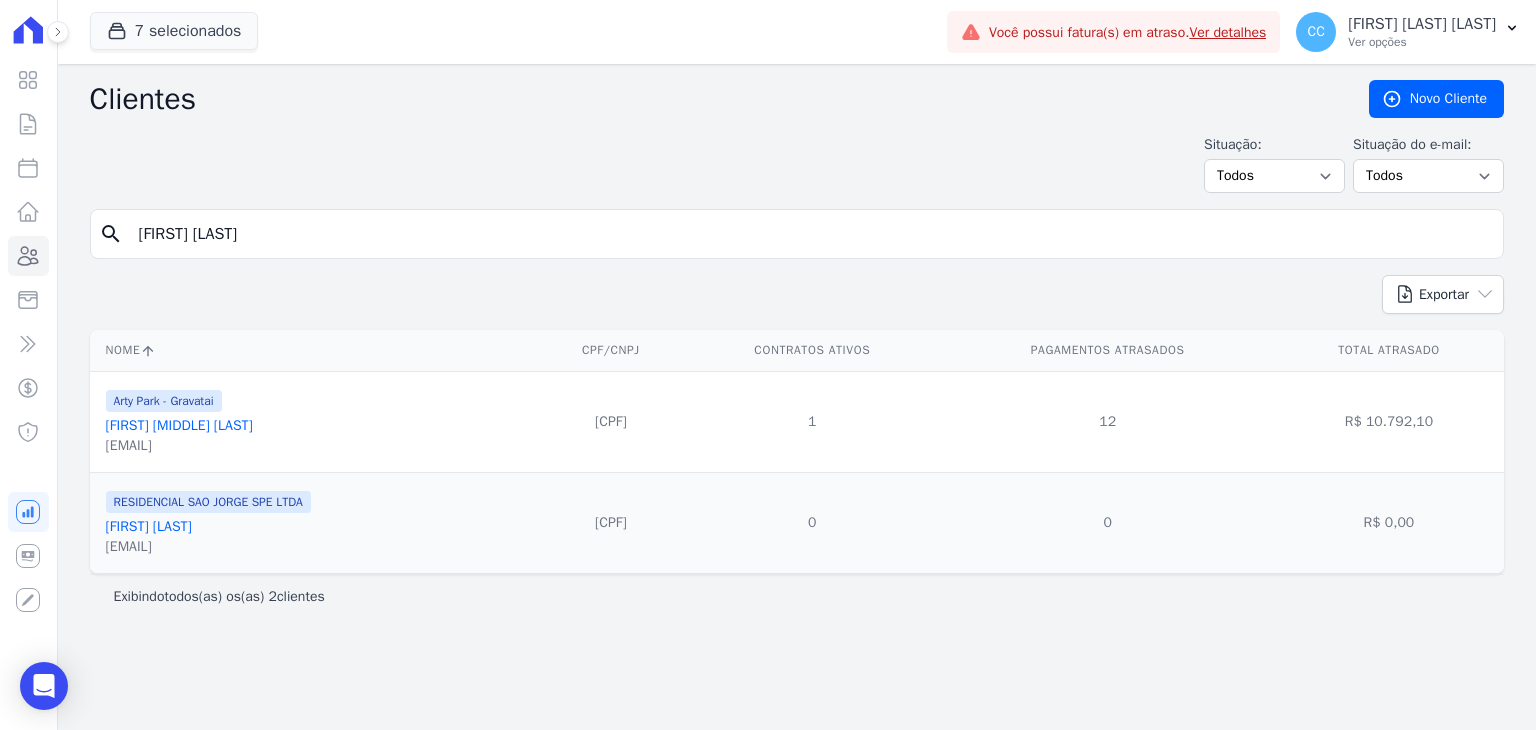 click on "[FIRST] [MIDDLE] [LAST]" at bounding box center [179, 425] 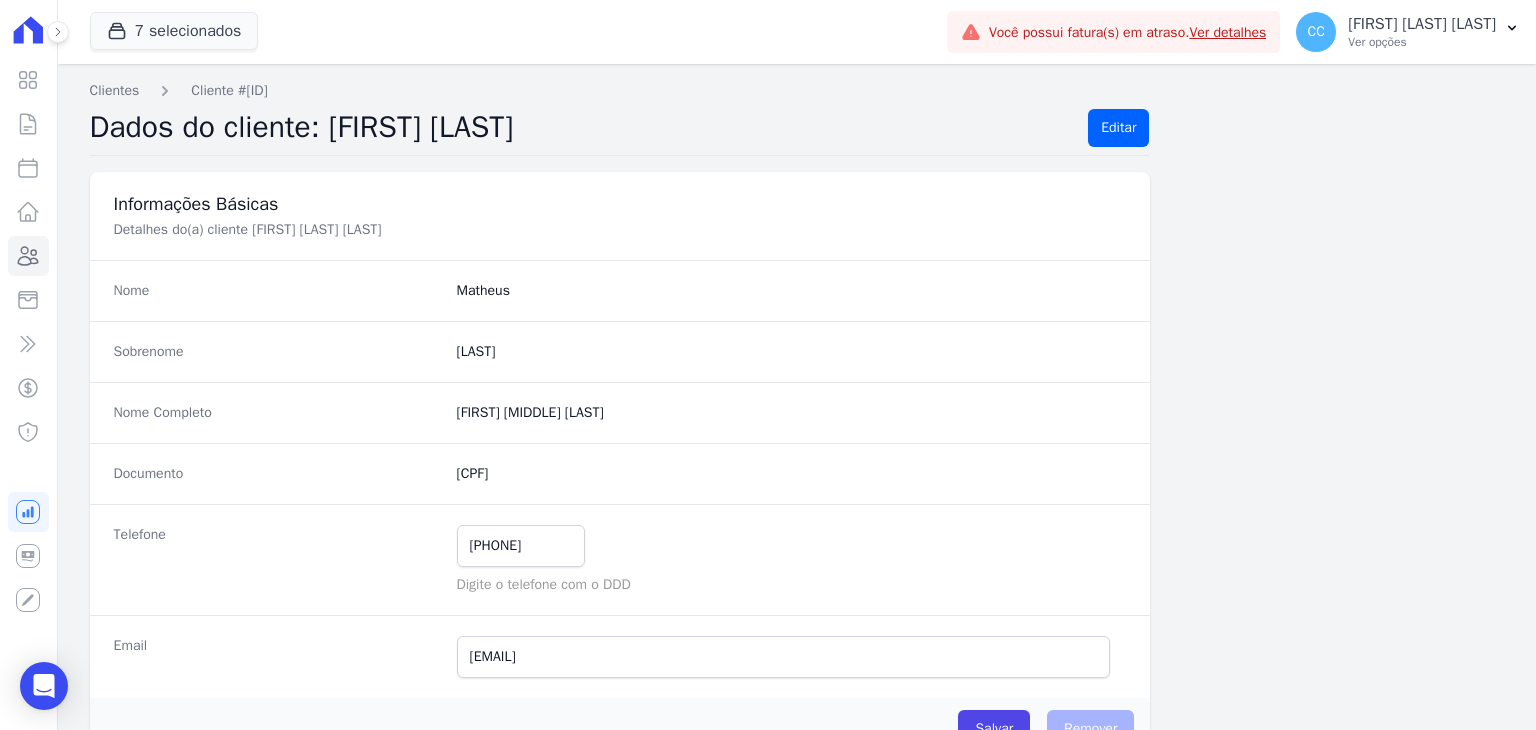 scroll, scrollTop: 200, scrollLeft: 0, axis: vertical 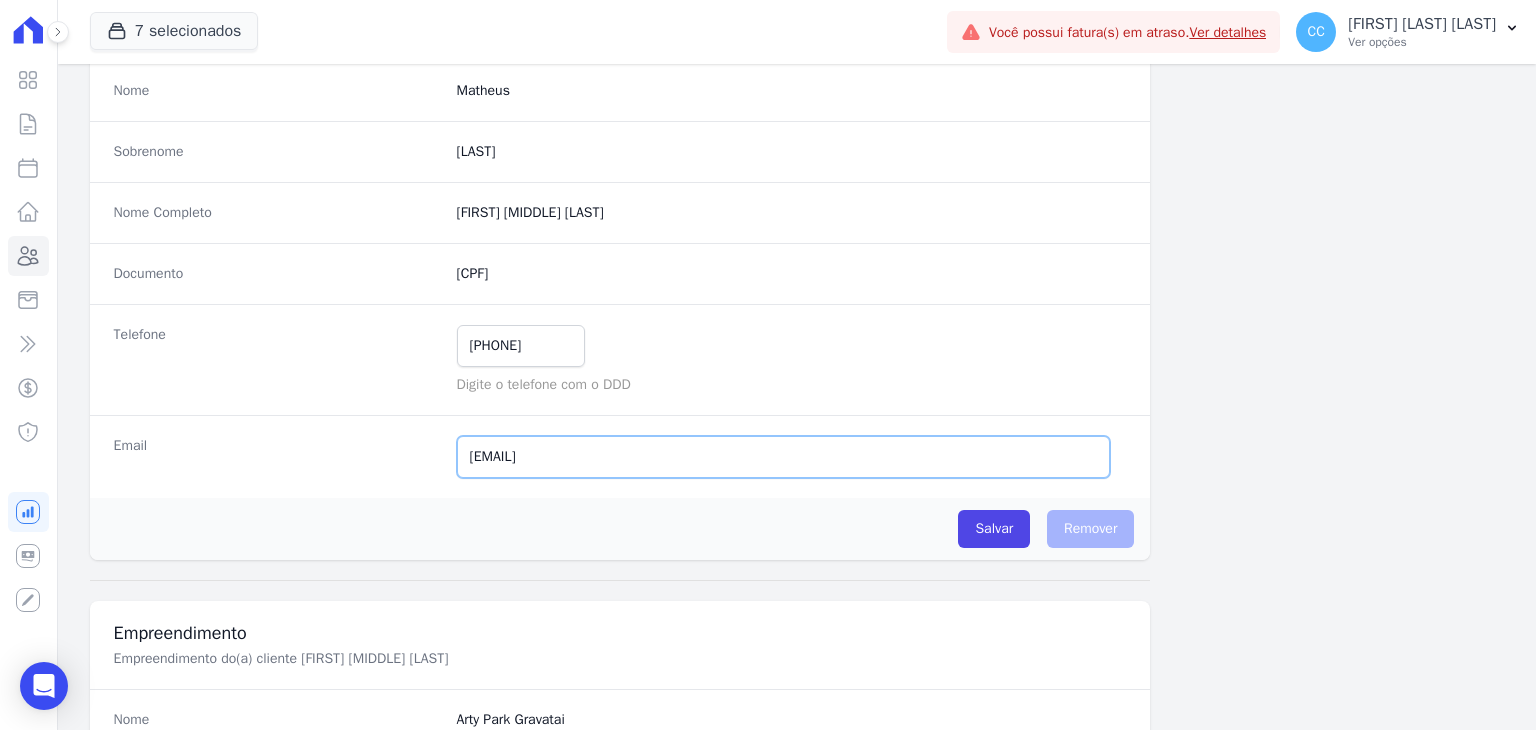 drag, startPoint x: 461, startPoint y: 463, endPoint x: 738, endPoint y: 463, distance: 277 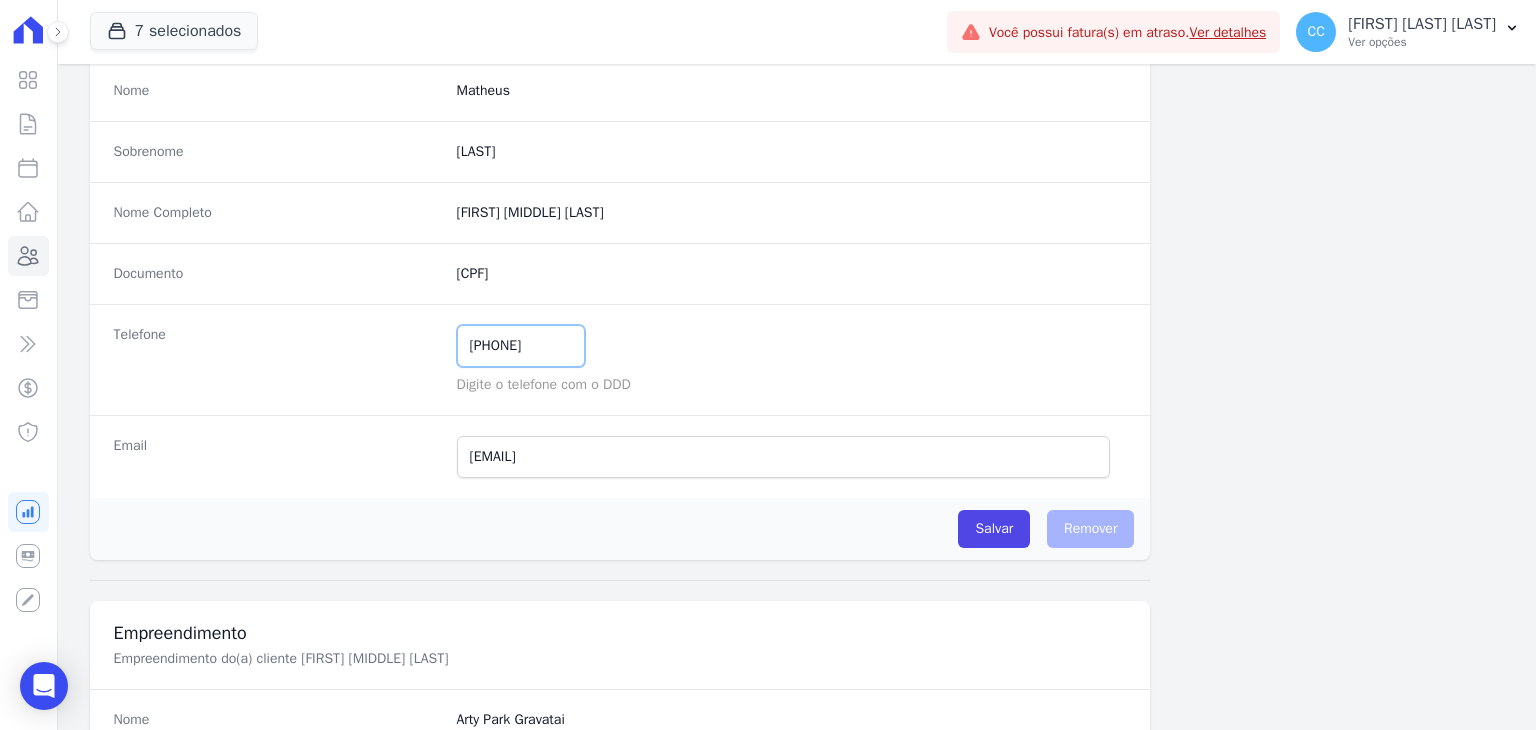 drag, startPoint x: 565, startPoint y: 344, endPoint x: 426, endPoint y: 337, distance: 139.17615 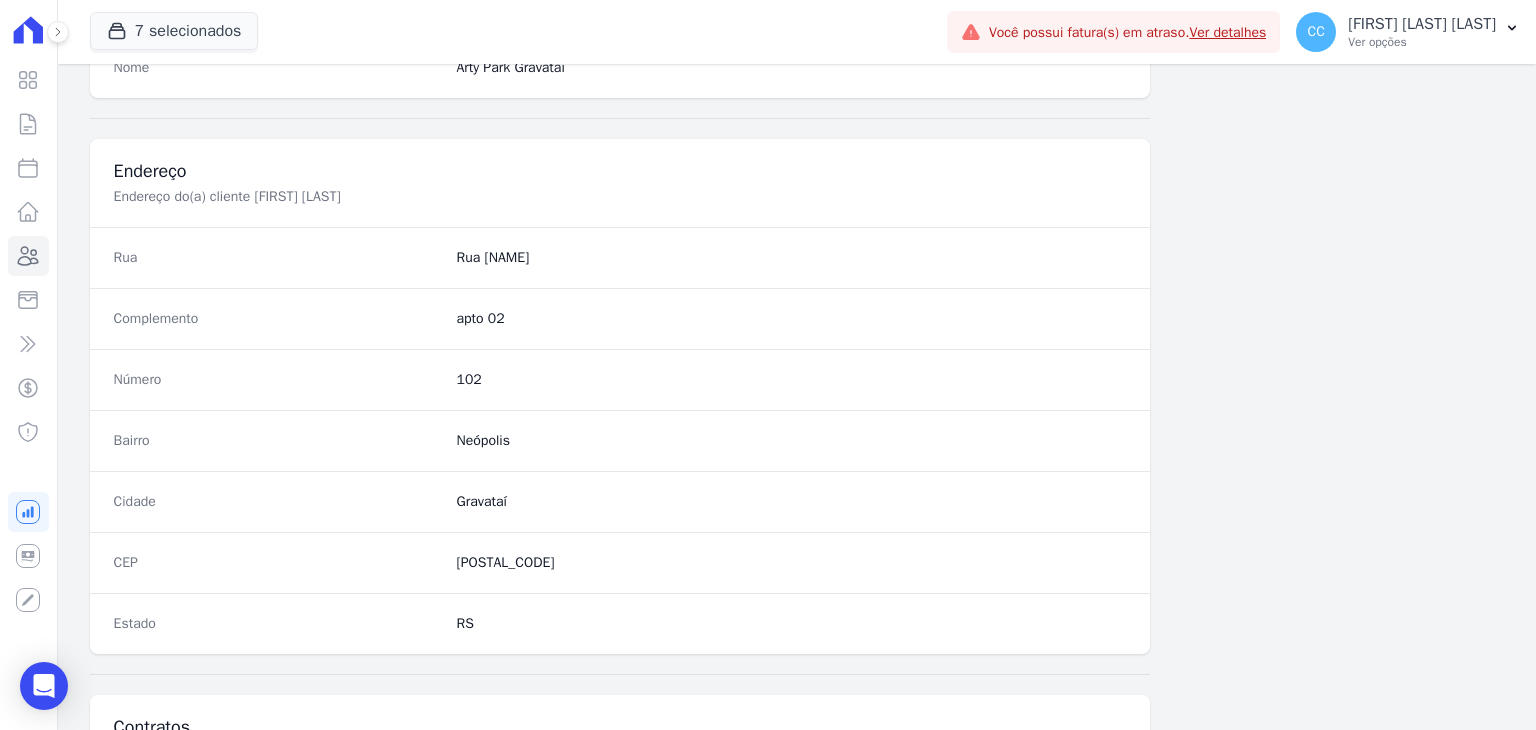 scroll, scrollTop: 1135, scrollLeft: 0, axis: vertical 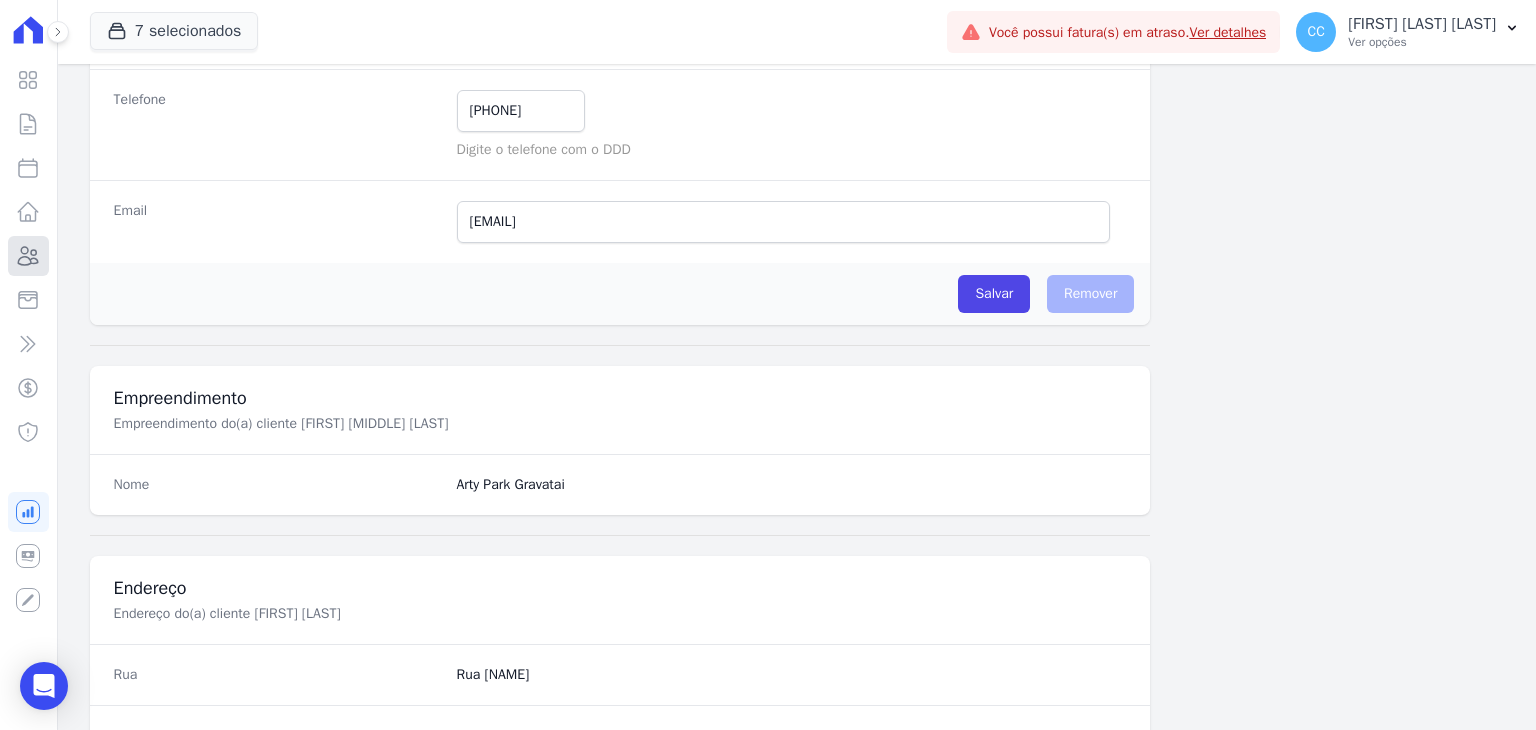 click on "Clientes" at bounding box center (28, 256) 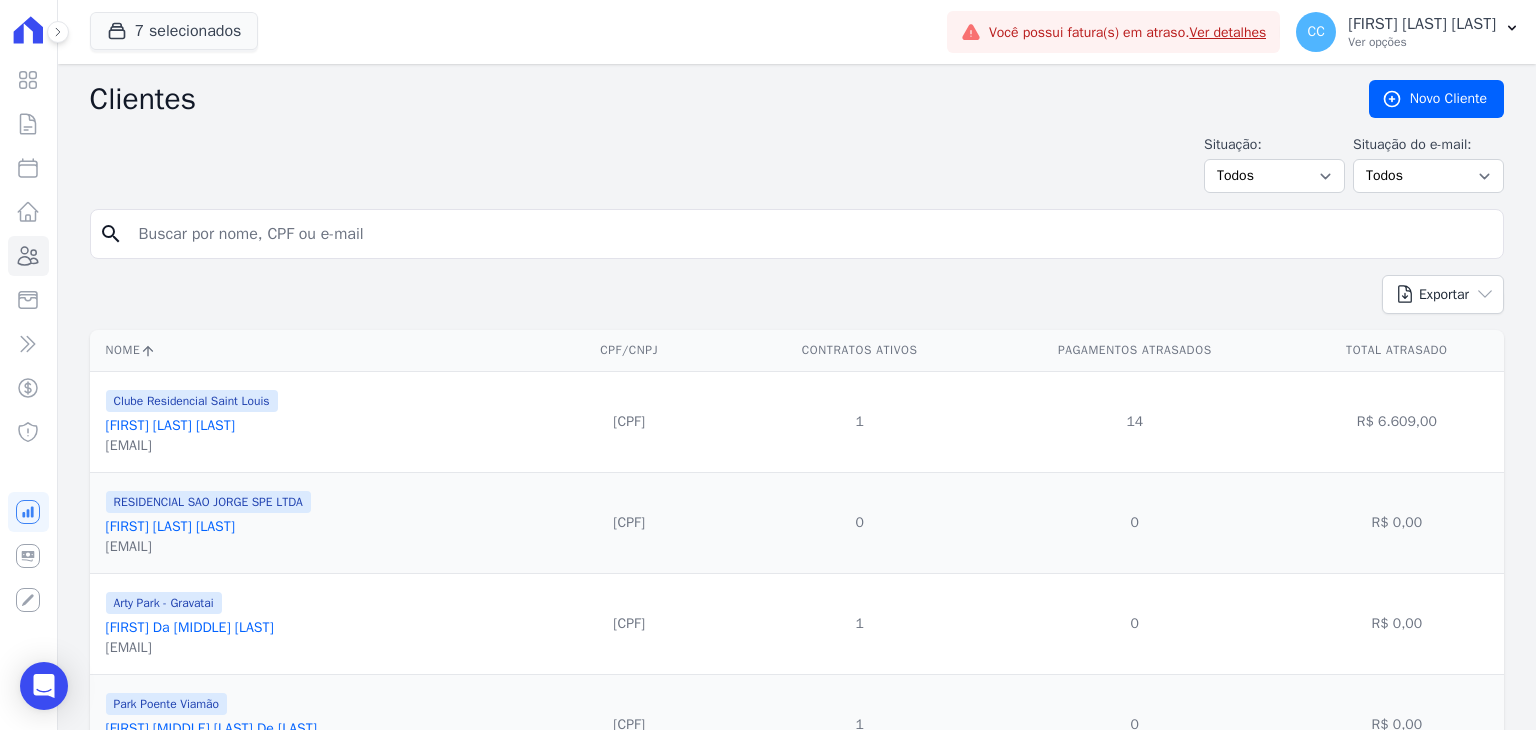 click on "search" at bounding box center [797, 234] 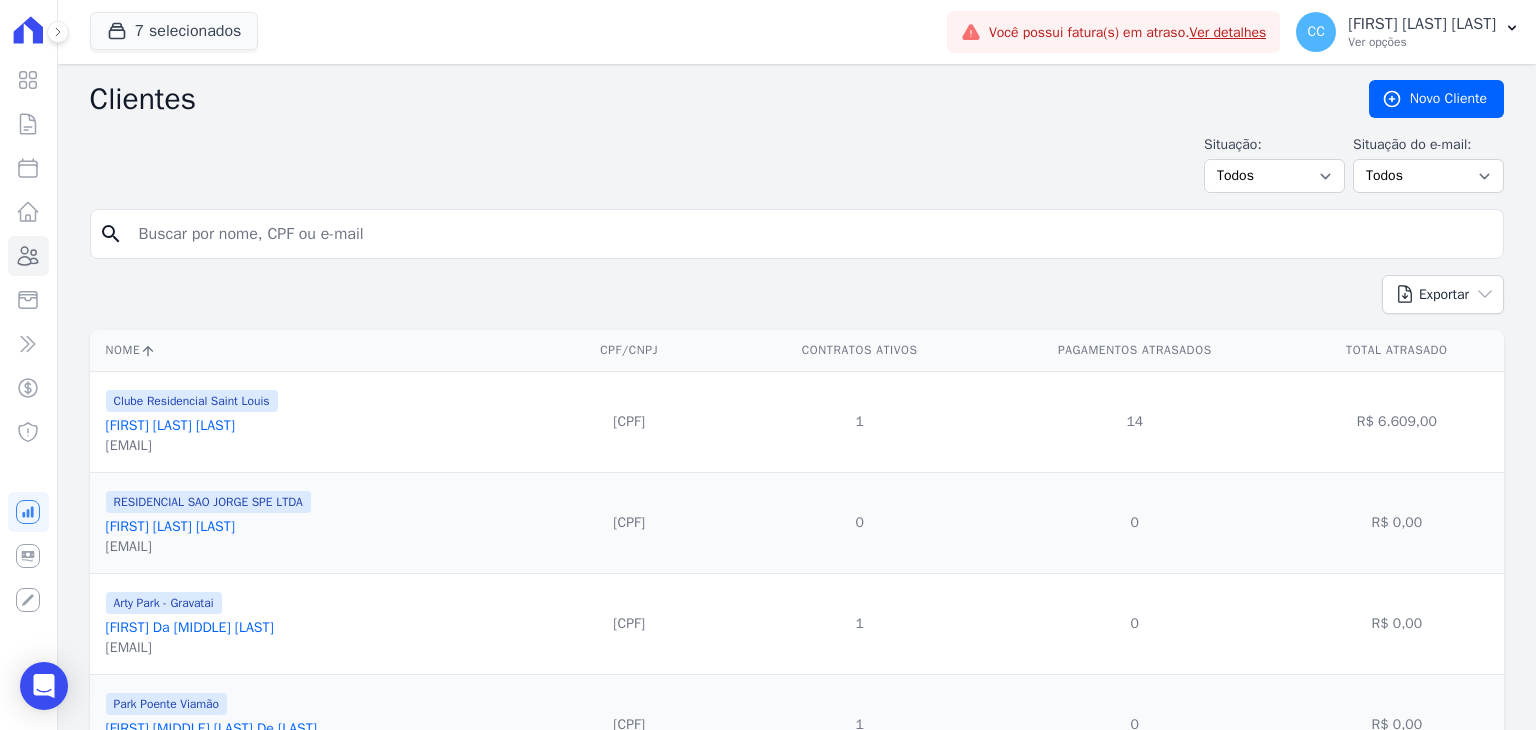 click at bounding box center (811, 234) 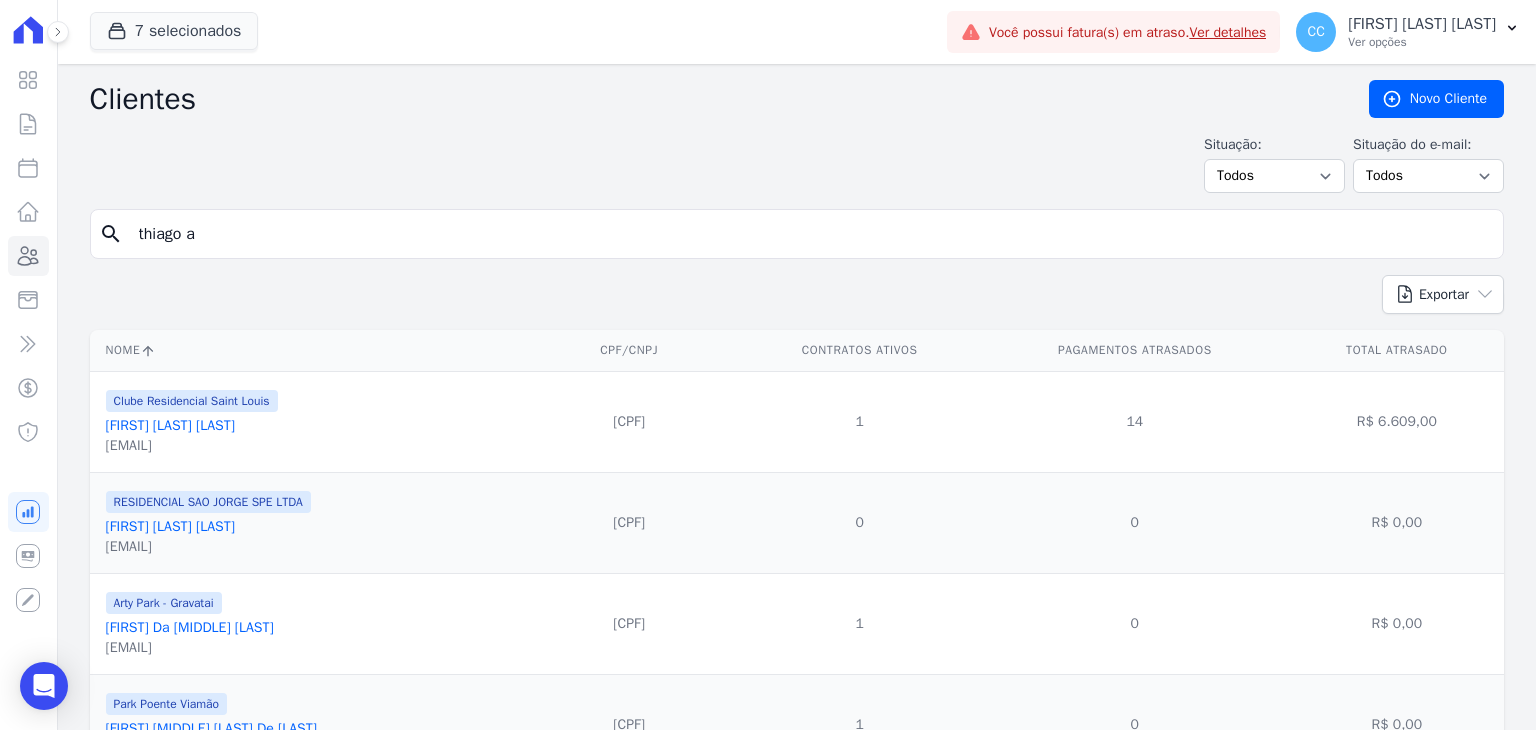 type on "thiago a" 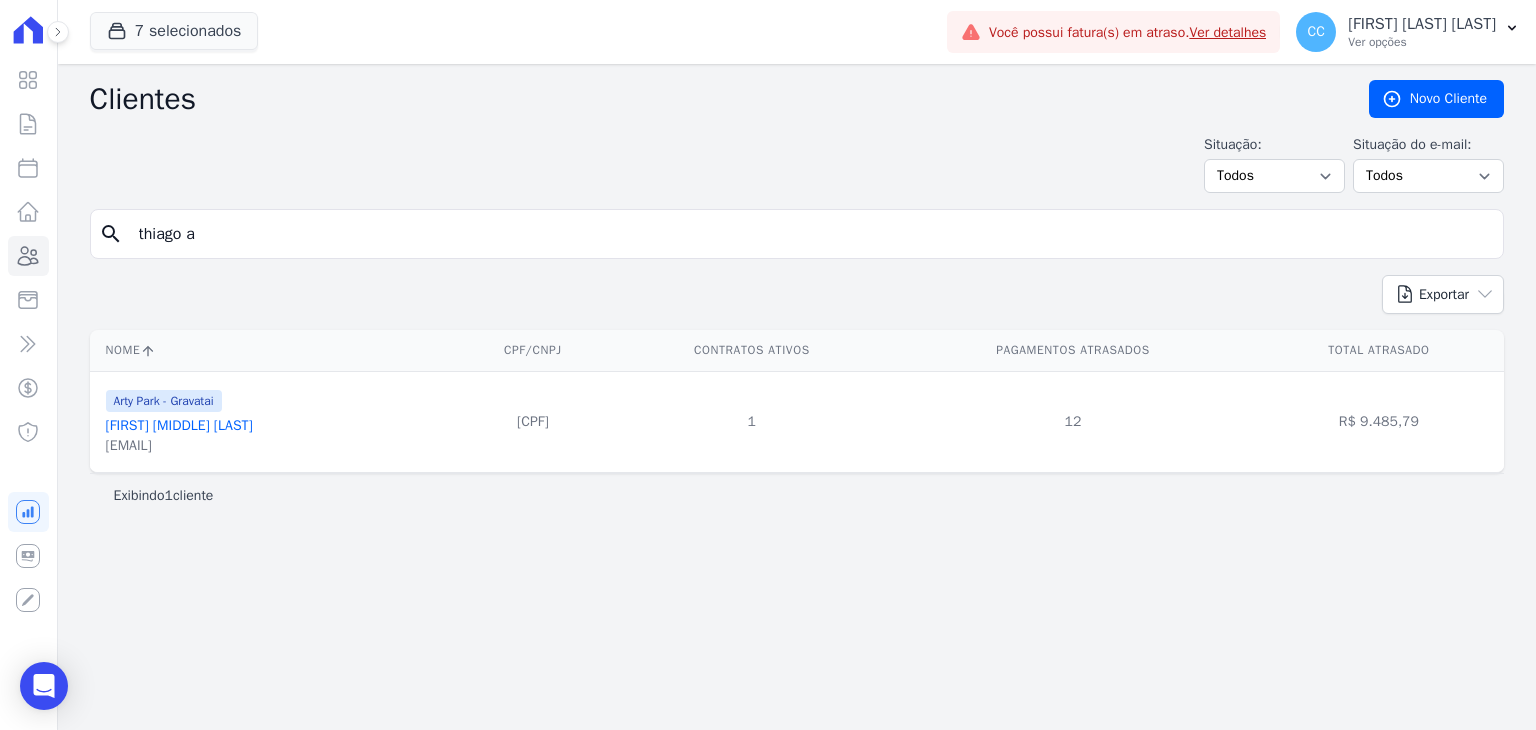 drag, startPoint x: 333, startPoint y: 449, endPoint x: 99, endPoint y: 455, distance: 234.0769 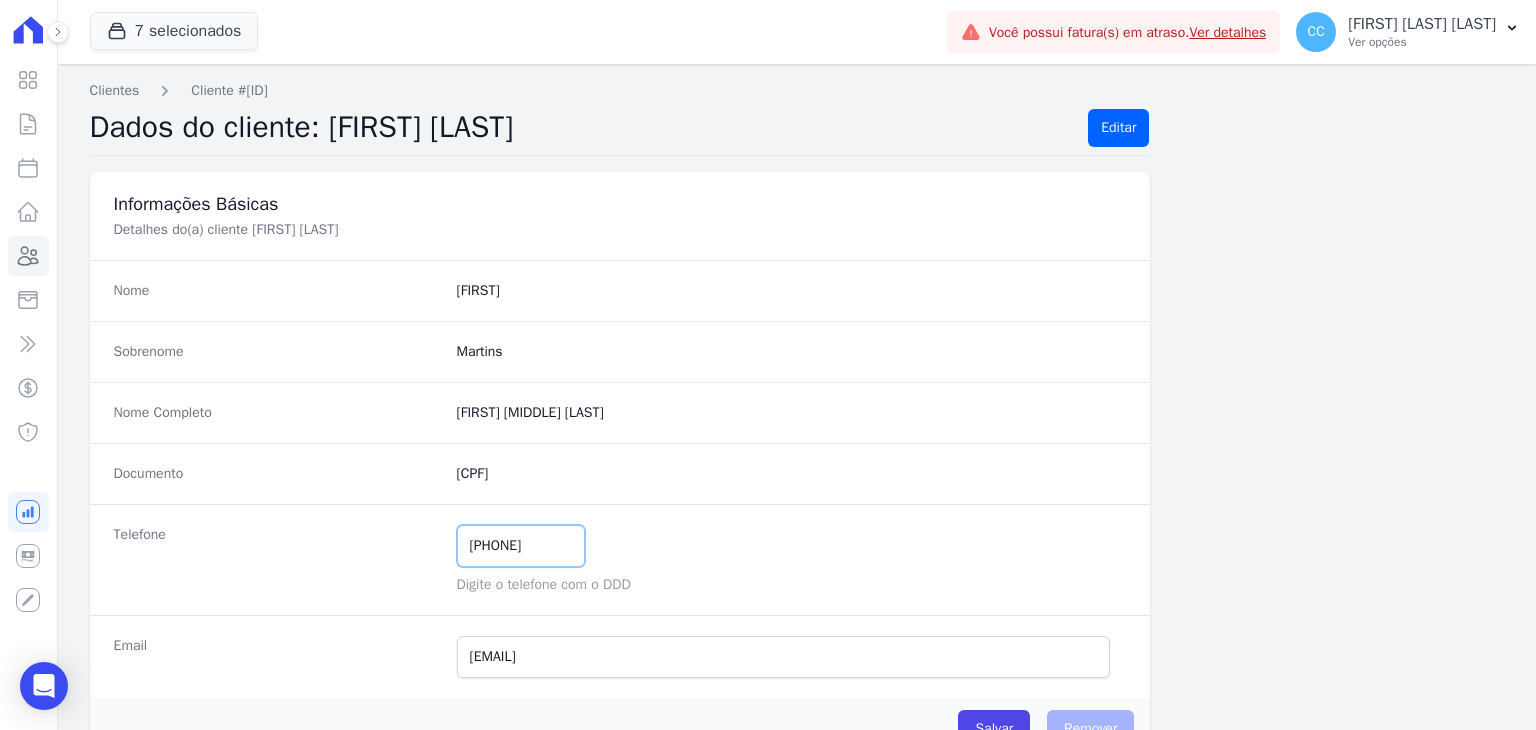 drag, startPoint x: 584, startPoint y: 545, endPoint x: 396, endPoint y: 548, distance: 188.02394 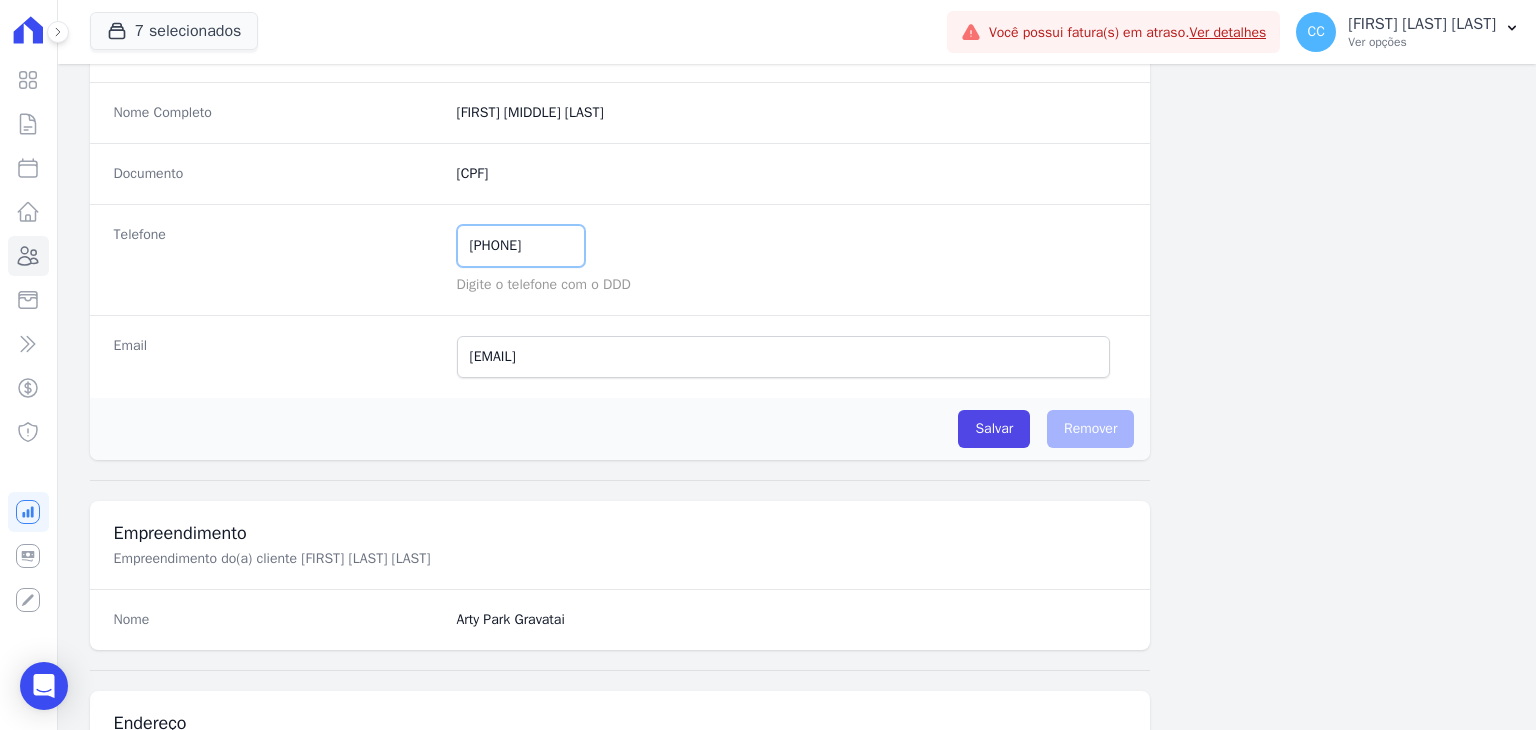 scroll, scrollTop: 500, scrollLeft: 0, axis: vertical 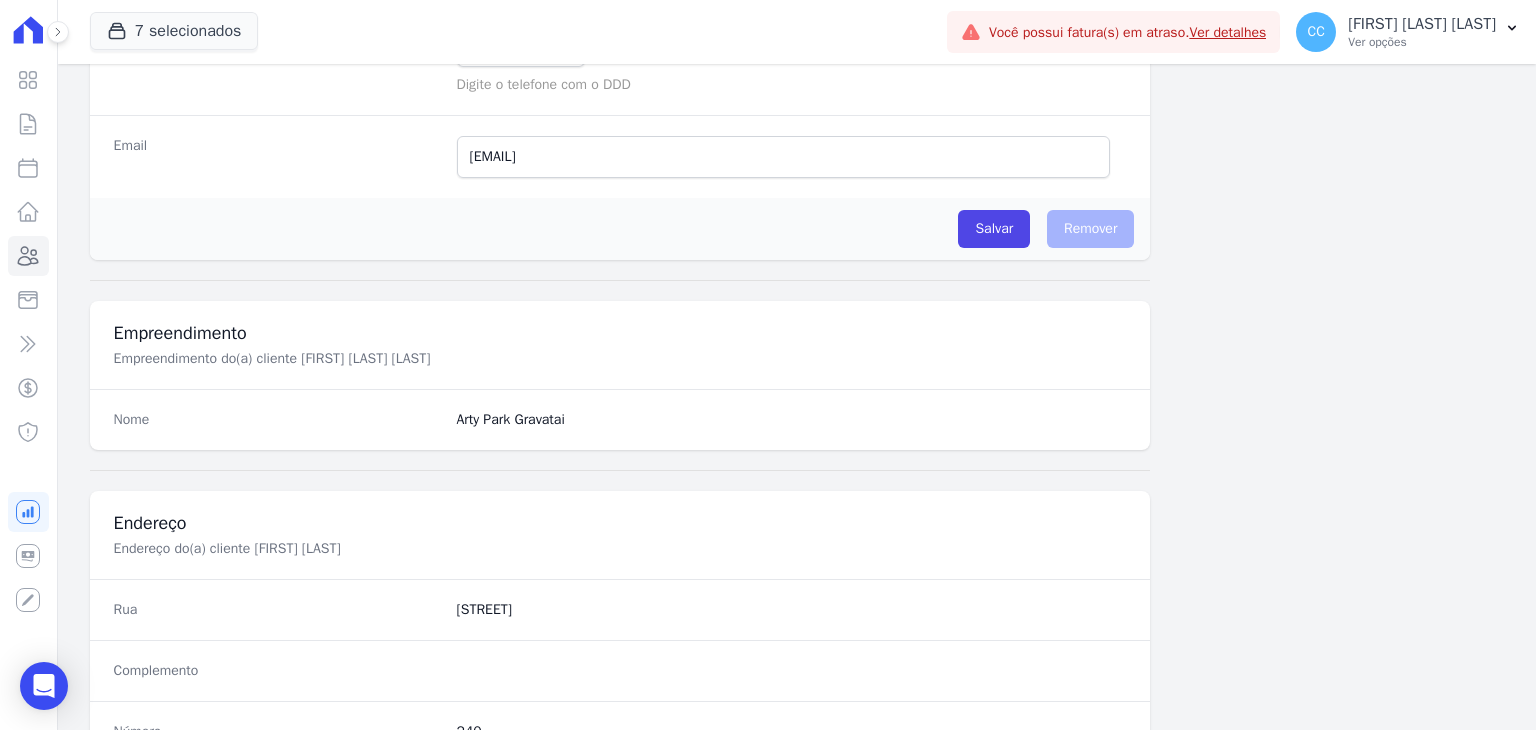 click on "Empreendimento
Empreendimento do(a) cliente [FIRST] [LAST] [LAST]" at bounding box center [620, 345] 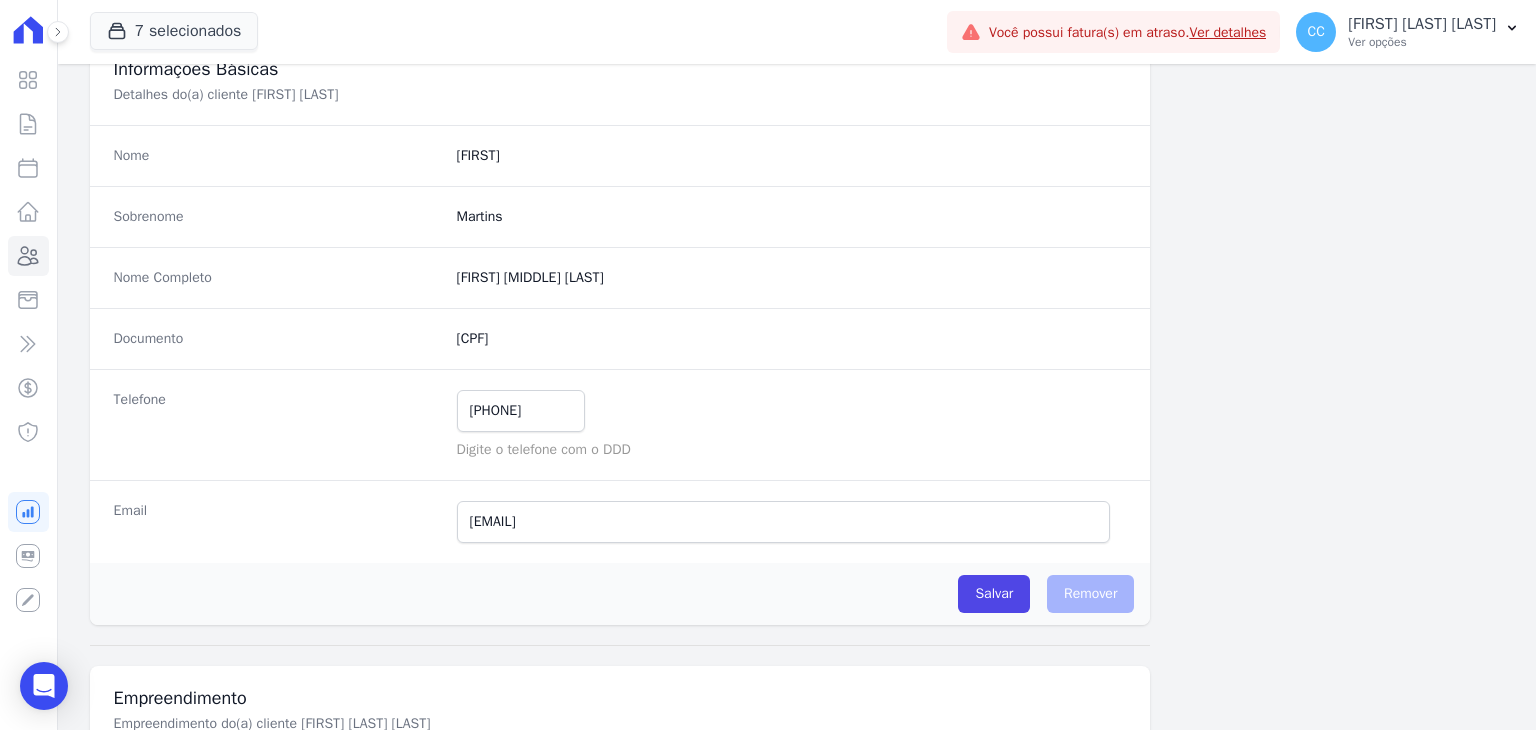 scroll, scrollTop: 0, scrollLeft: 0, axis: both 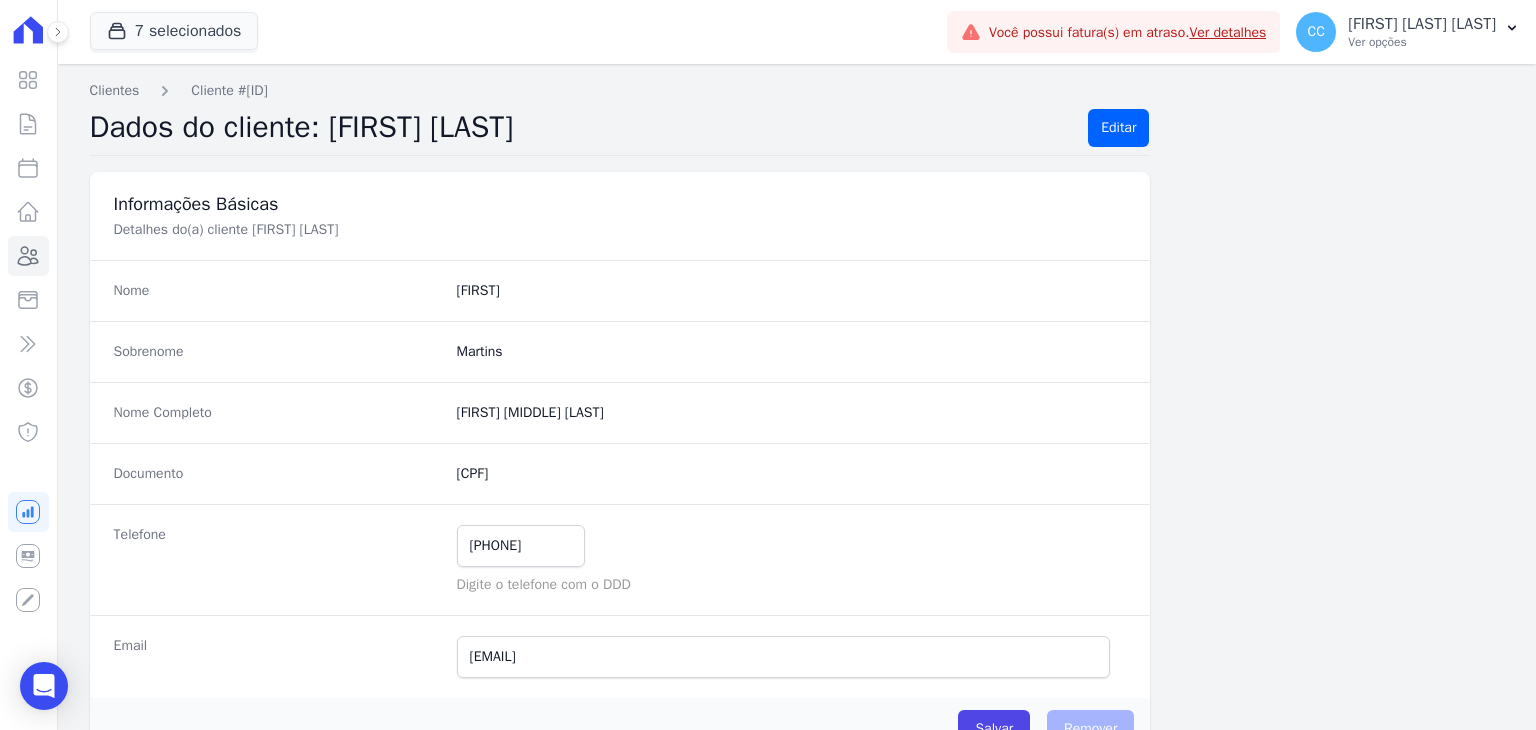 click on "Visão Geral
Contratos
Parcelas
Lotes
Clientes
Minha Carteira
Transferências
Crédito
Negativação" at bounding box center [28, 365] 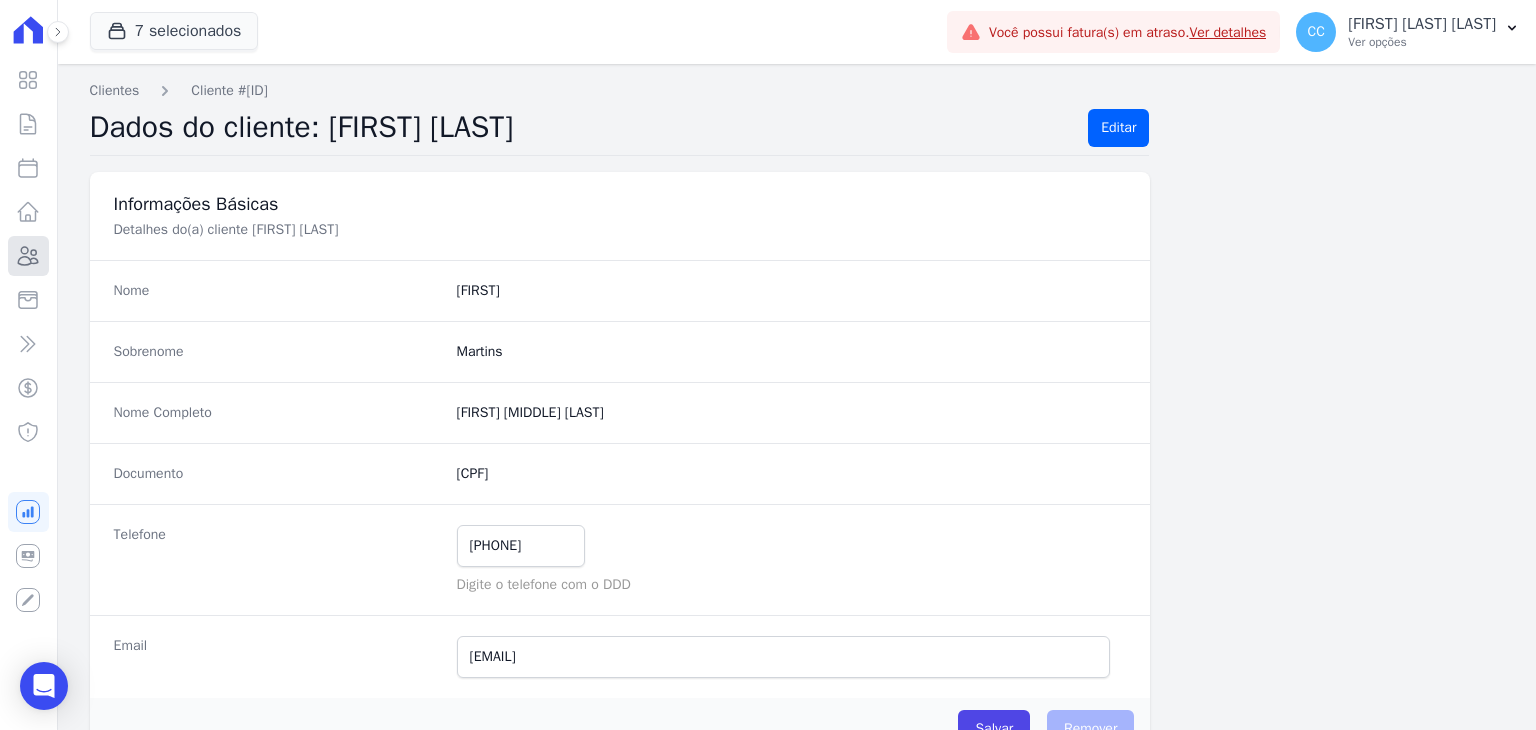 click on "Clientes" at bounding box center [28, 256] 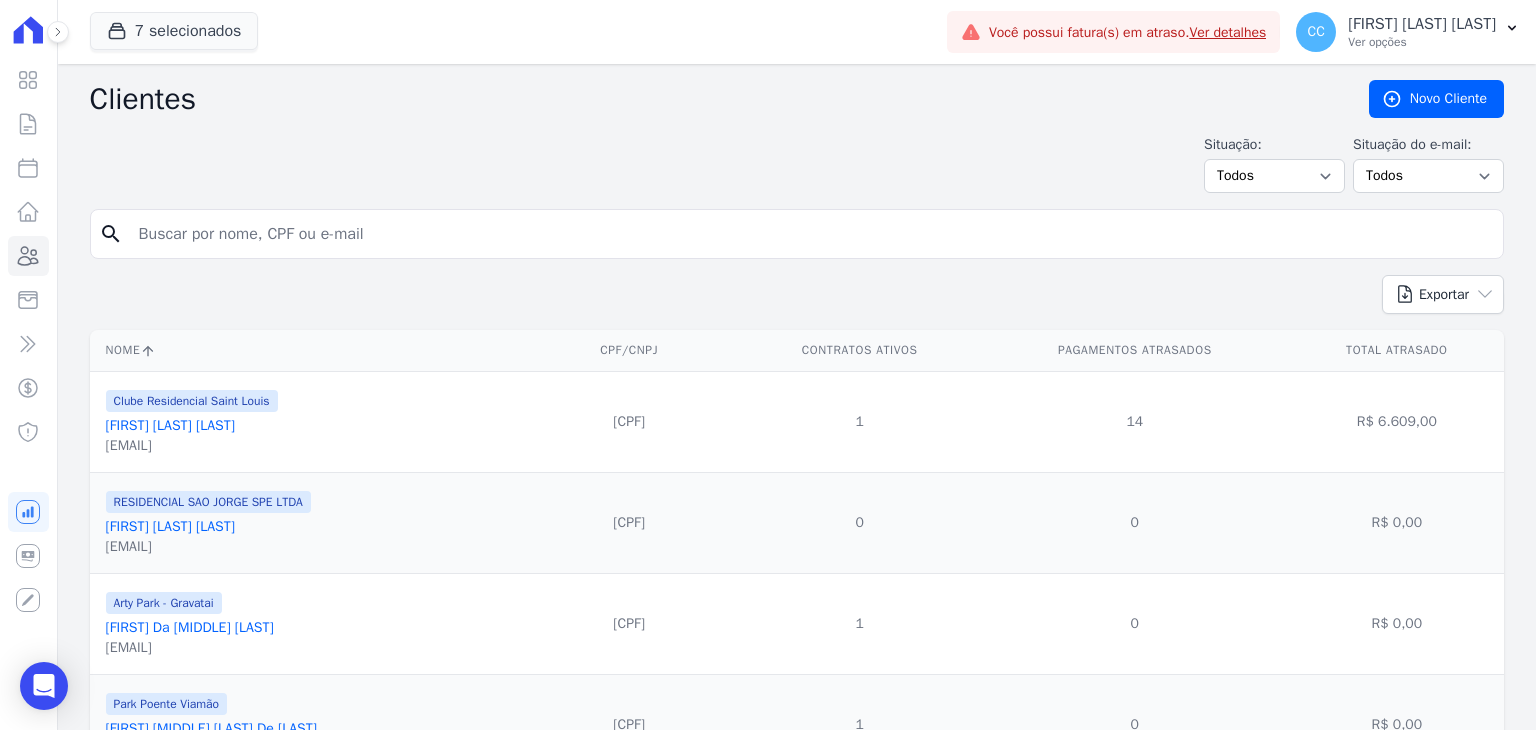click on "search" at bounding box center (797, 234) 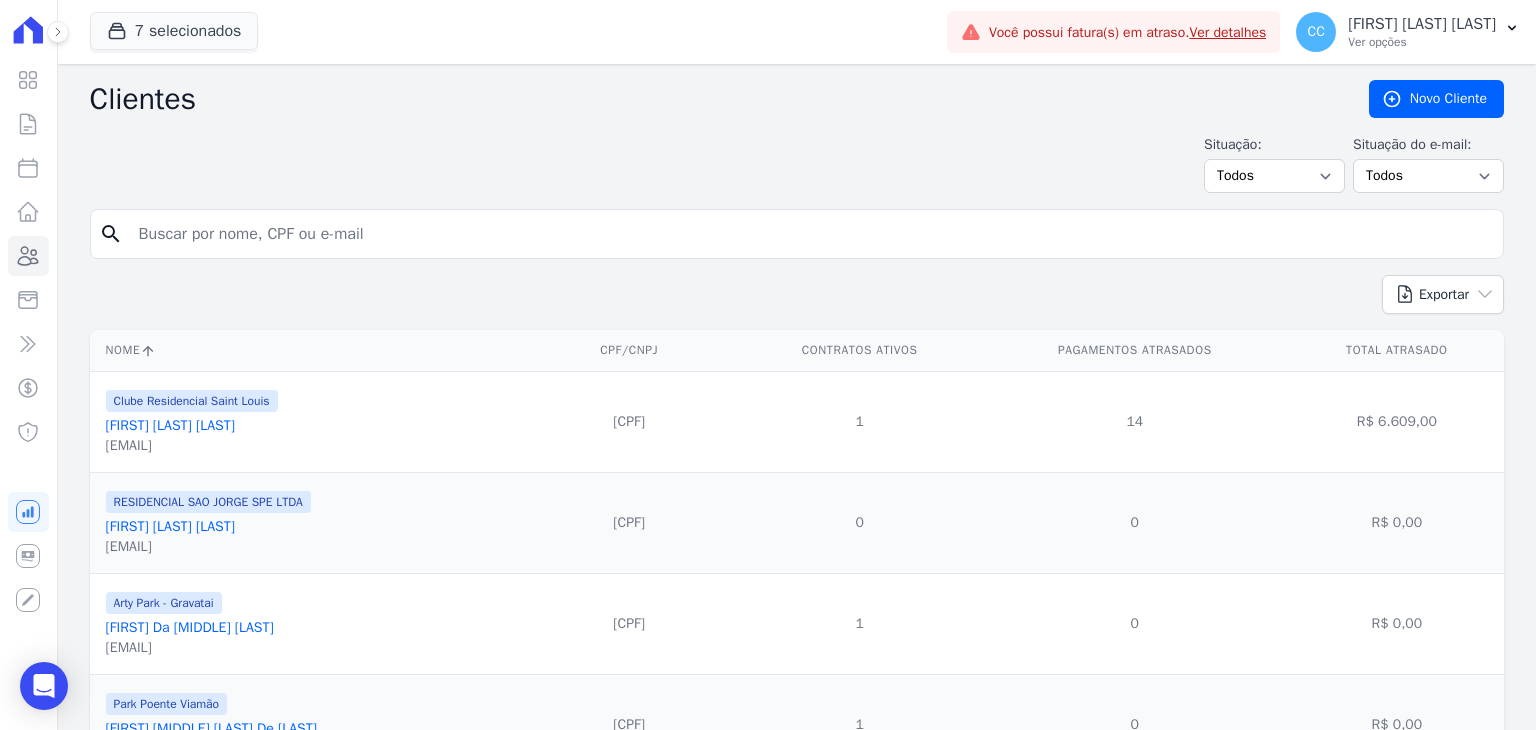 click at bounding box center [811, 234] 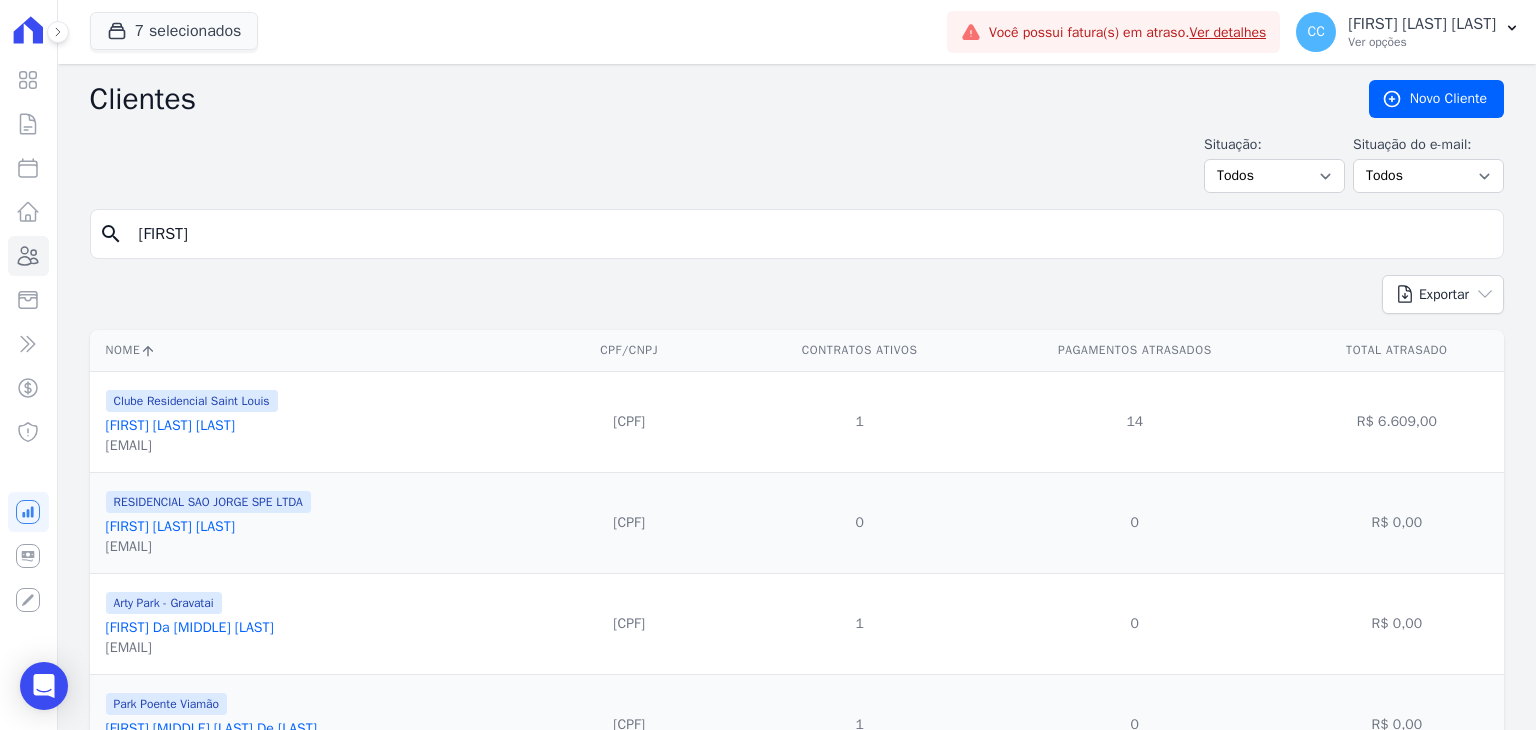type on "[FIRST]" 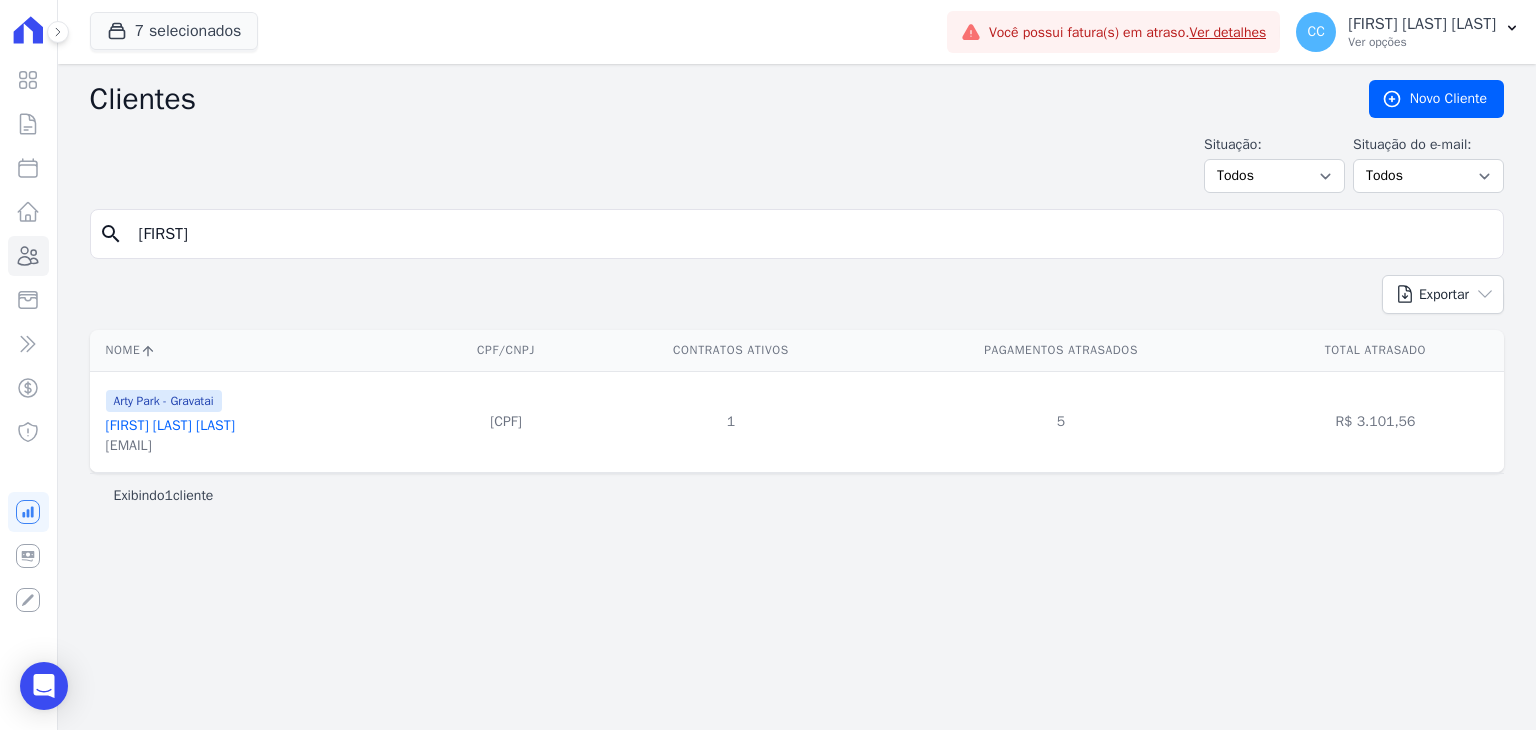 drag, startPoint x: 101, startPoint y: 449, endPoint x: 280, endPoint y: 467, distance: 179.90276 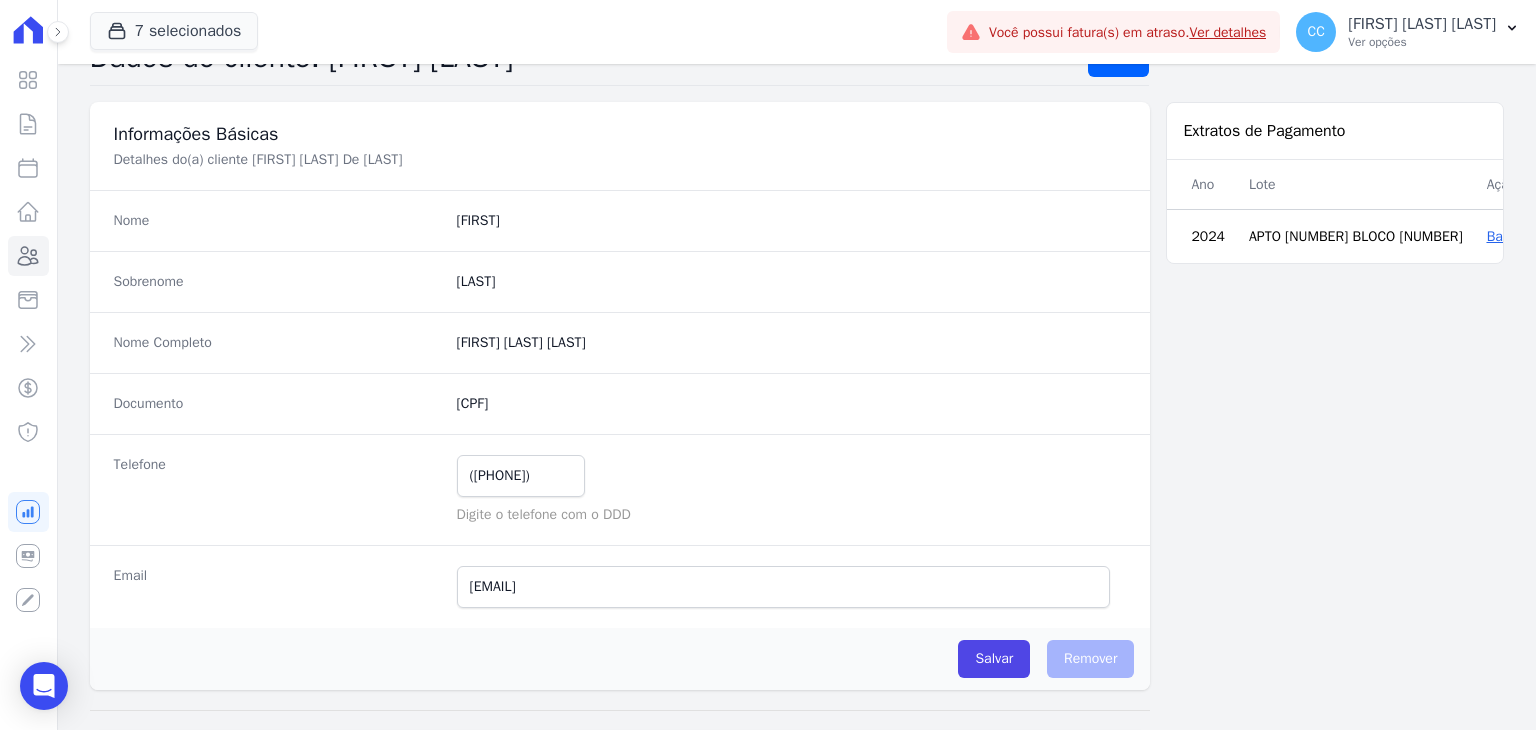 scroll, scrollTop: 200, scrollLeft: 0, axis: vertical 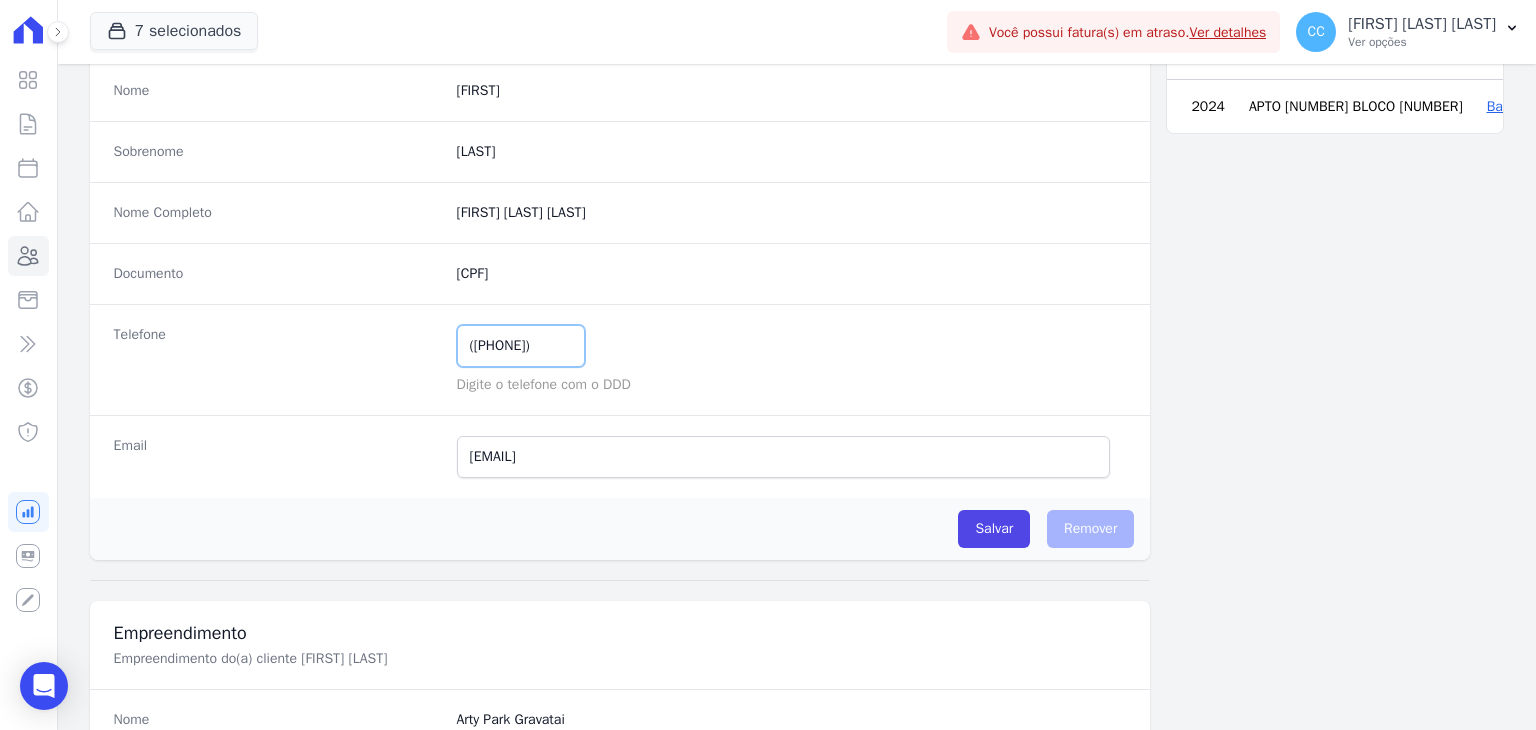 drag, startPoint x: 471, startPoint y: 341, endPoint x: 616, endPoint y: 339, distance: 145.0138 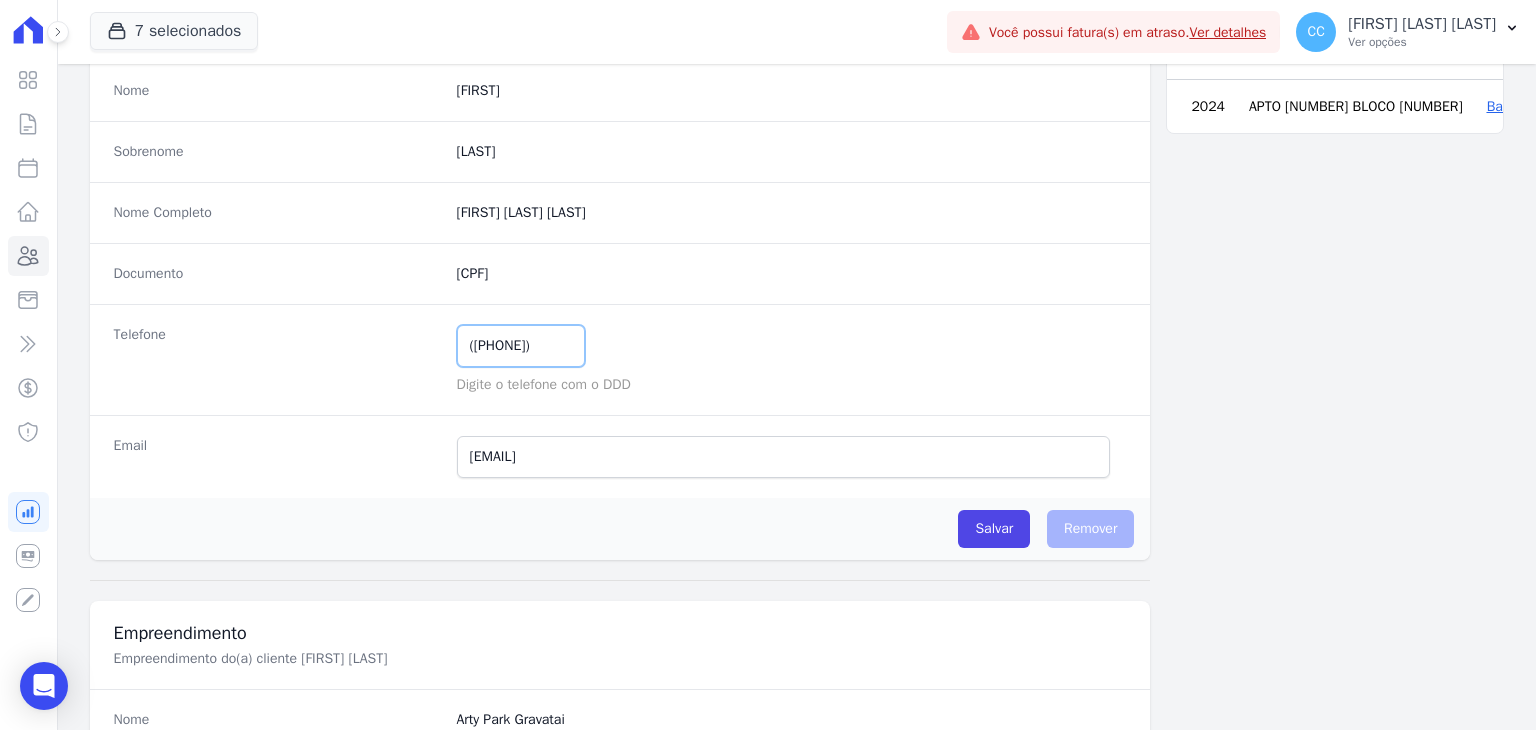scroll, scrollTop: 0, scrollLeft: 0, axis: both 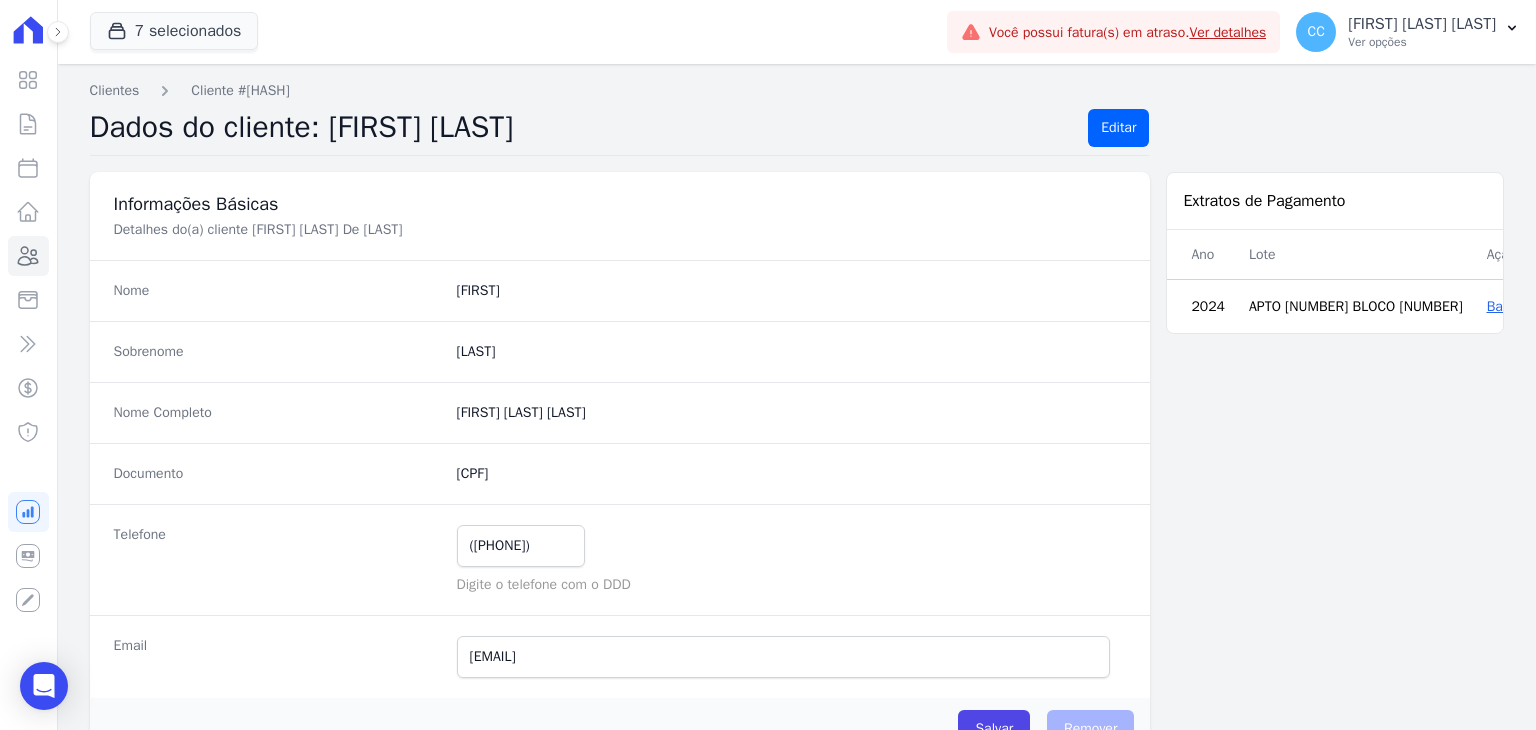 click at bounding box center [28, 30] 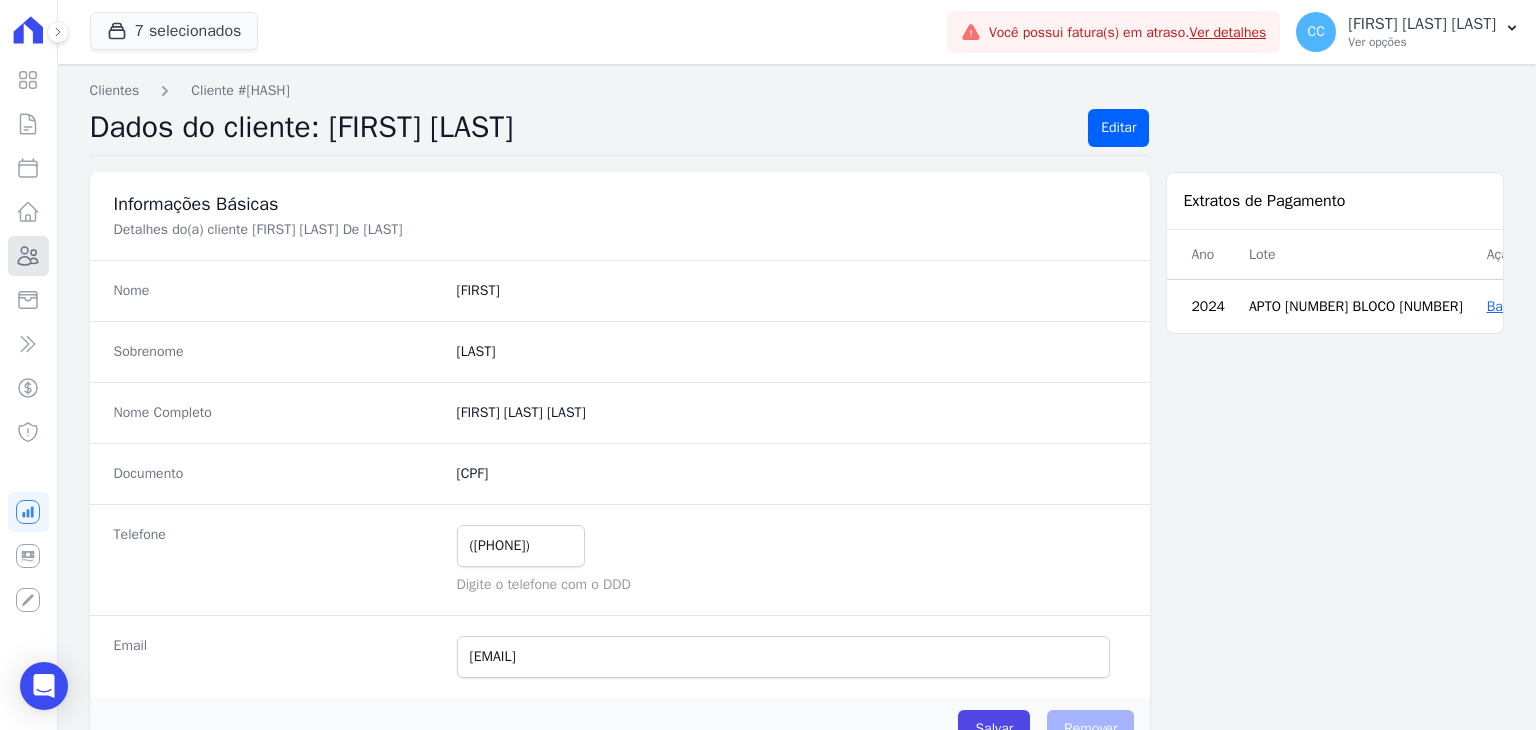 click 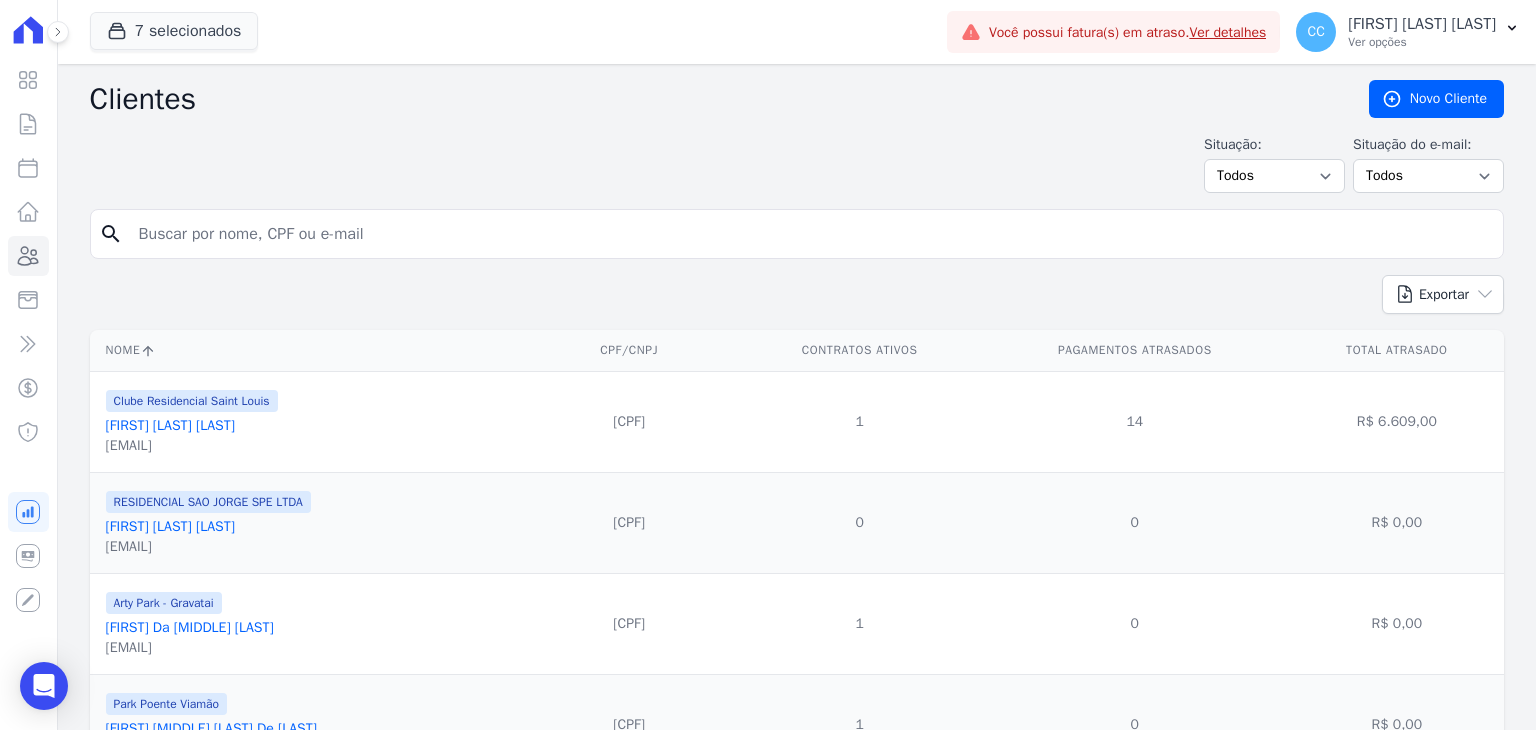 click at bounding box center [811, 234] 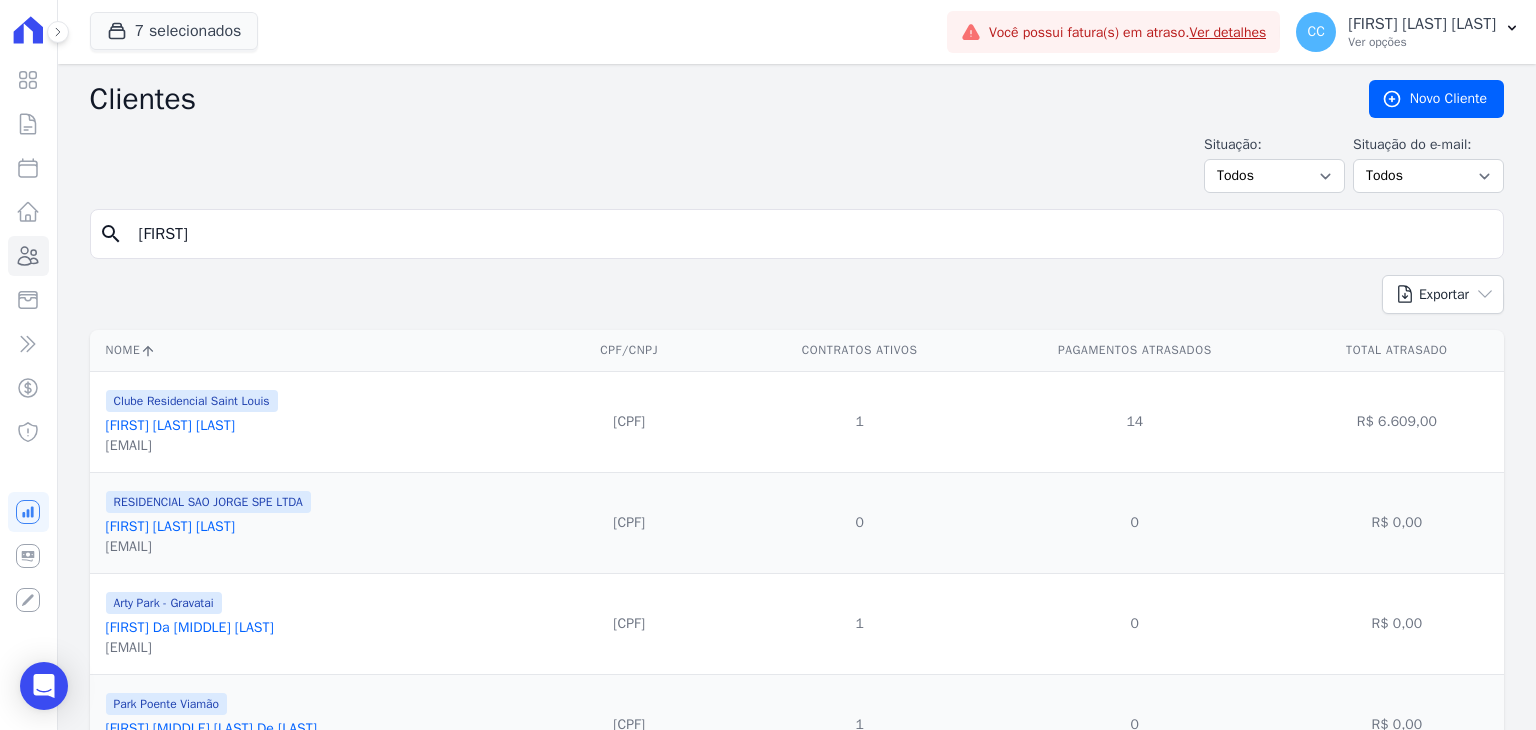 type on "[FIRST]" 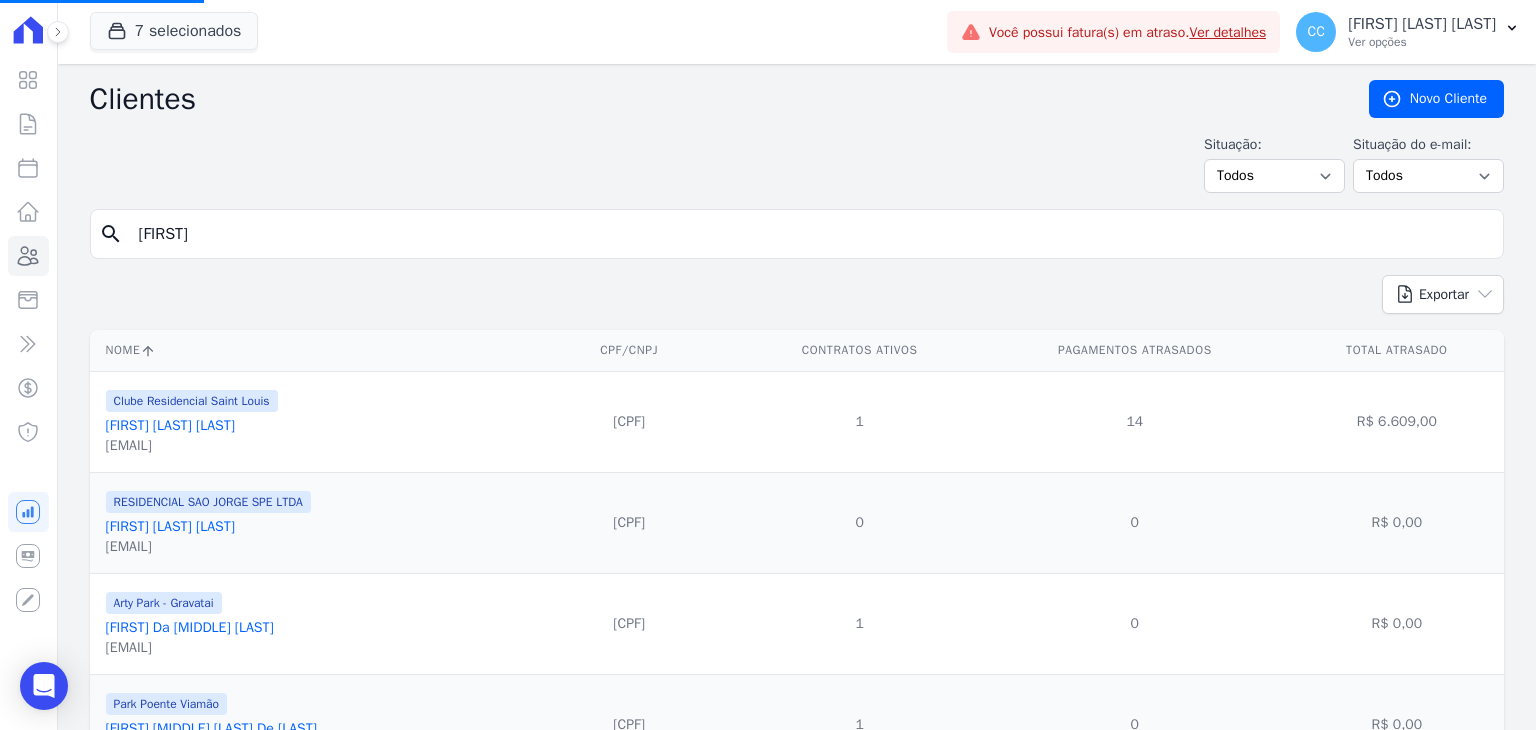 click on "[FIRST]" at bounding box center [811, 234] 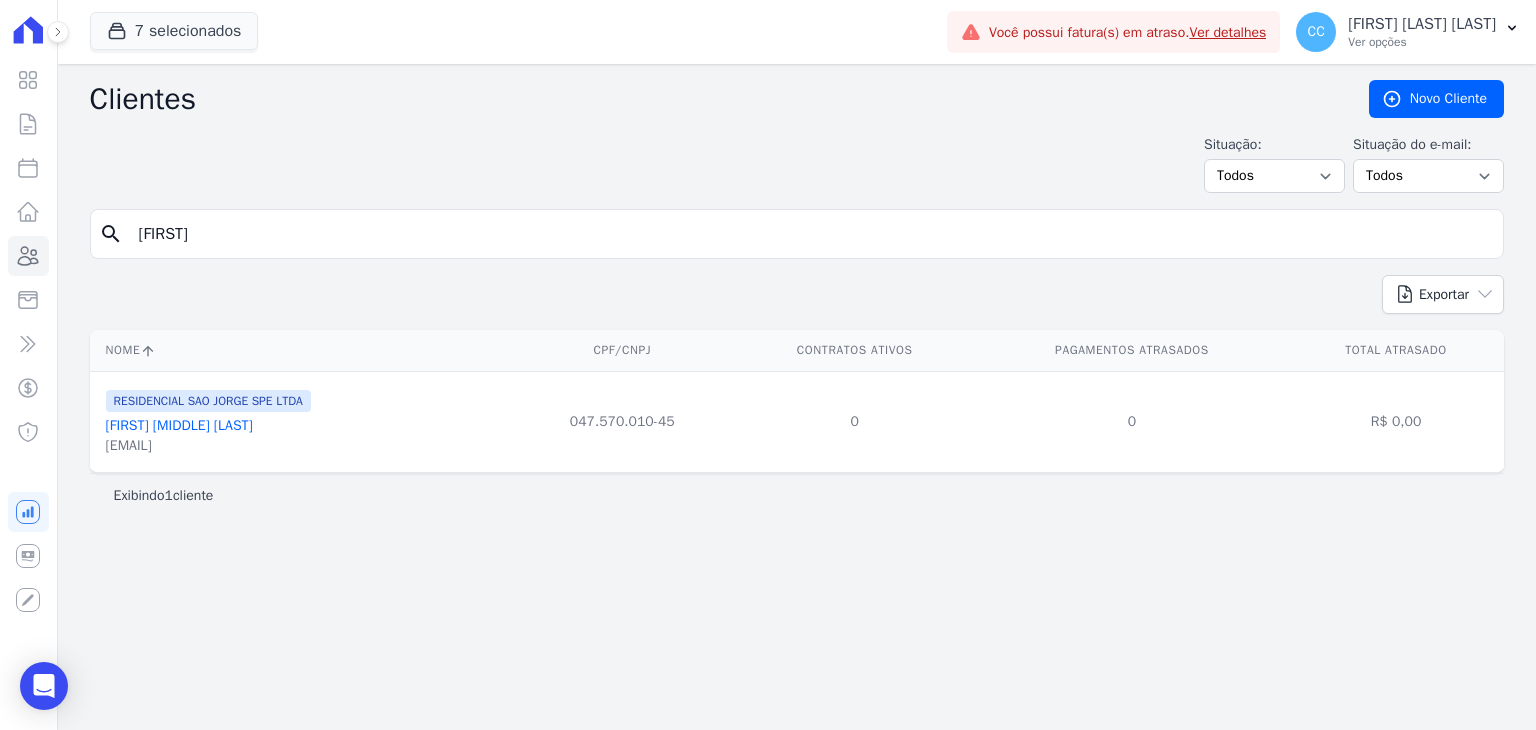 click on "[FIRST]" at bounding box center [811, 234] 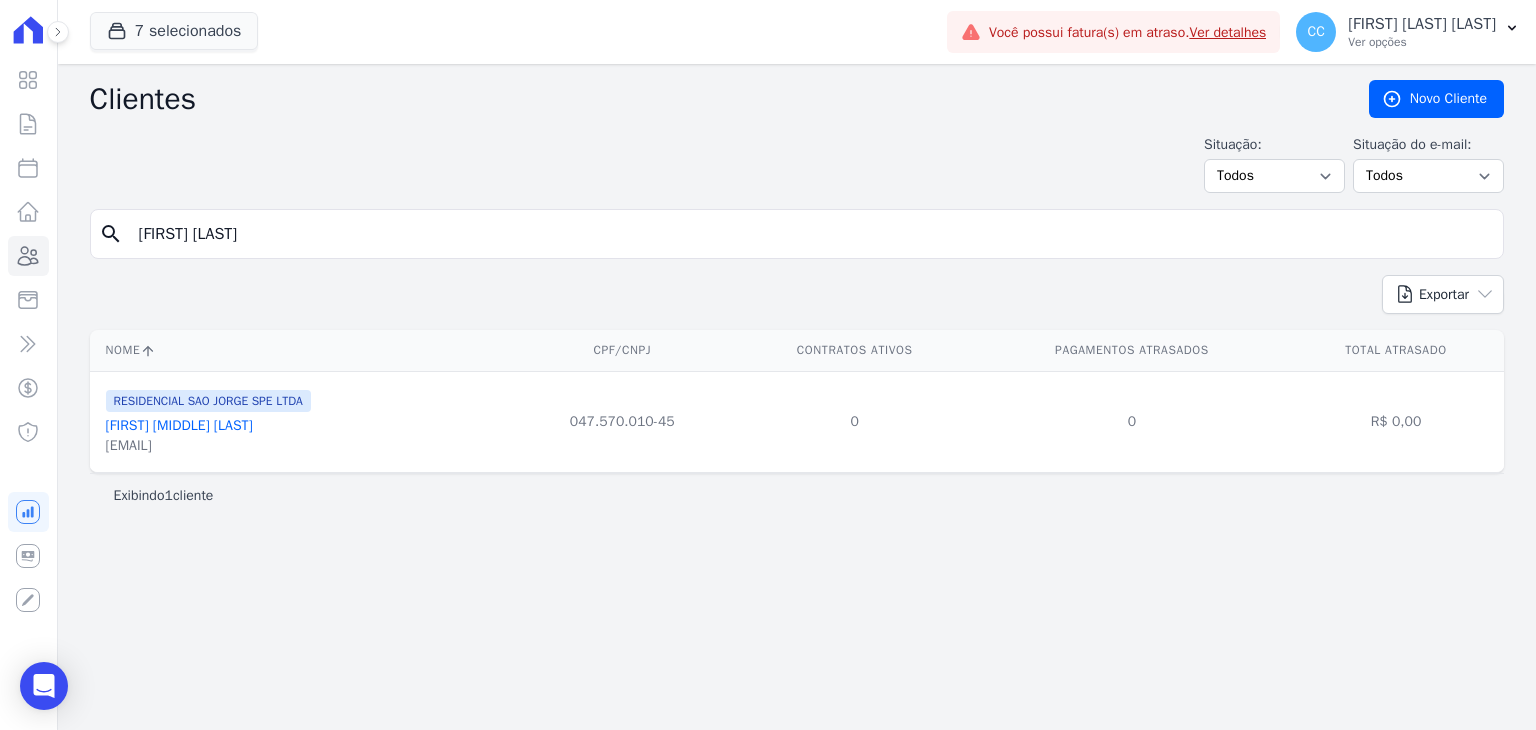 type on "[FIRST] [LAST]" 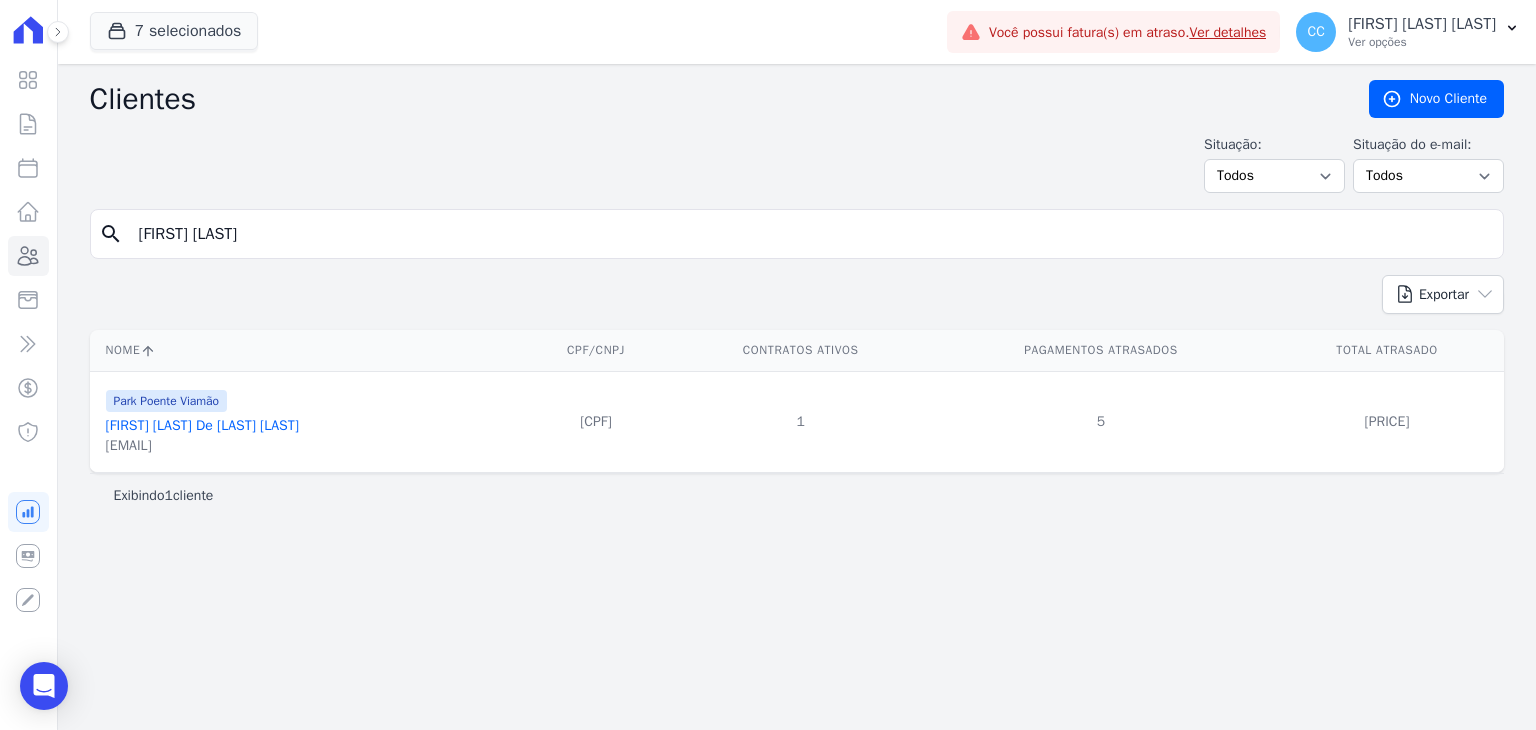click on "[FIRST] [LAST] De [LAST] [LAST]" at bounding box center (202, 425) 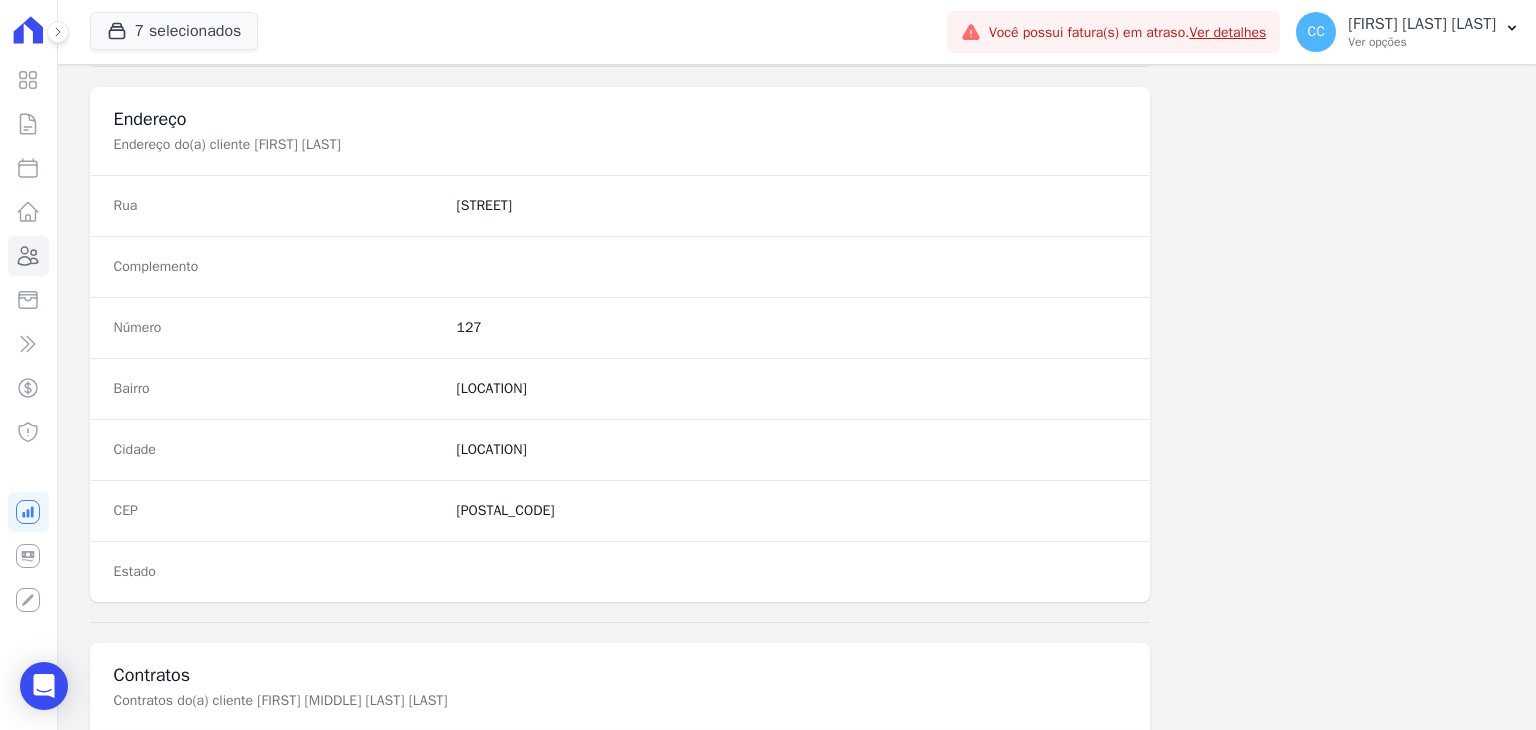 scroll, scrollTop: 1135, scrollLeft: 0, axis: vertical 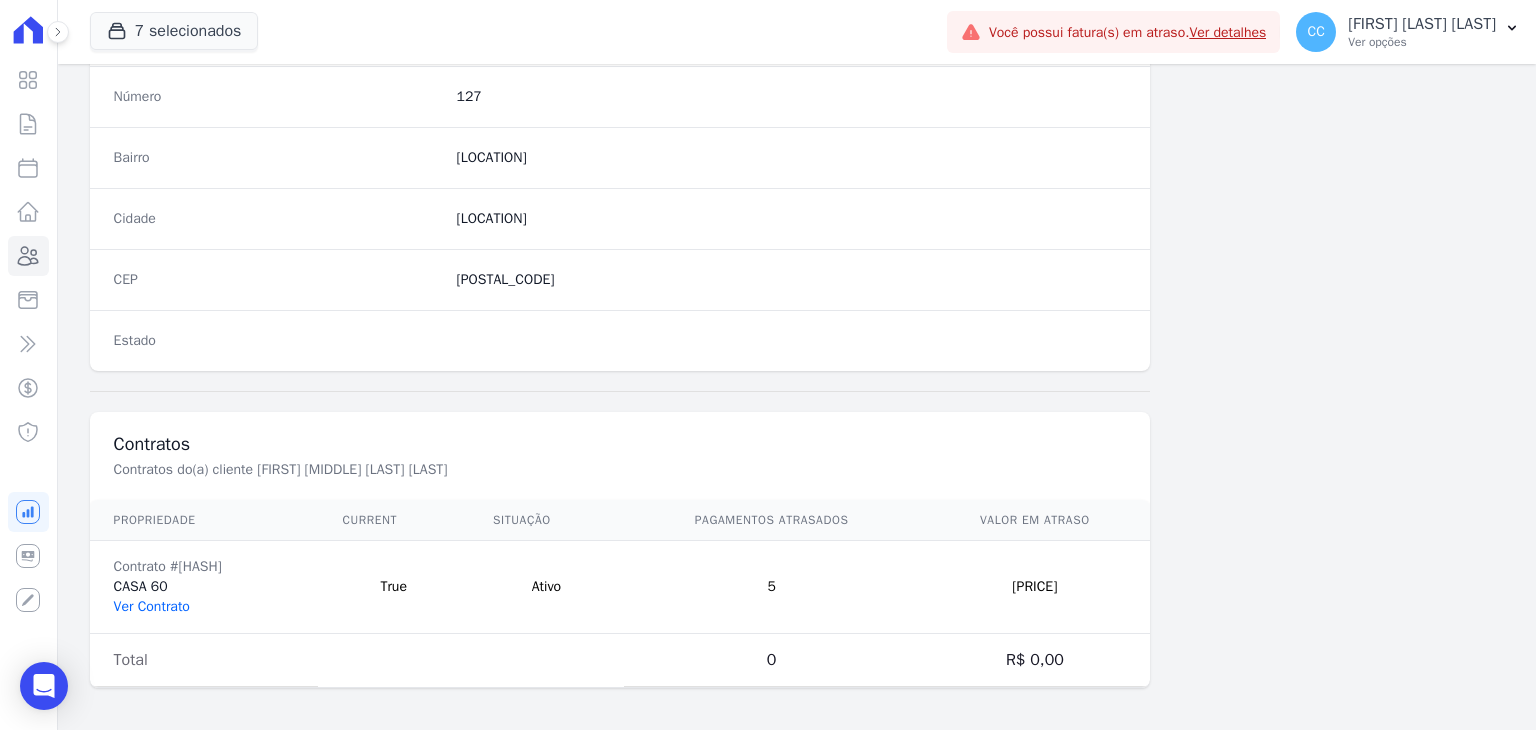 click on "Ver Contrato" at bounding box center (152, 606) 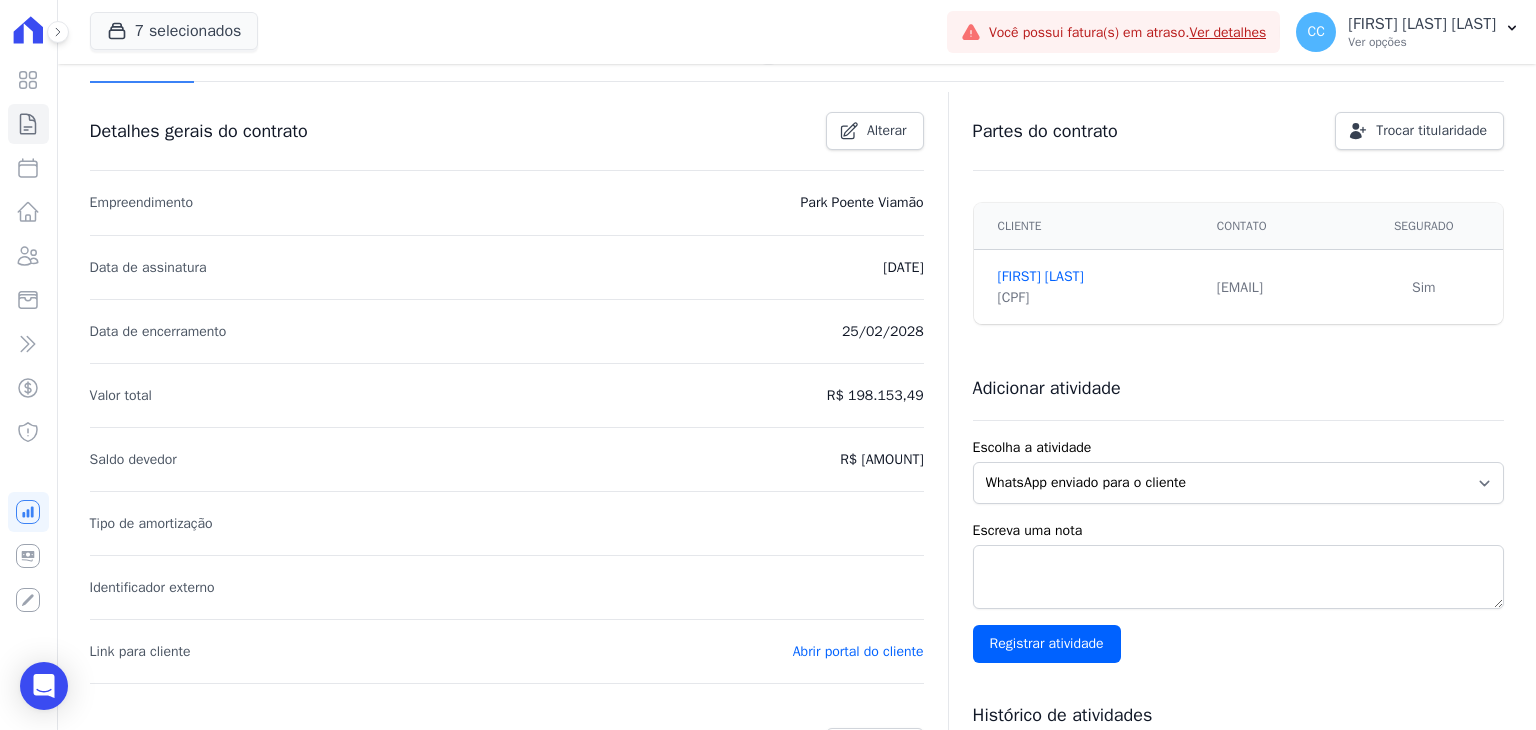 scroll, scrollTop: 0, scrollLeft: 0, axis: both 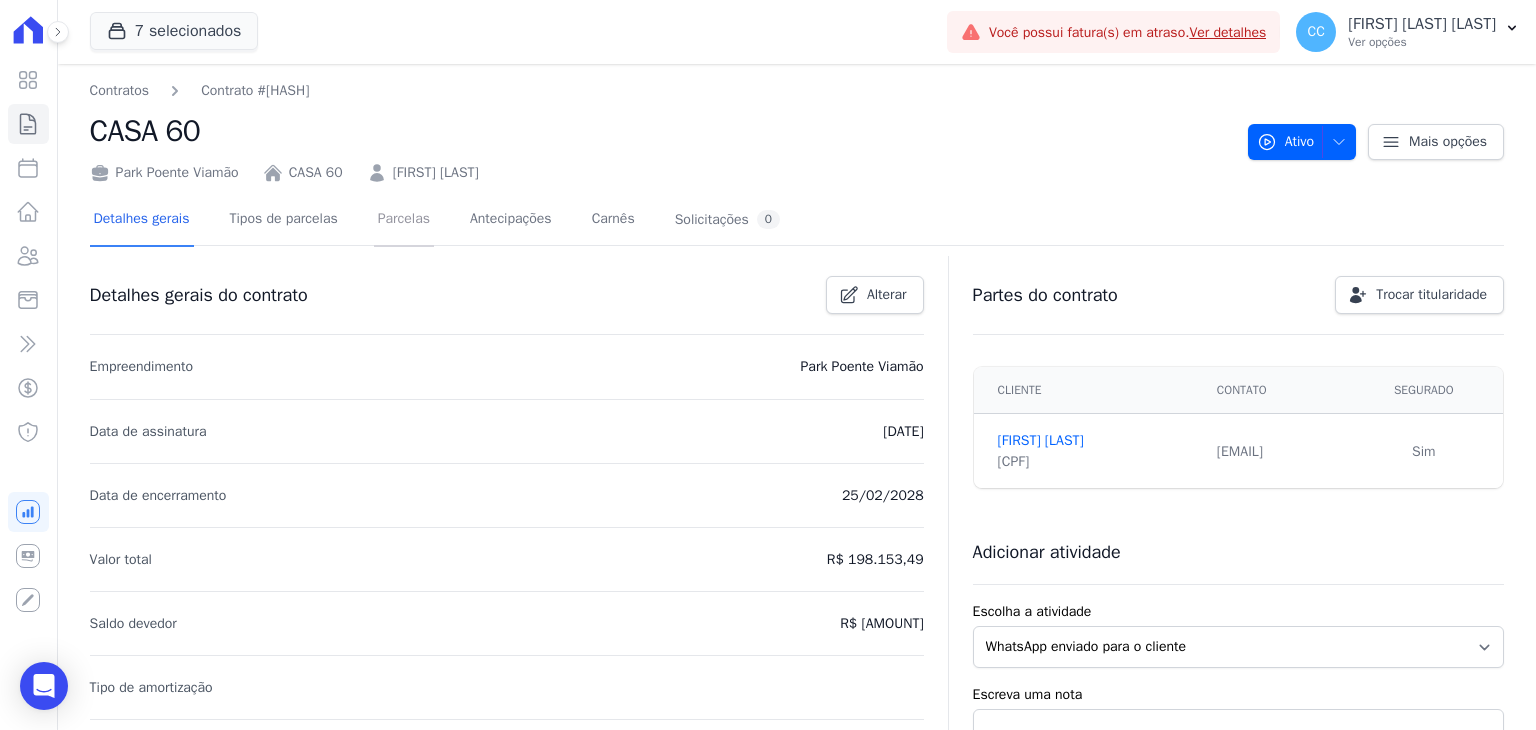 click on "Parcelas" at bounding box center (404, 220) 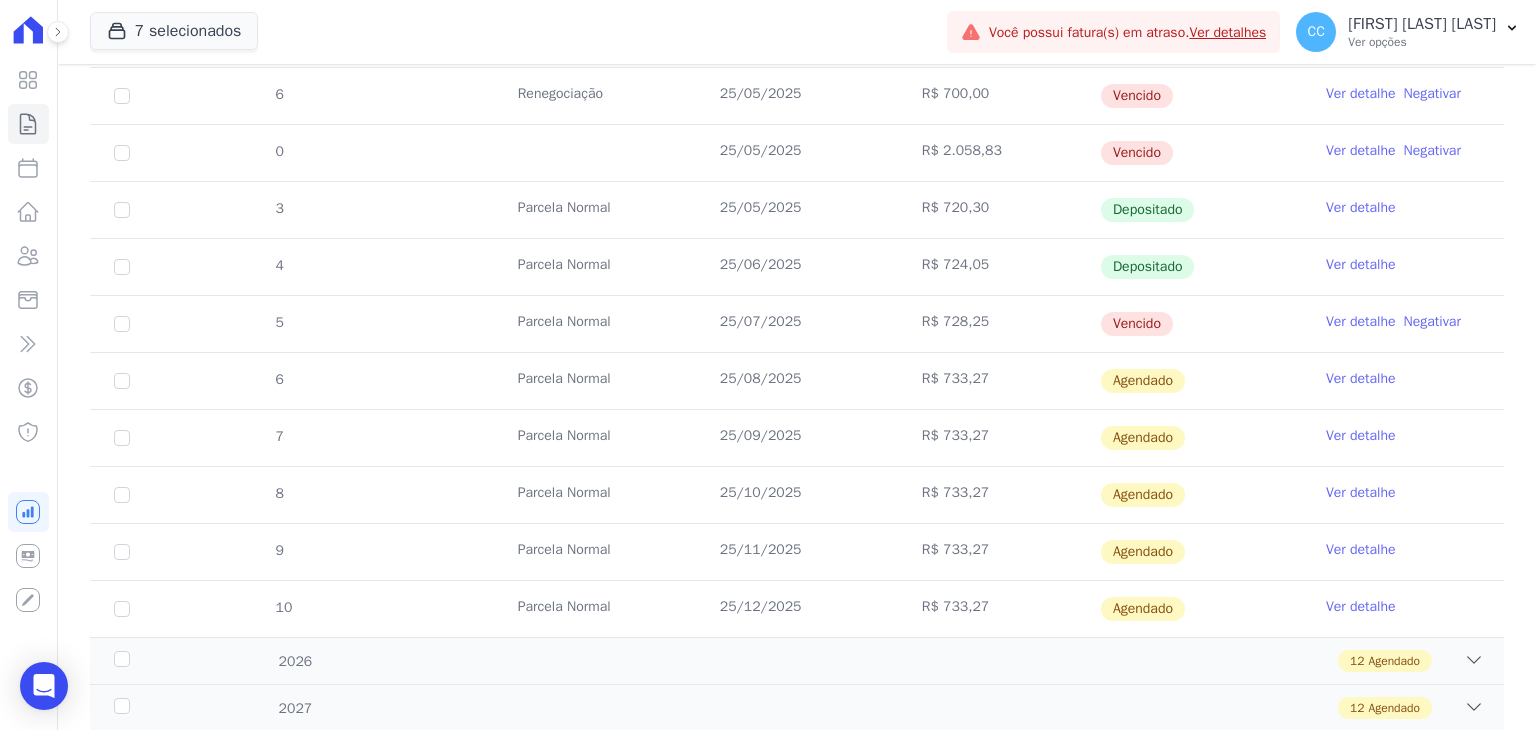 scroll, scrollTop: 1000, scrollLeft: 0, axis: vertical 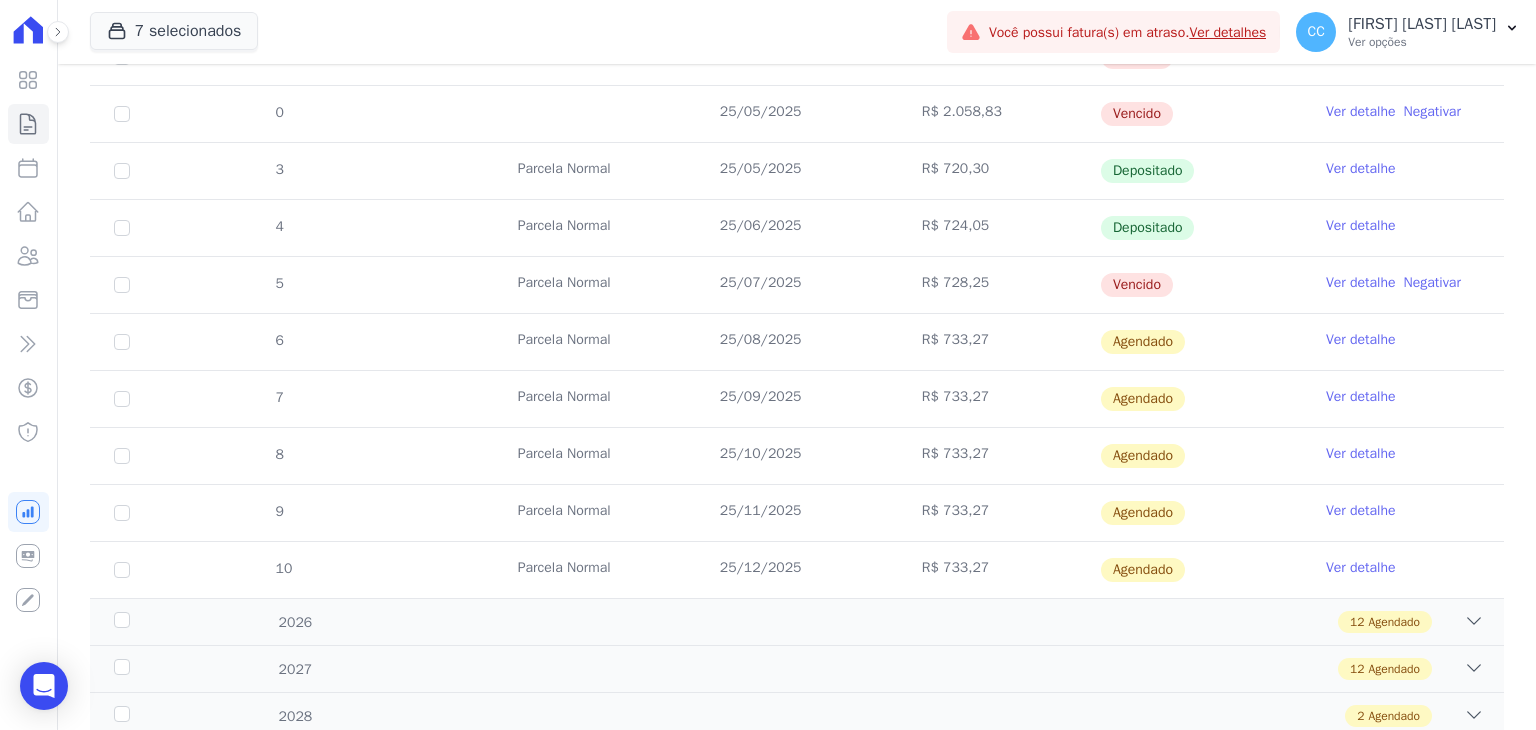 click on "Ver detalhe" at bounding box center [1361, 283] 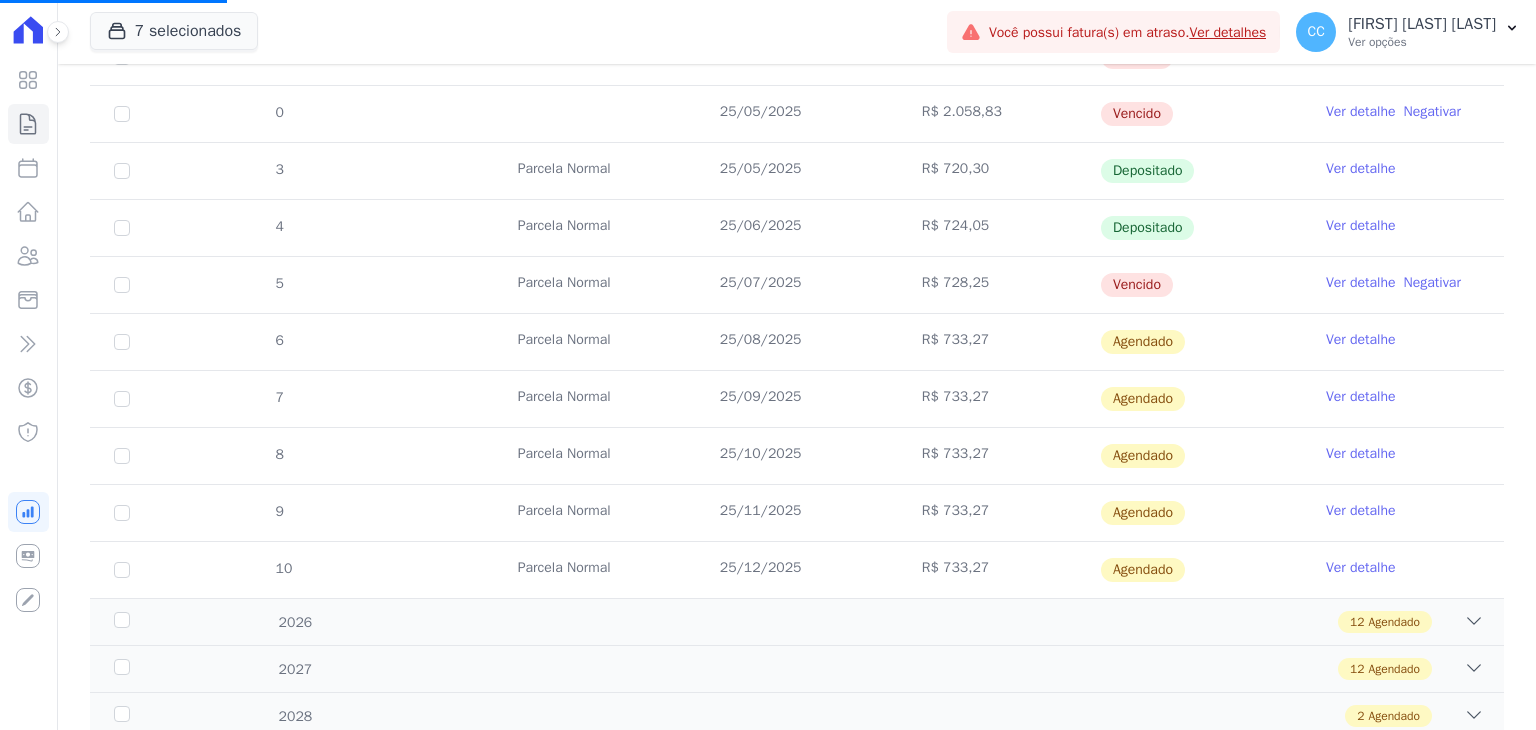 scroll, scrollTop: 700, scrollLeft: 0, axis: vertical 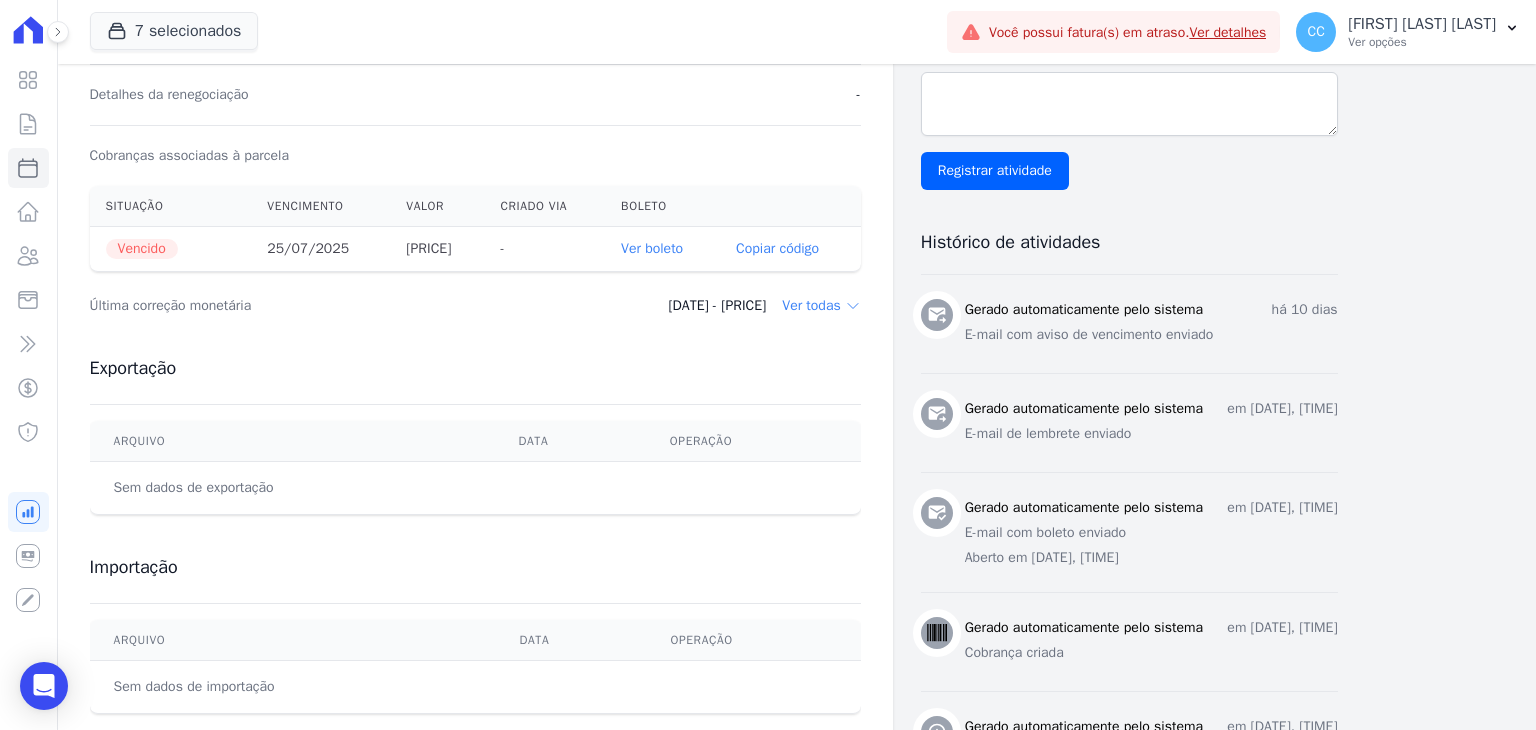 click on "Ver boleto" at bounding box center (652, 248) 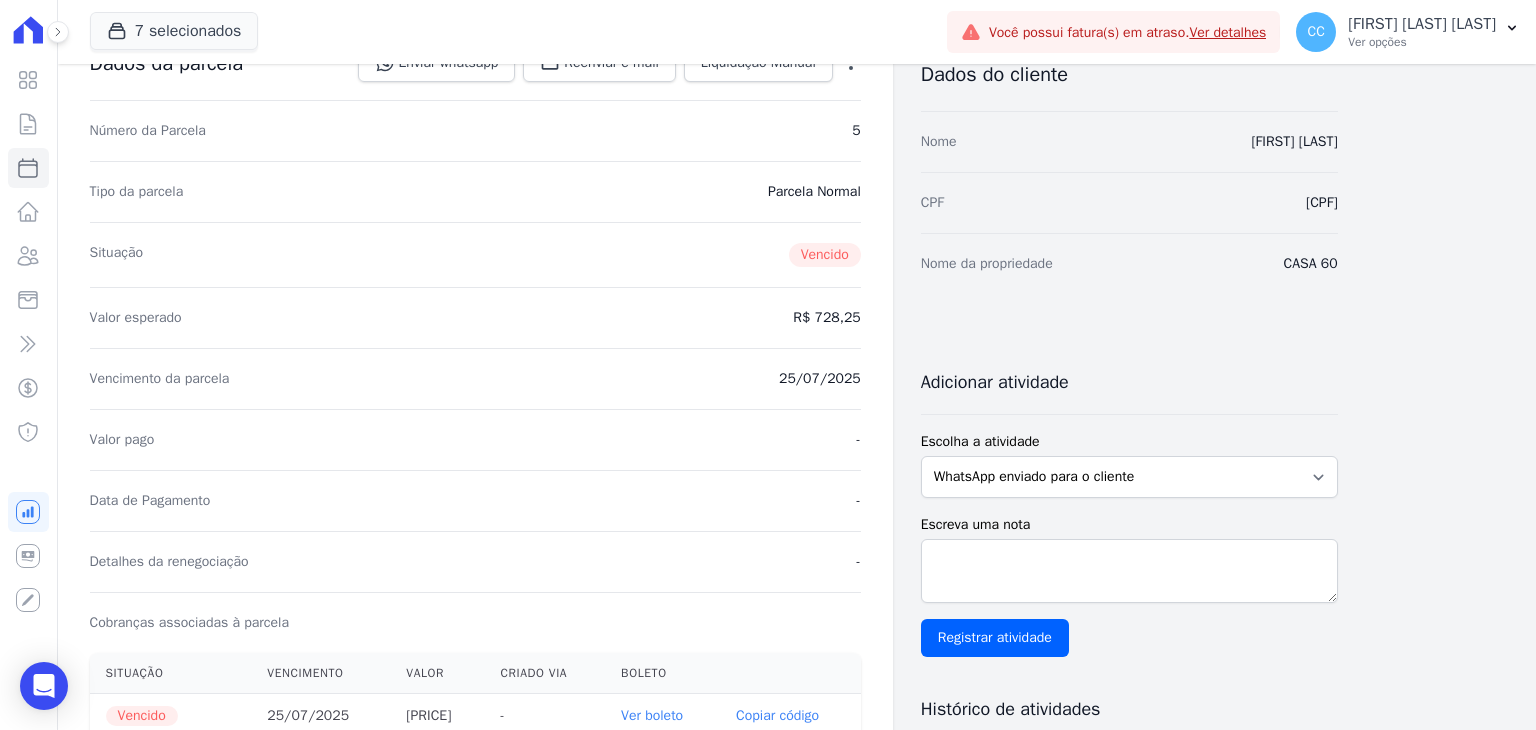 scroll, scrollTop: 0, scrollLeft: 0, axis: both 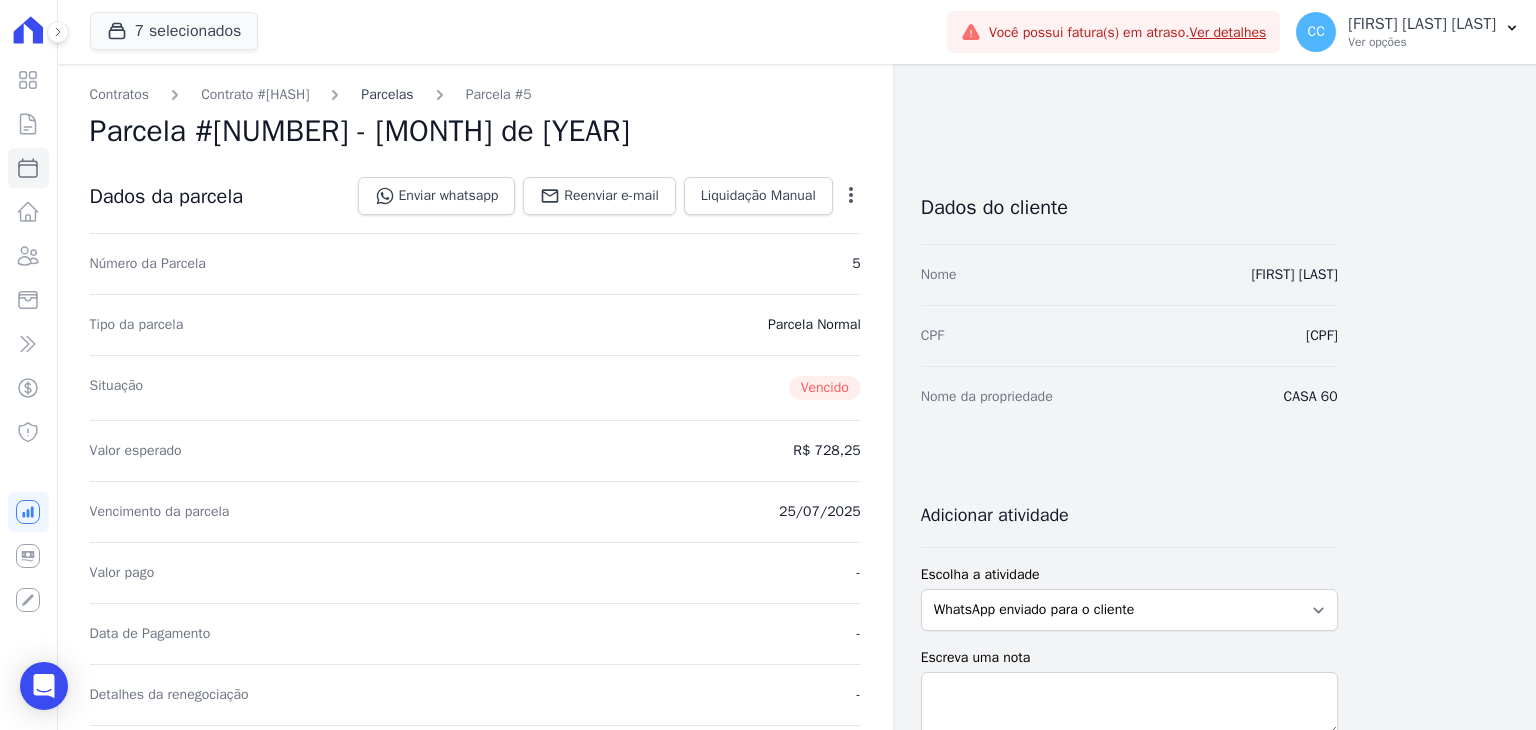 click on "Parcelas" at bounding box center [387, 94] 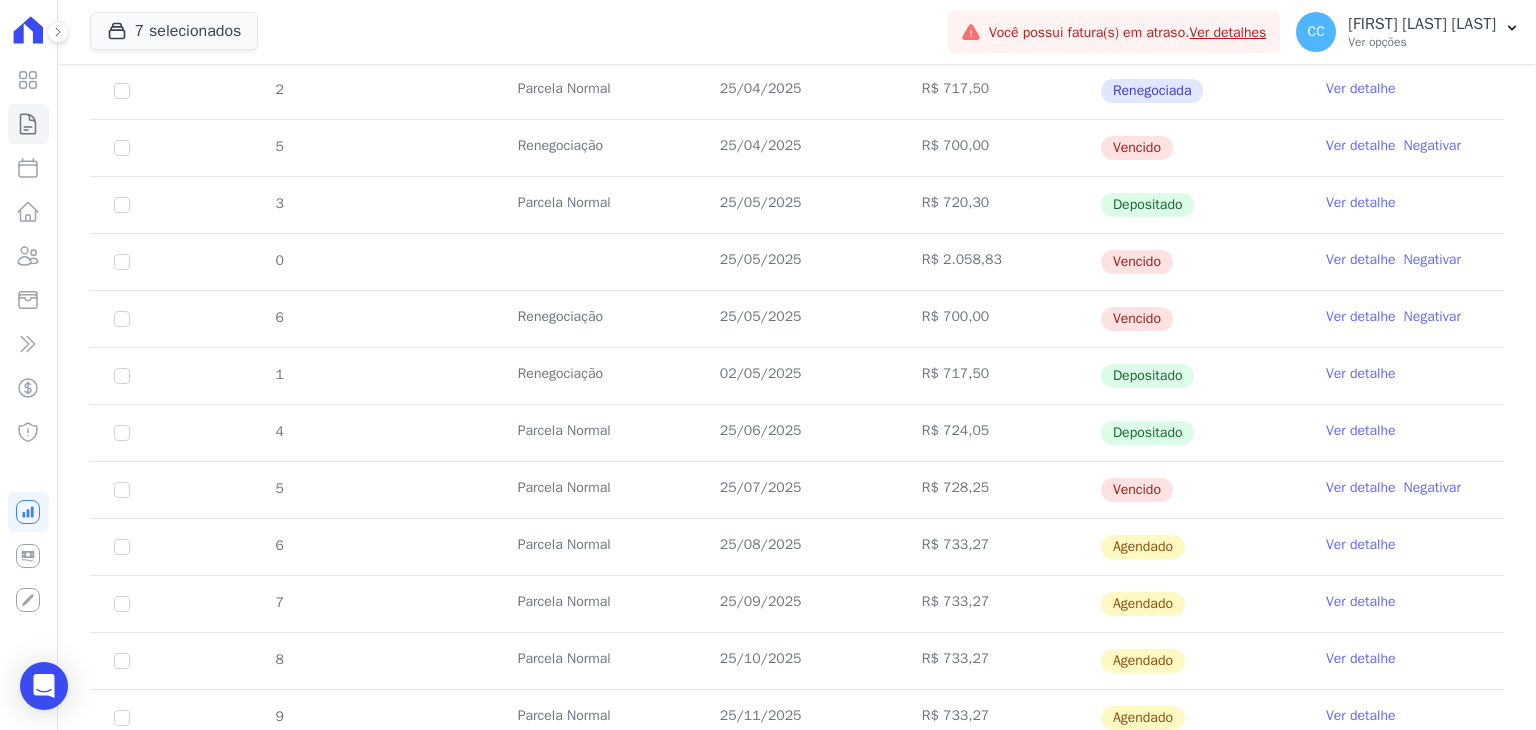 scroll, scrollTop: 800, scrollLeft: 0, axis: vertical 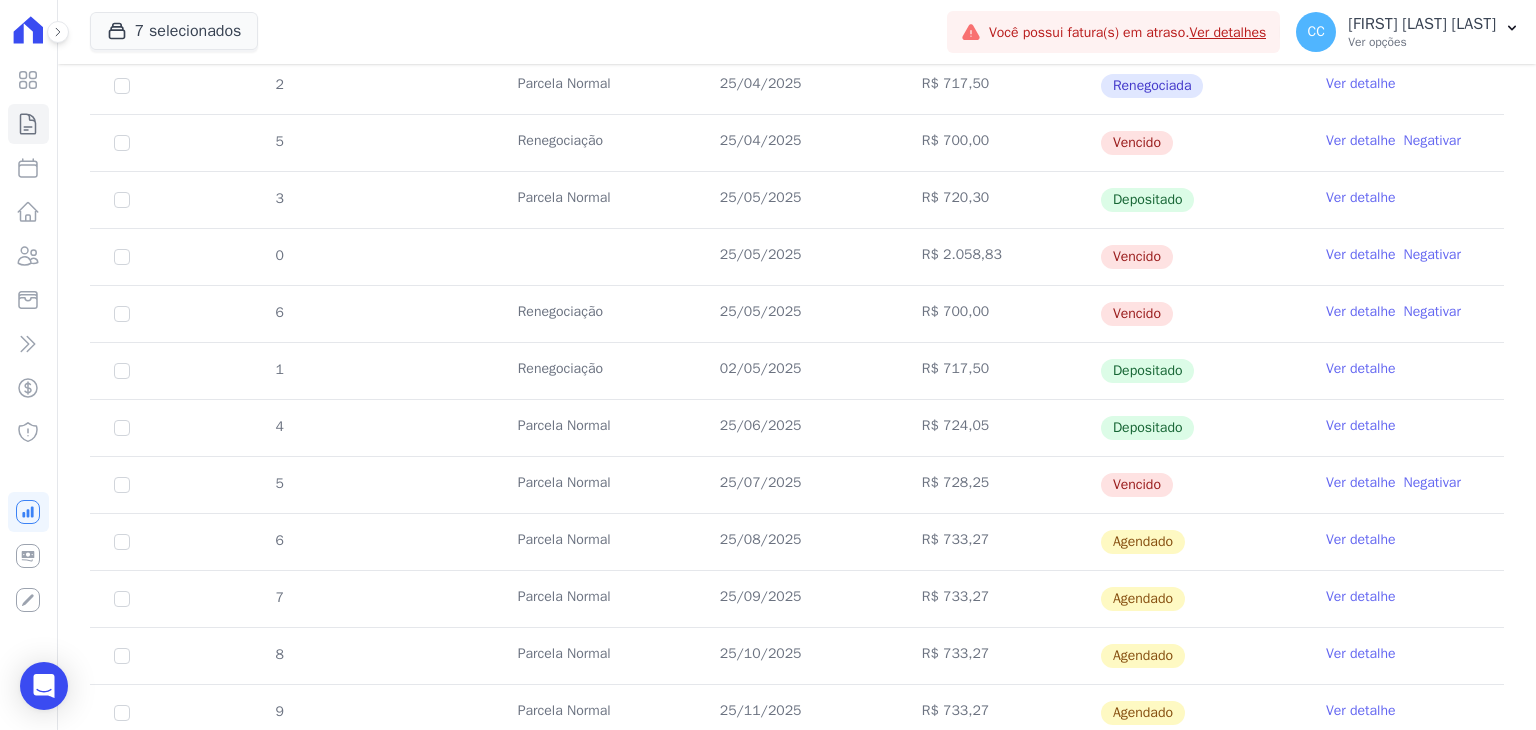 click on "Ver detalhe" at bounding box center [1361, 540] 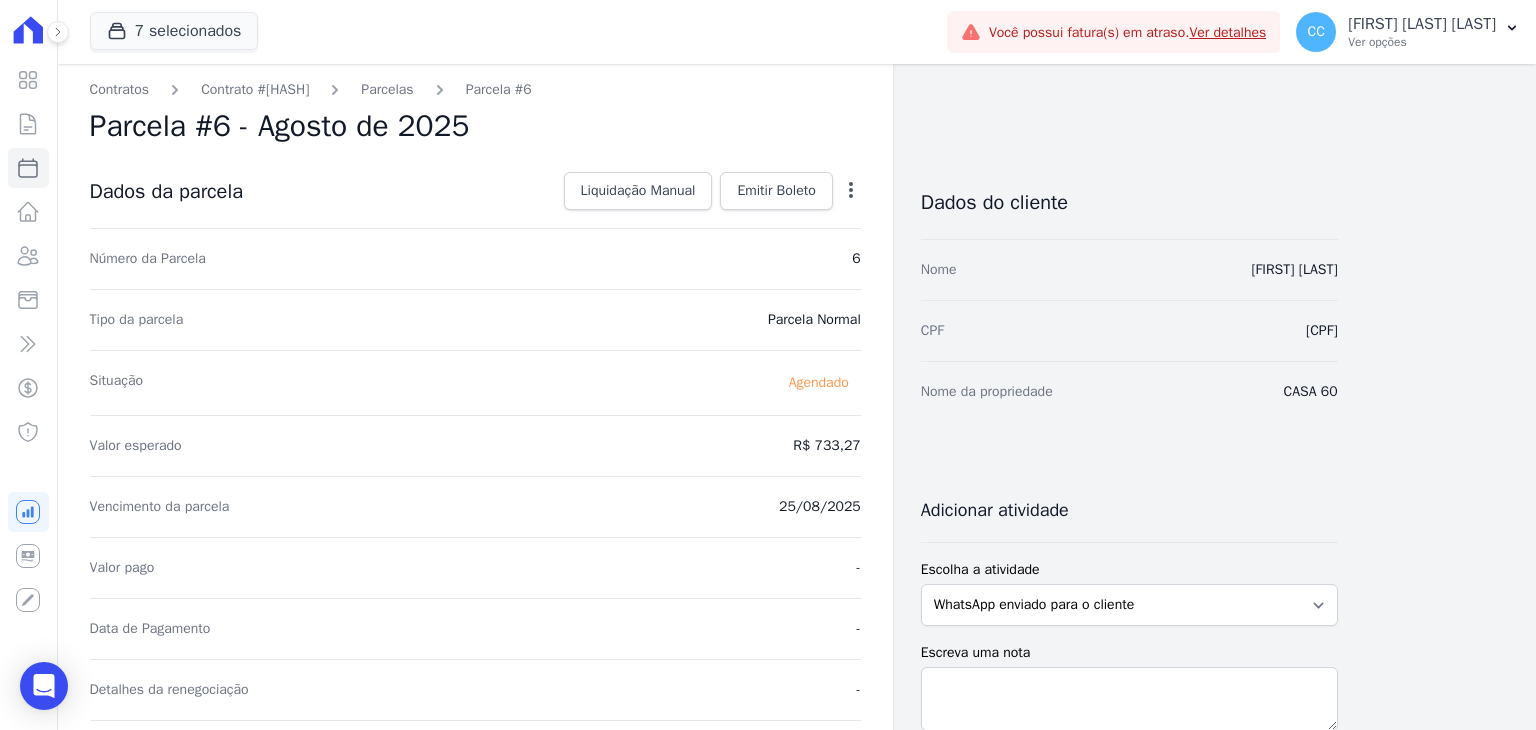 scroll, scrollTop: 0, scrollLeft: 0, axis: both 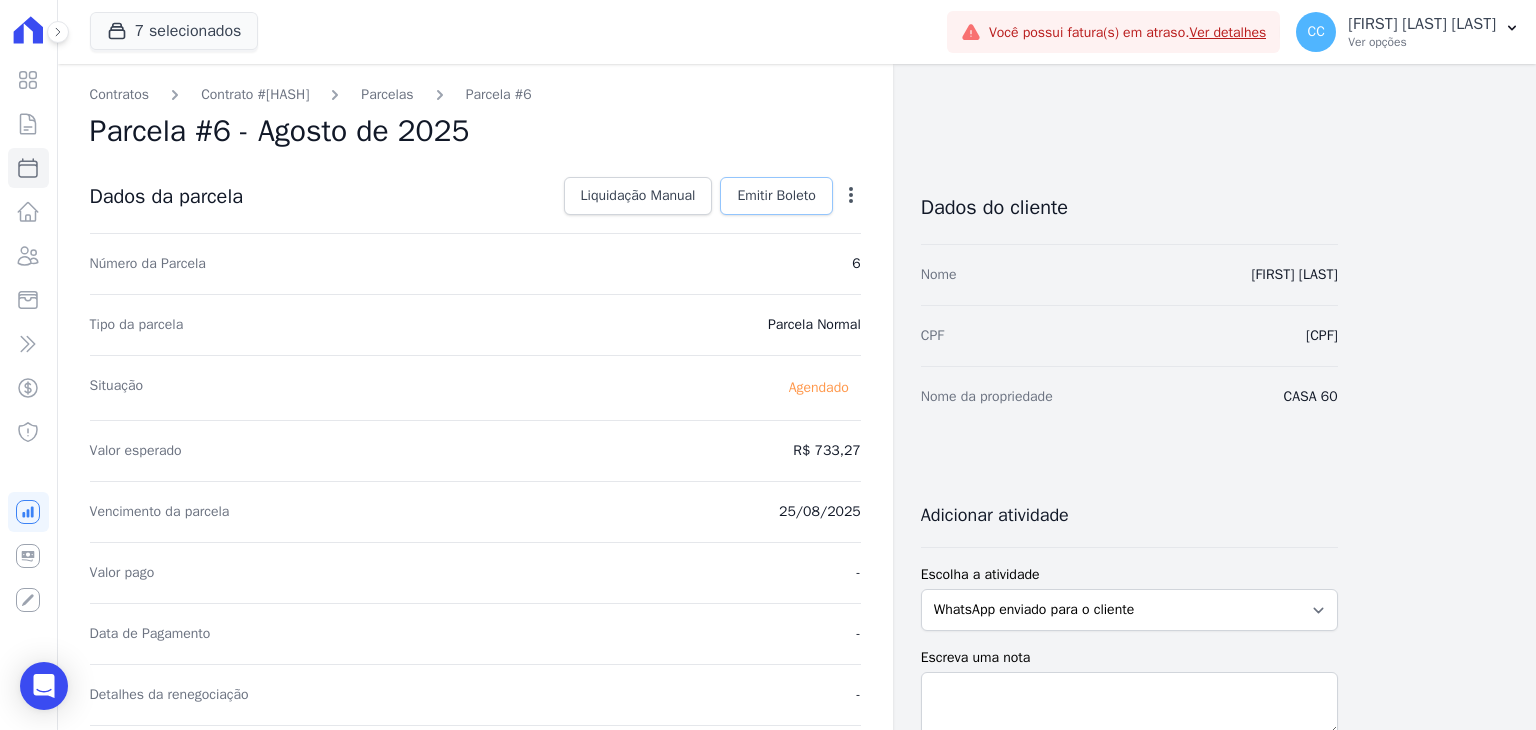 click on "Emitir Boleto" at bounding box center [776, 196] 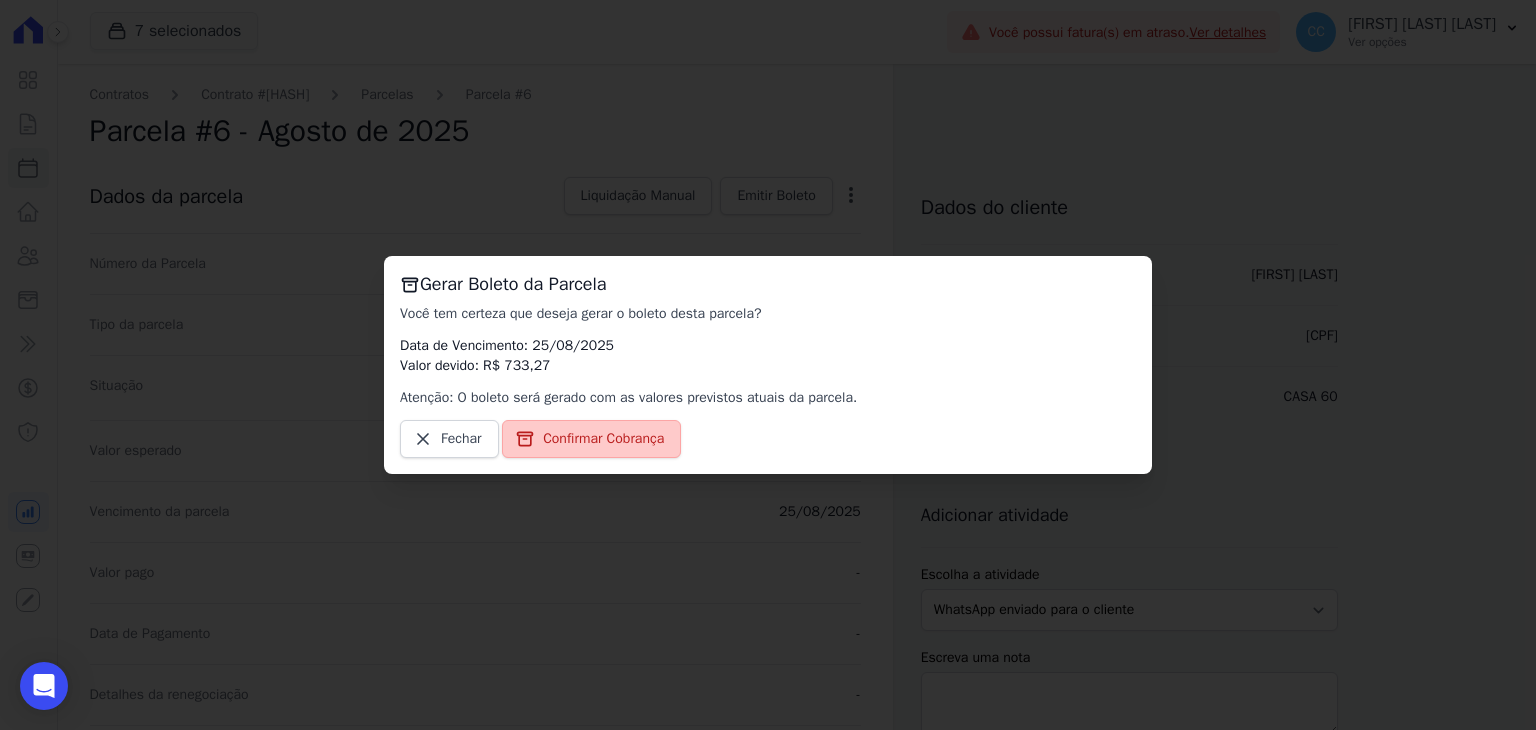 click on "Confirmar Cobrança" at bounding box center [603, 439] 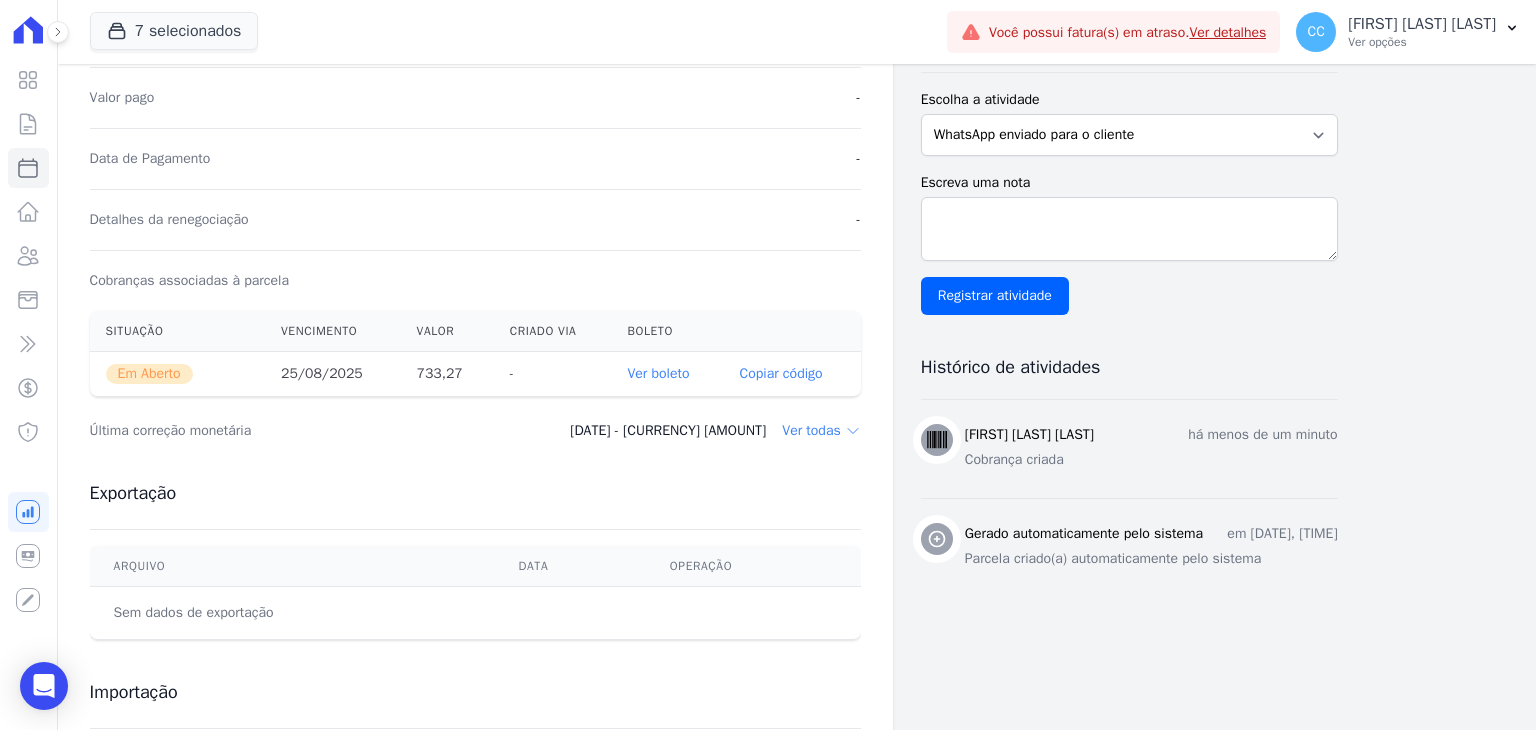 scroll, scrollTop: 600, scrollLeft: 0, axis: vertical 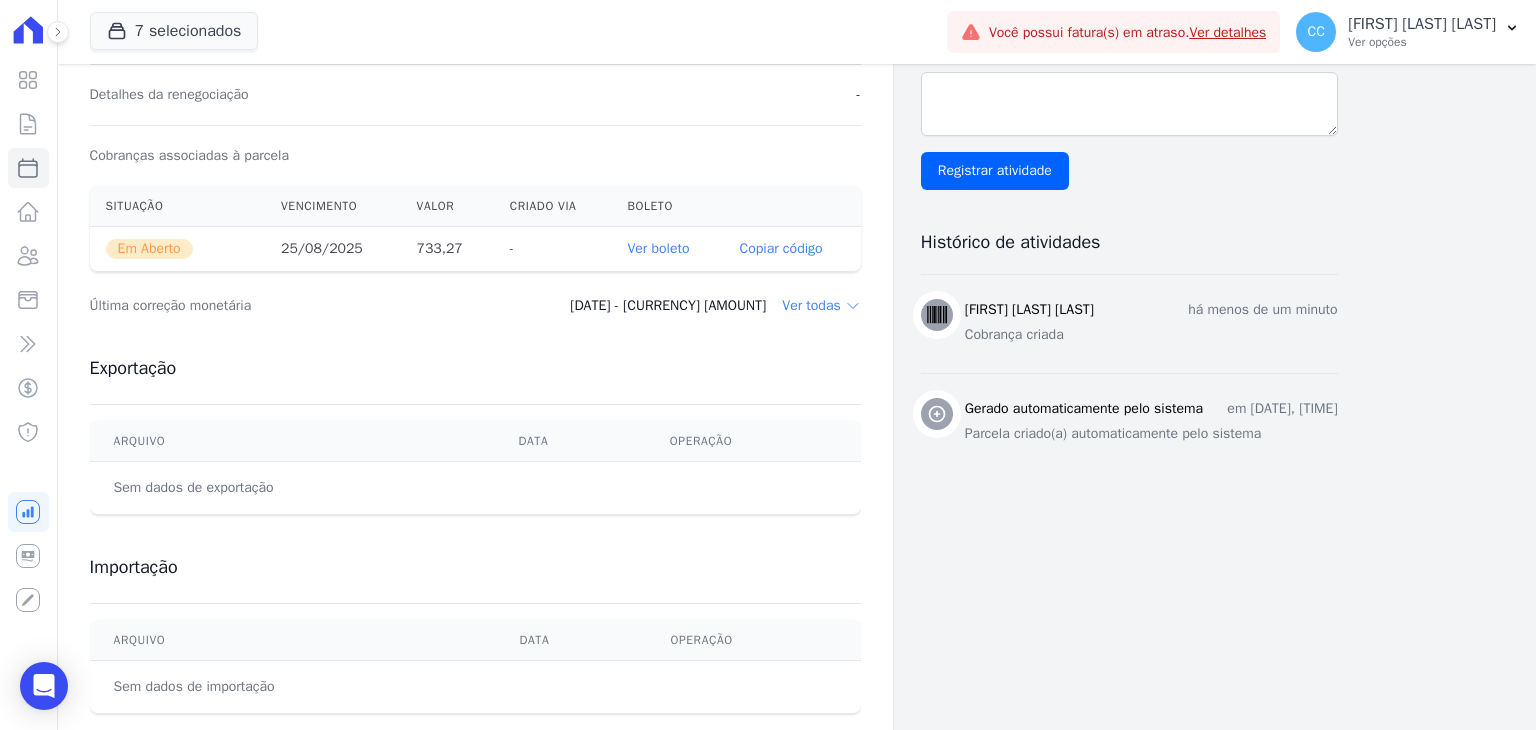 click on "Ver boleto" at bounding box center (658, 248) 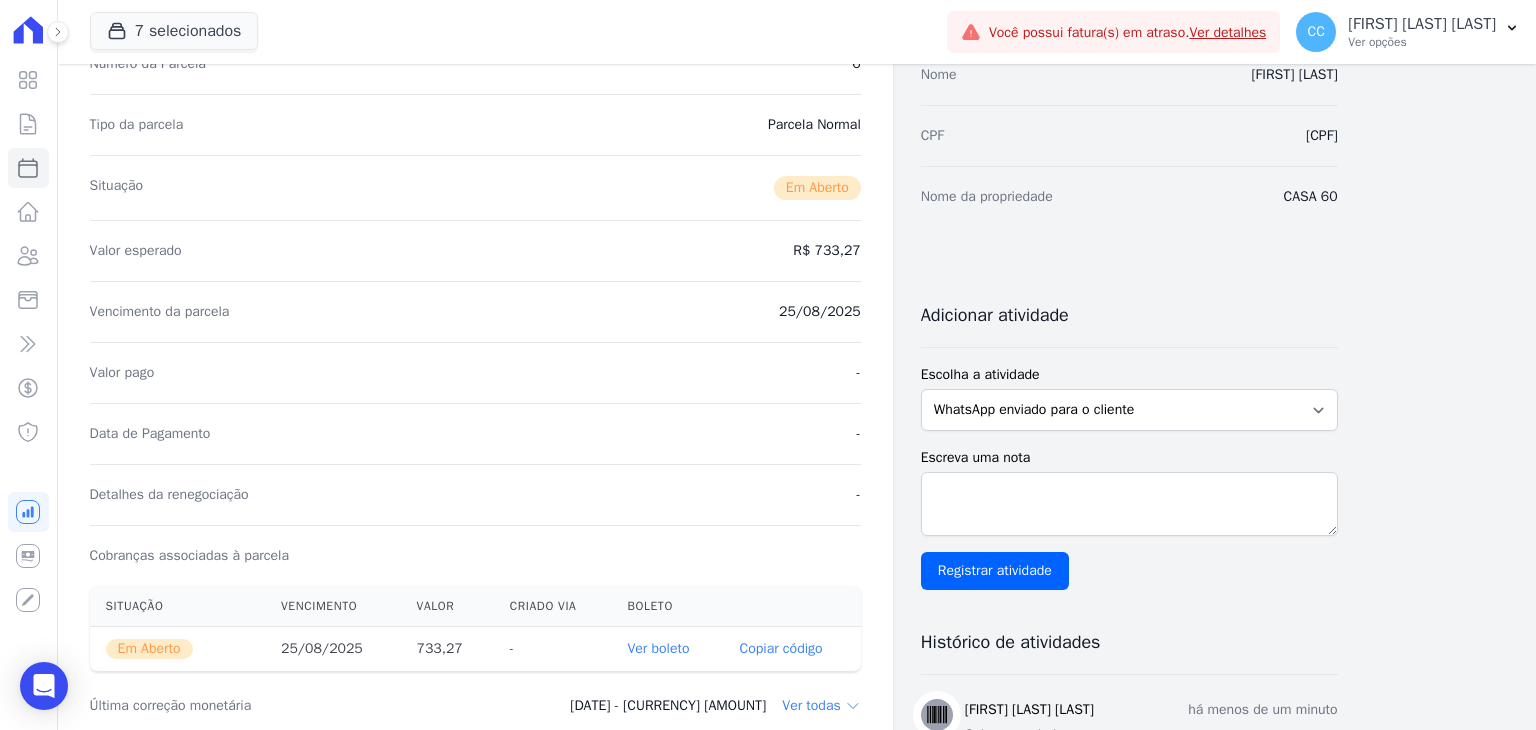 scroll, scrollTop: 0, scrollLeft: 0, axis: both 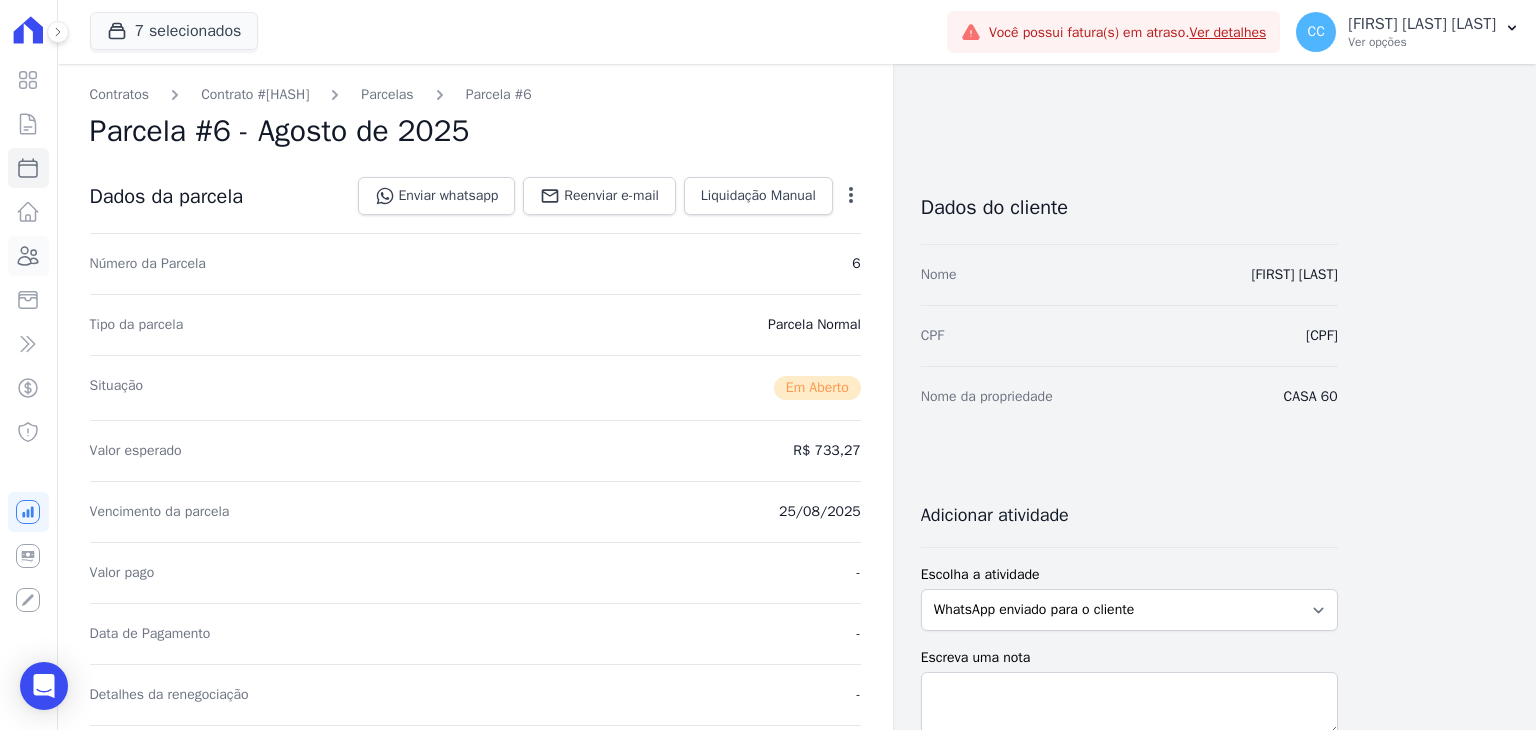 click on "Clientes" at bounding box center (28, 256) 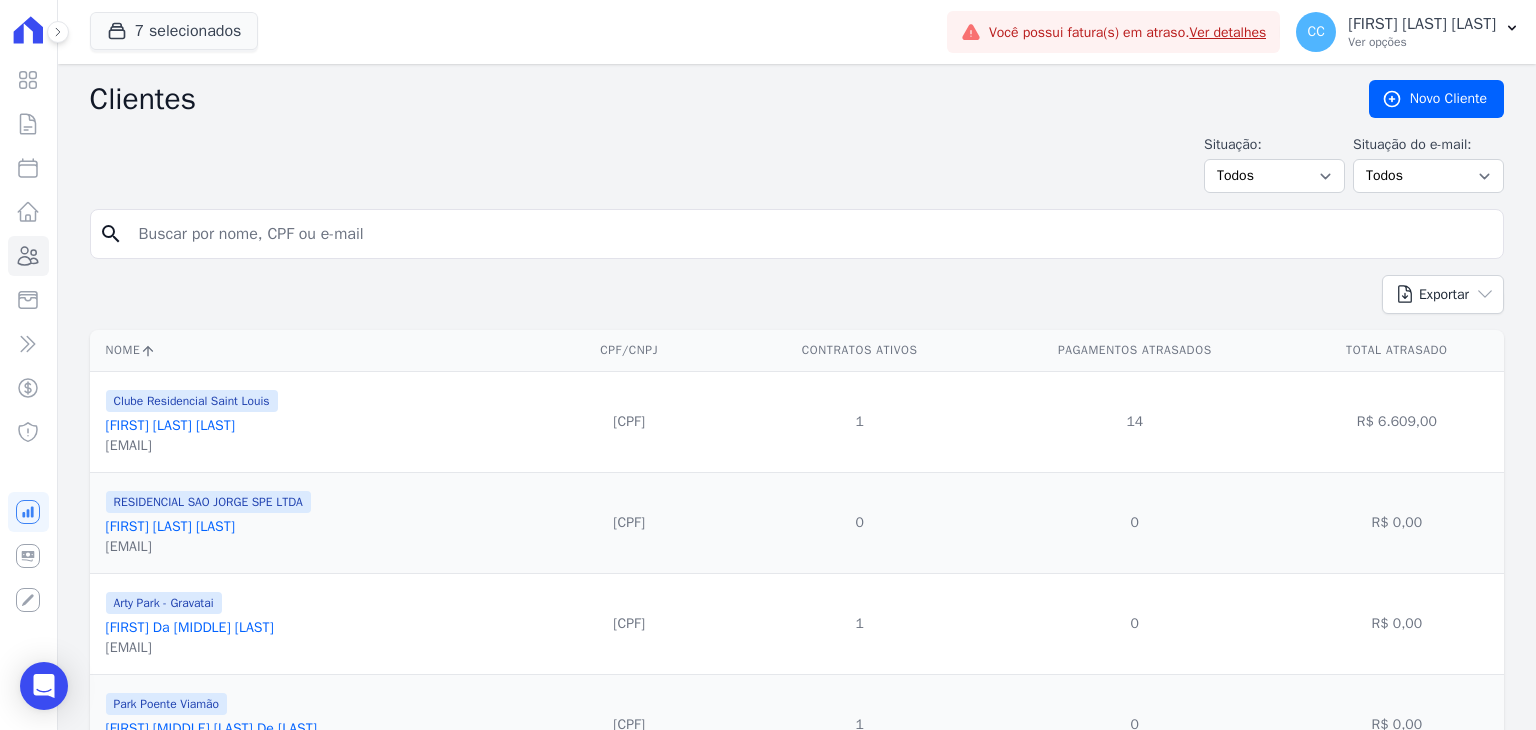 click on "search" at bounding box center [797, 234] 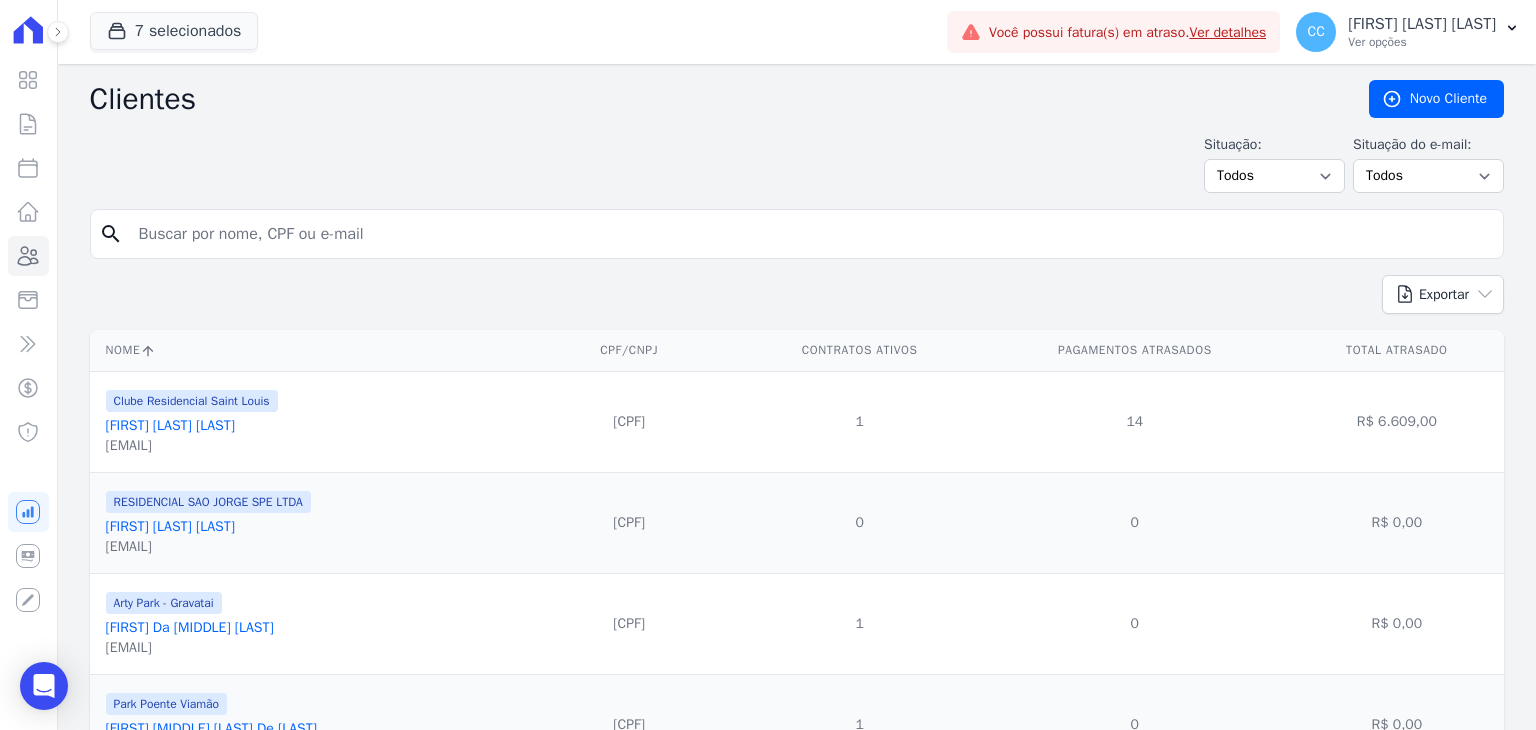 click at bounding box center [811, 234] 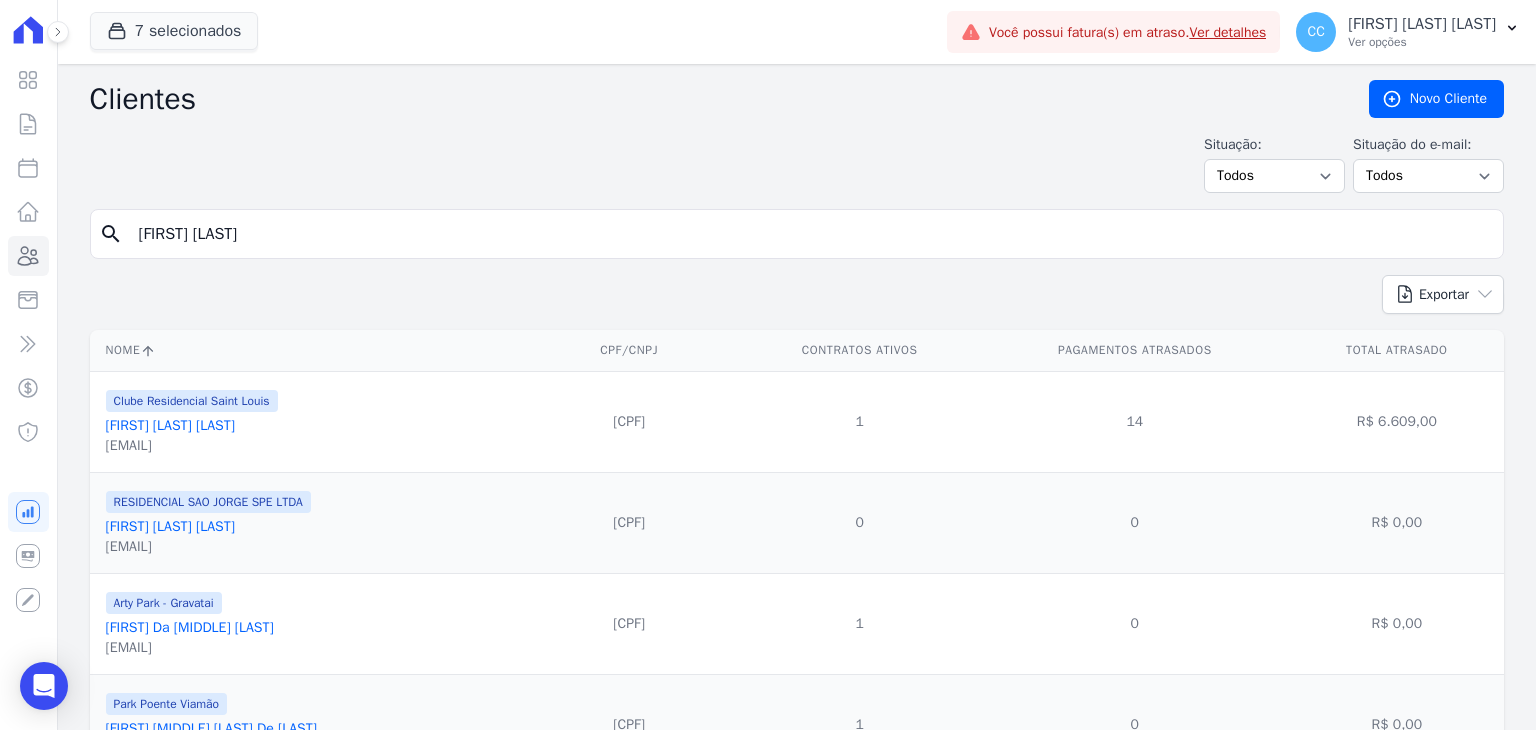 type on "[FIRST] [LAST]" 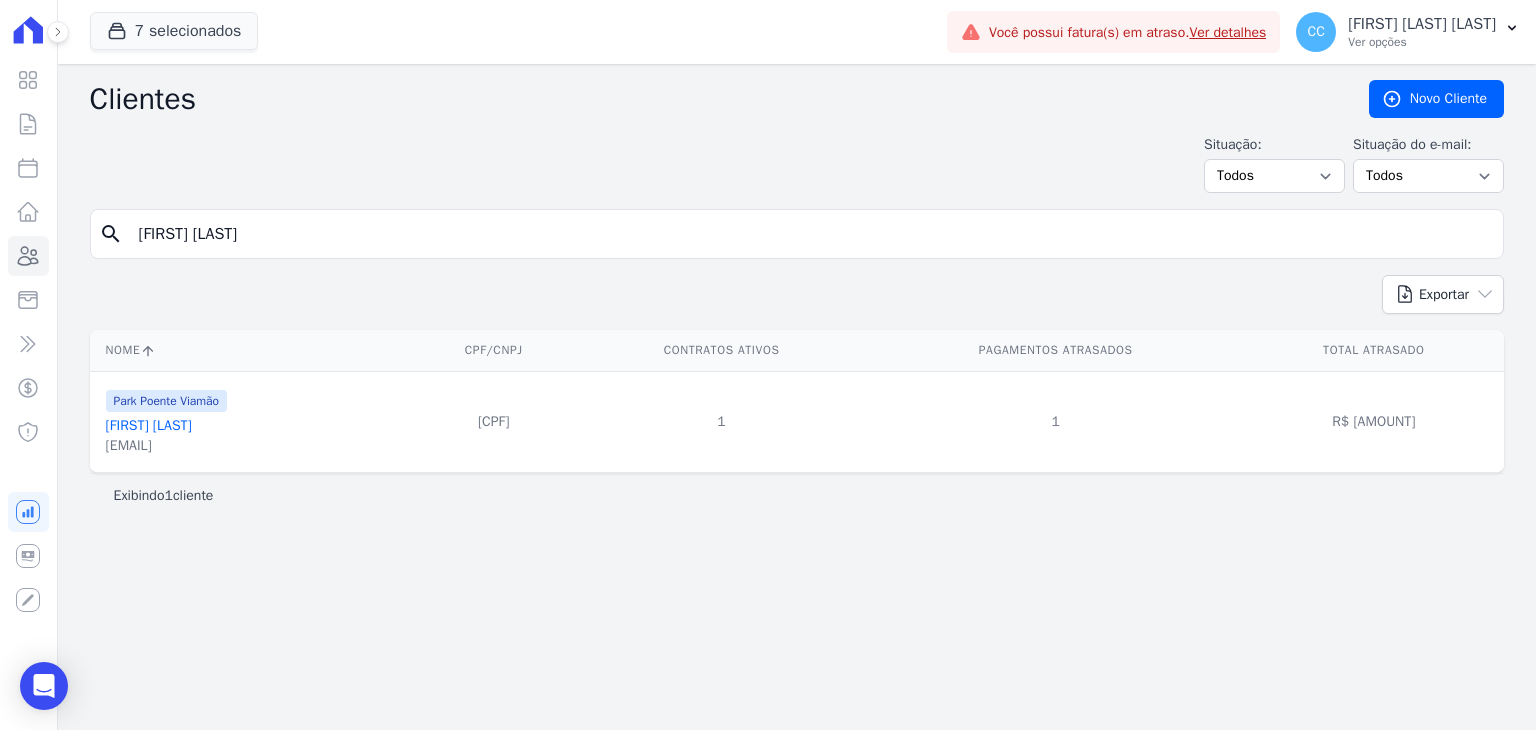 click on "[FIRST] [LAST]" at bounding box center [149, 425] 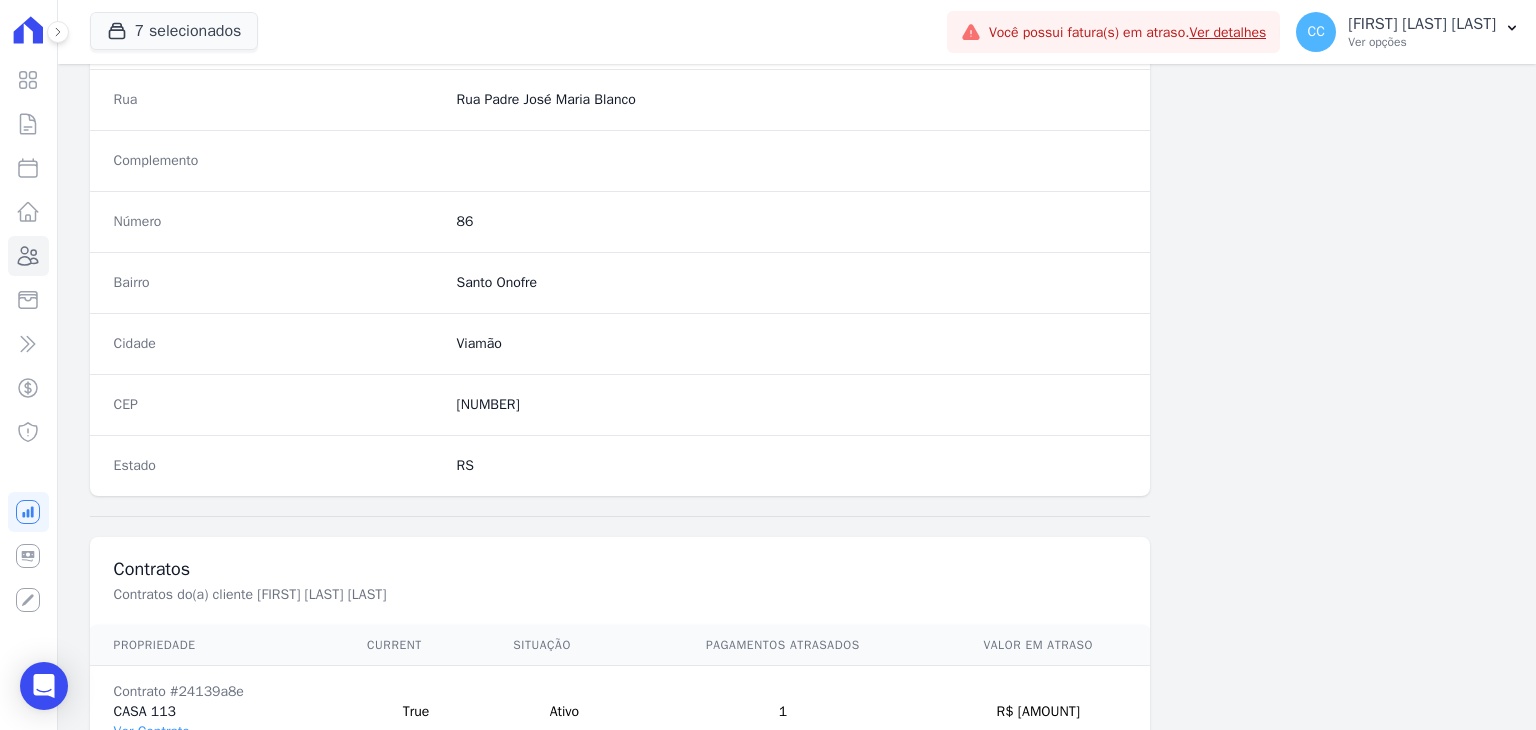 scroll, scrollTop: 1135, scrollLeft: 0, axis: vertical 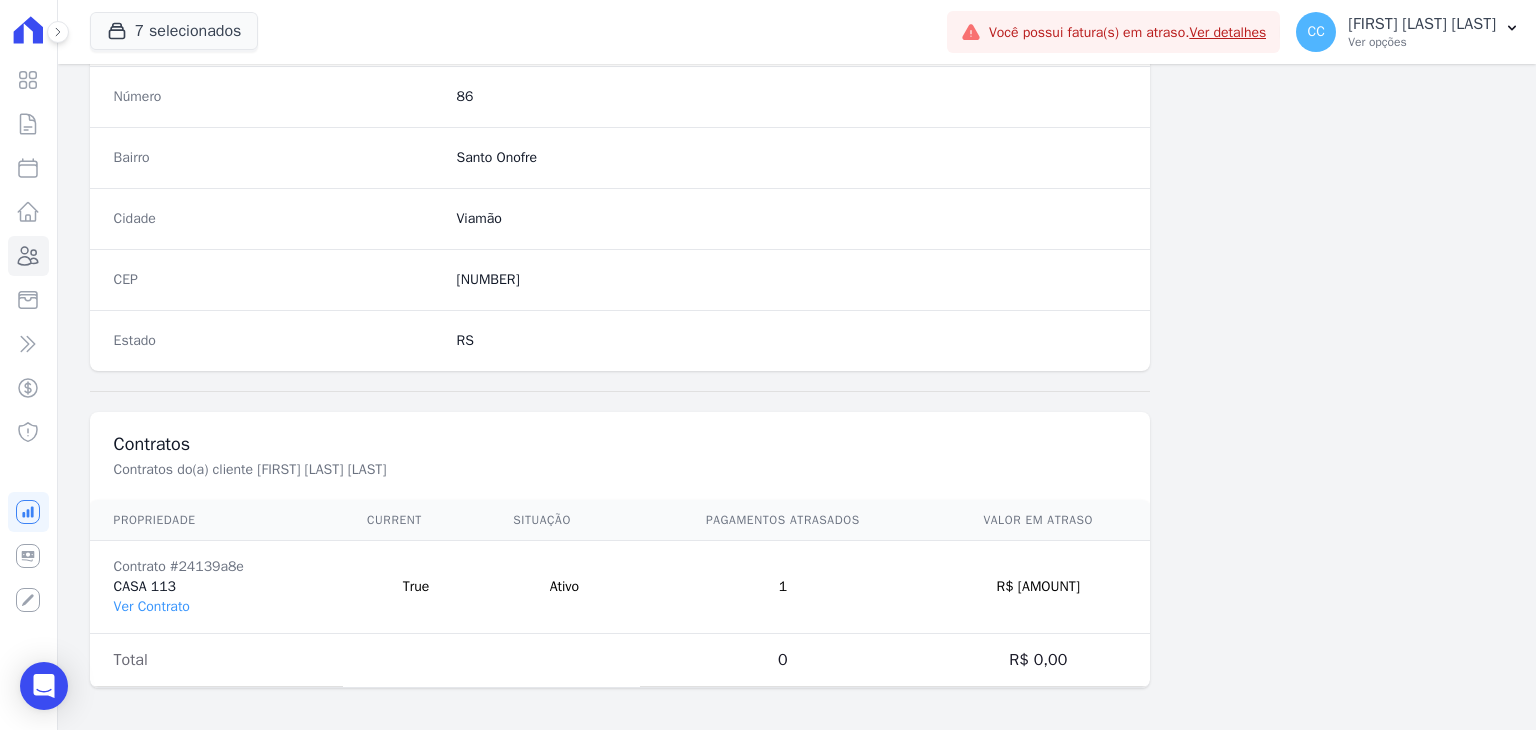 click on "Contrato #[HASH]
[ADDRESS]
Ver Contrato" at bounding box center (216, 587) 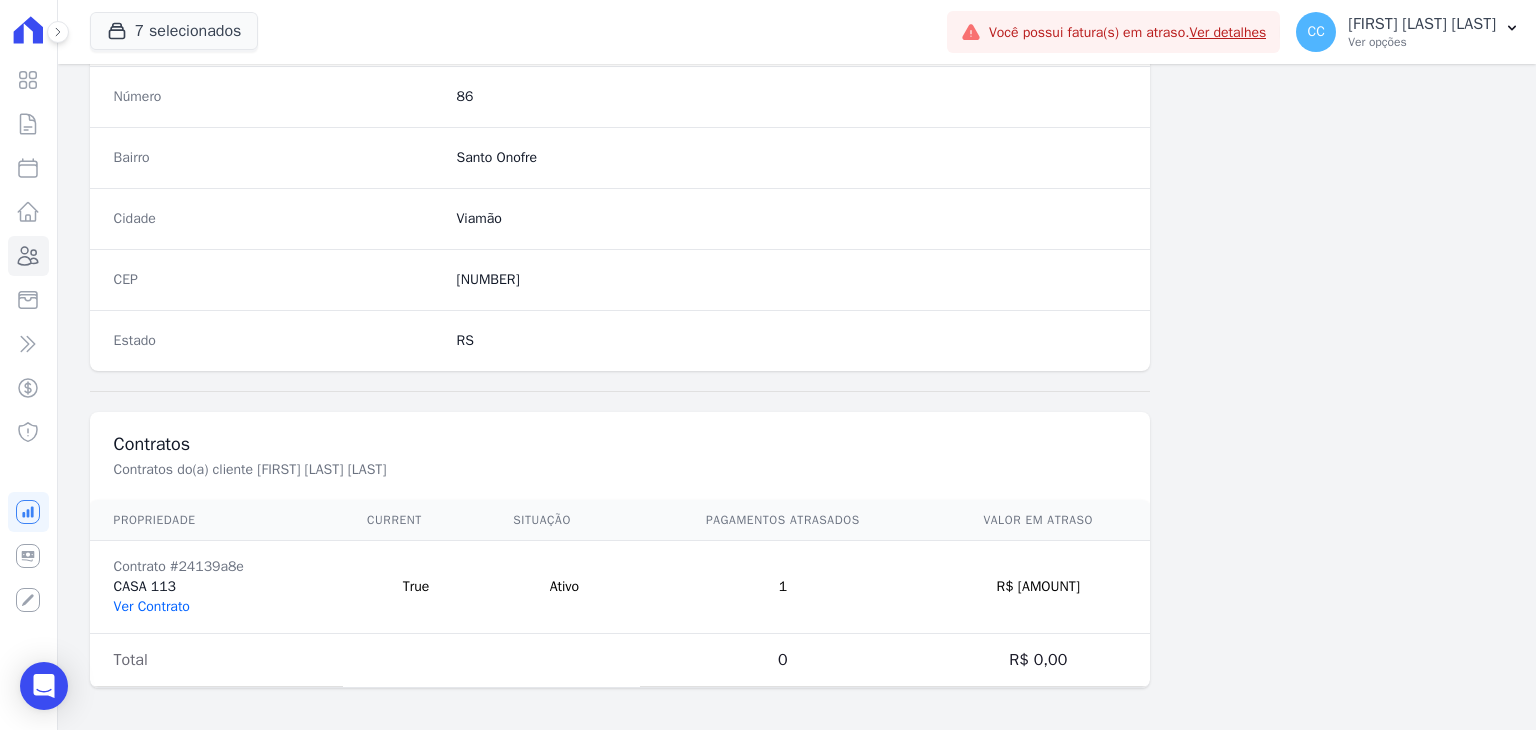 click on "Ver Contrato" at bounding box center [152, 606] 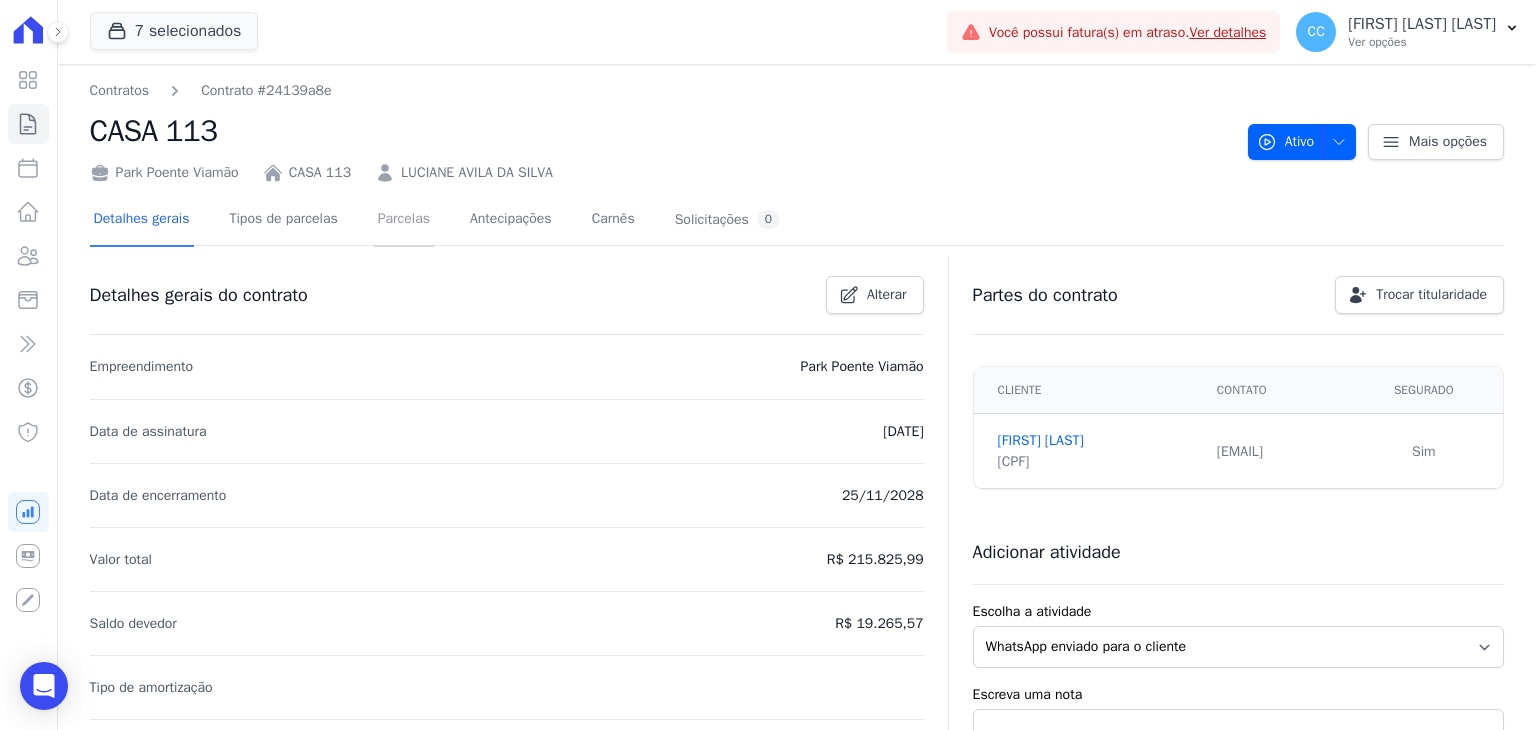 click on "Parcelas" at bounding box center (404, 220) 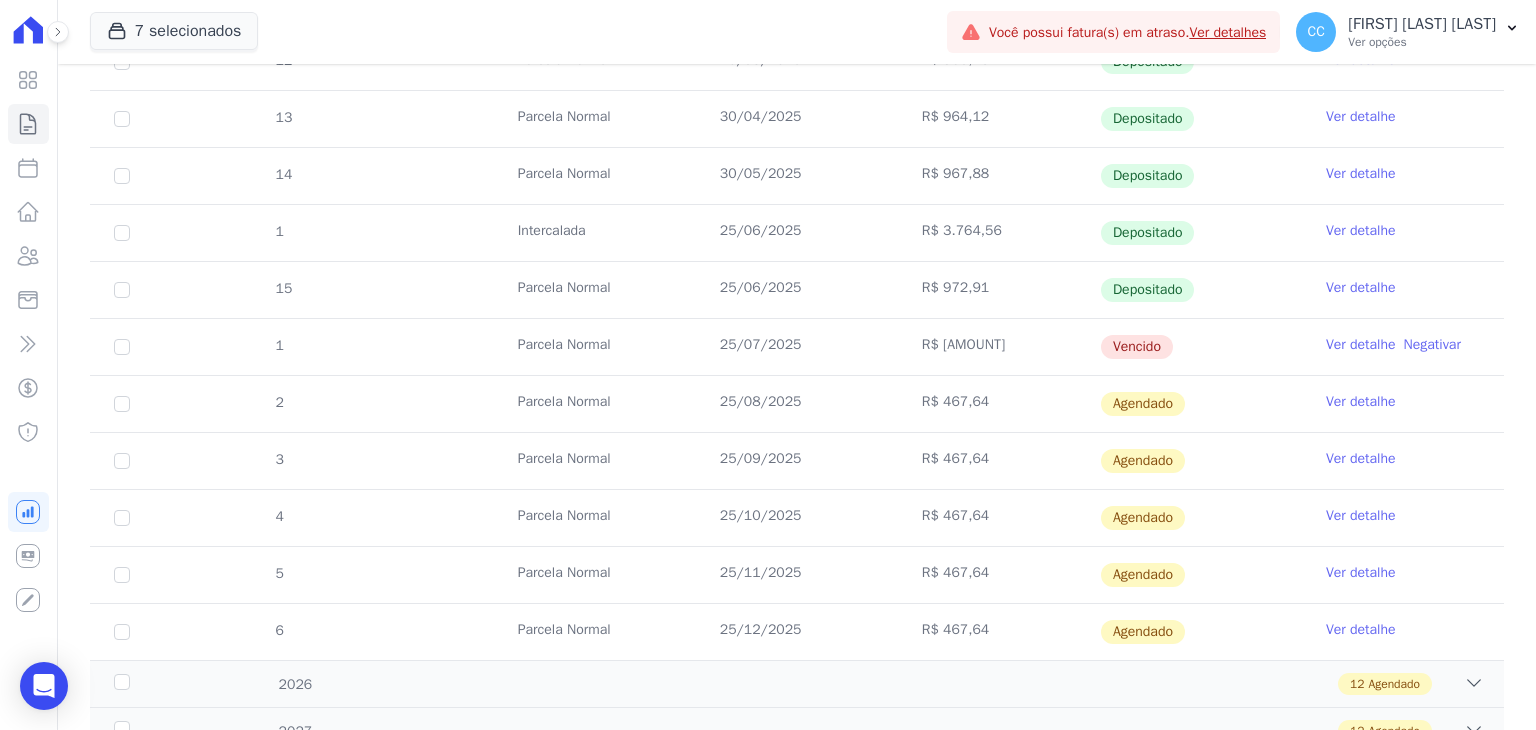 scroll, scrollTop: 600, scrollLeft: 0, axis: vertical 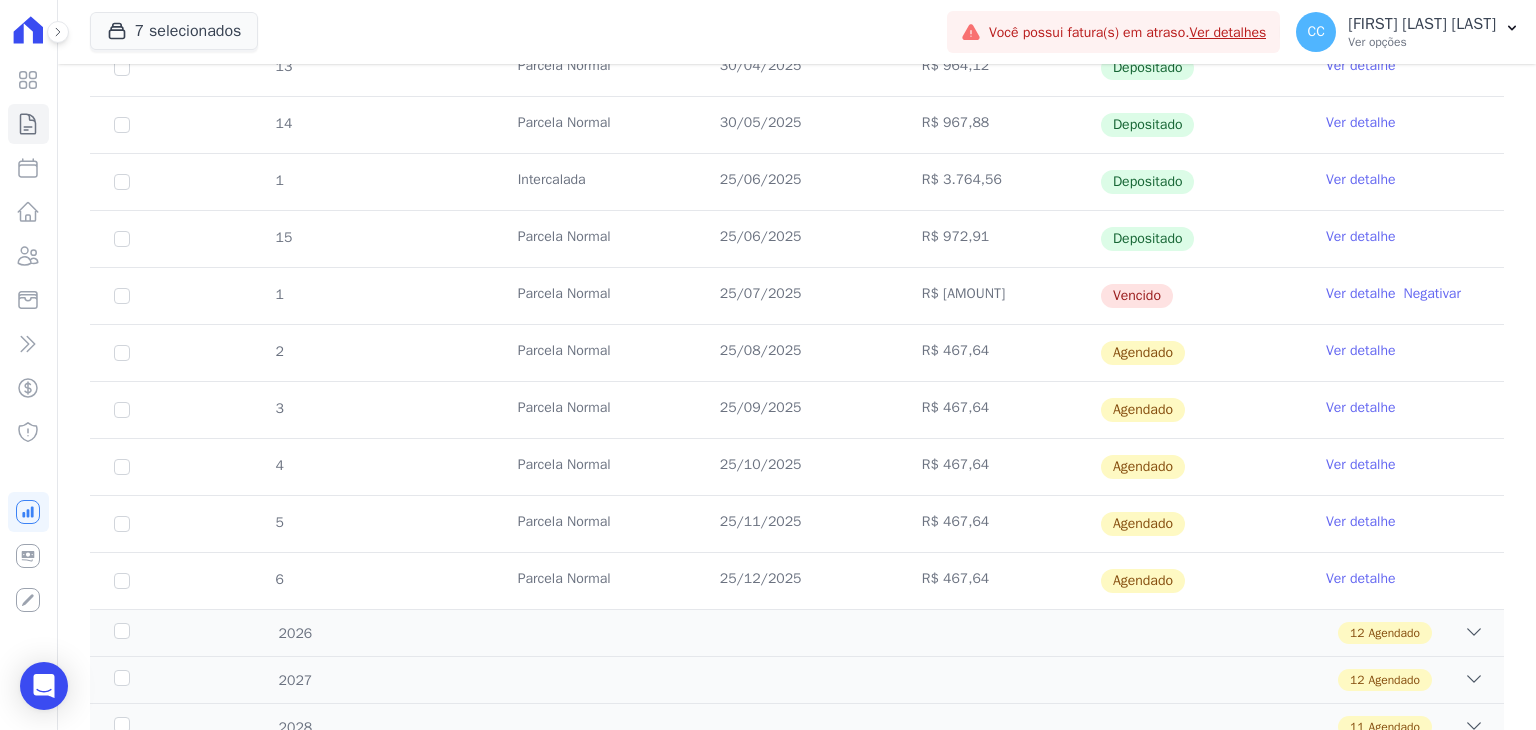 click on "Ver detalhe" at bounding box center [1361, 237] 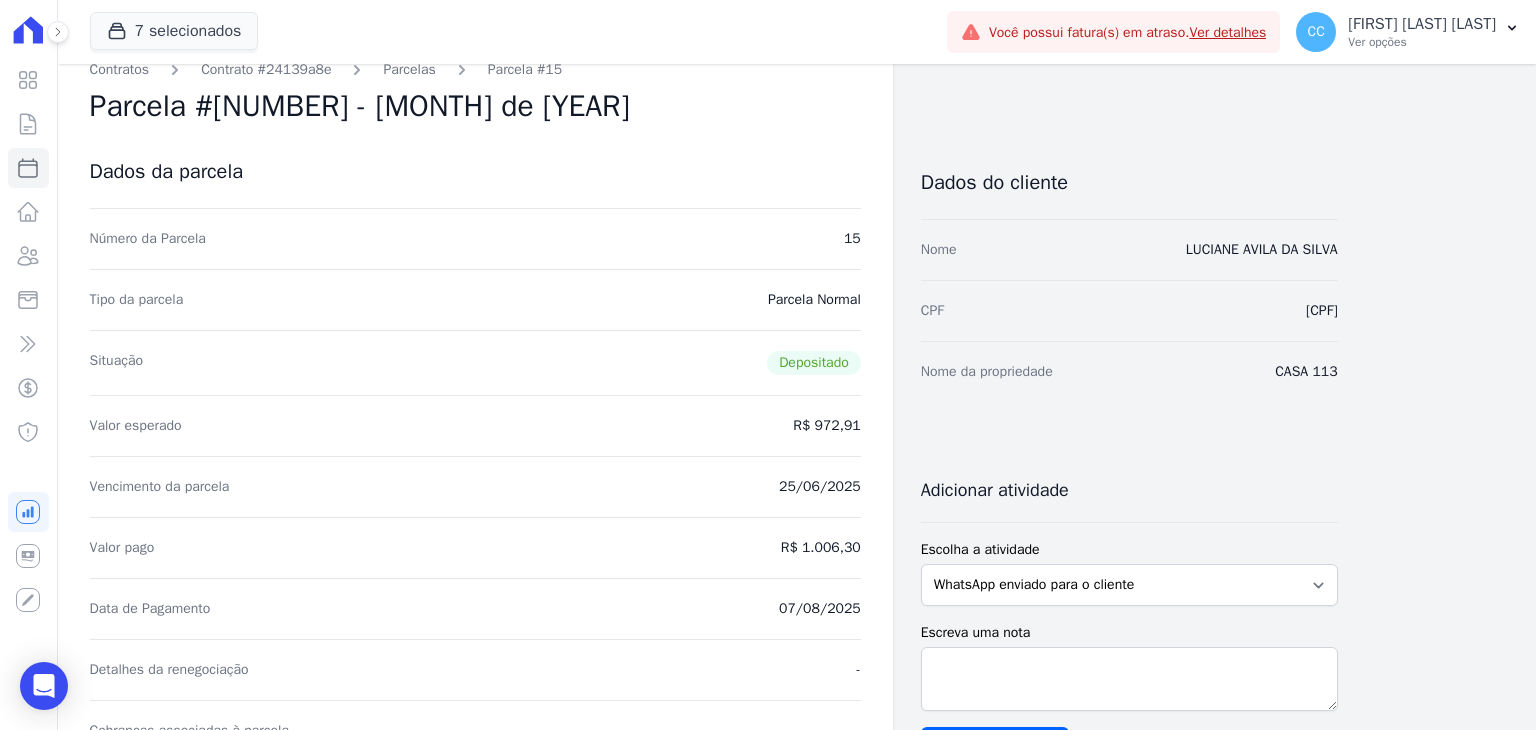 scroll, scrollTop: 0, scrollLeft: 0, axis: both 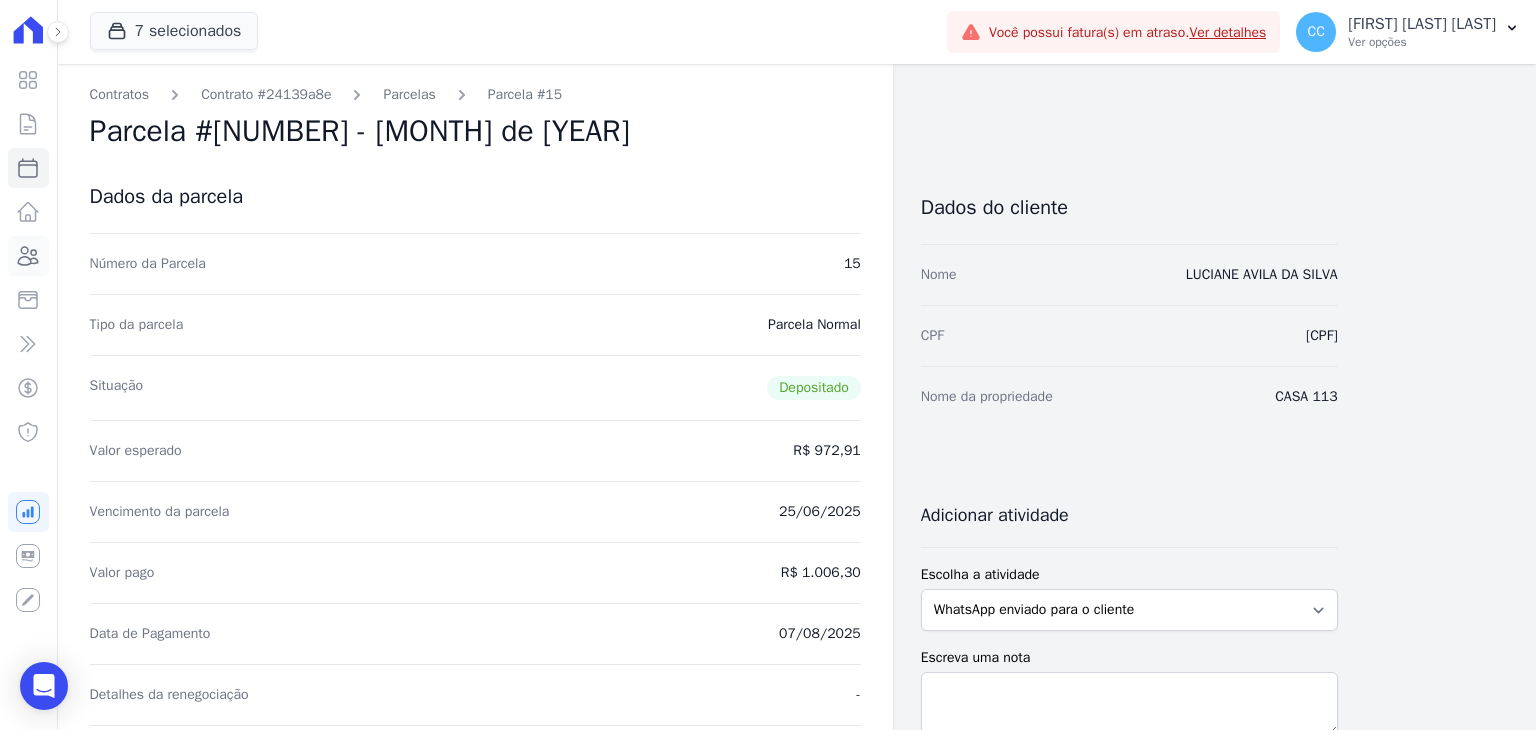click on "Clientes" at bounding box center (28, 256) 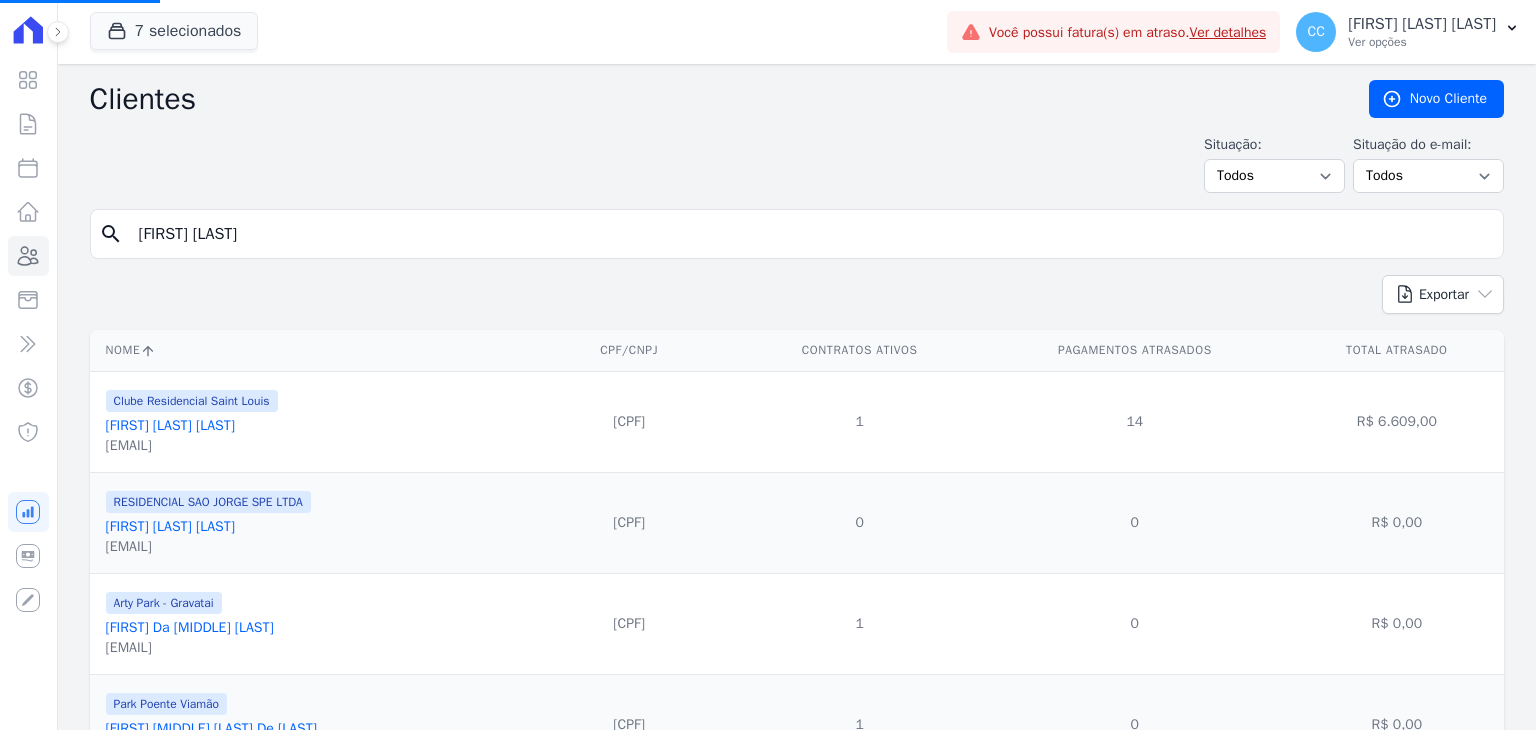drag, startPoint x: 268, startPoint y: 237, endPoint x: 83, endPoint y: 237, distance: 185 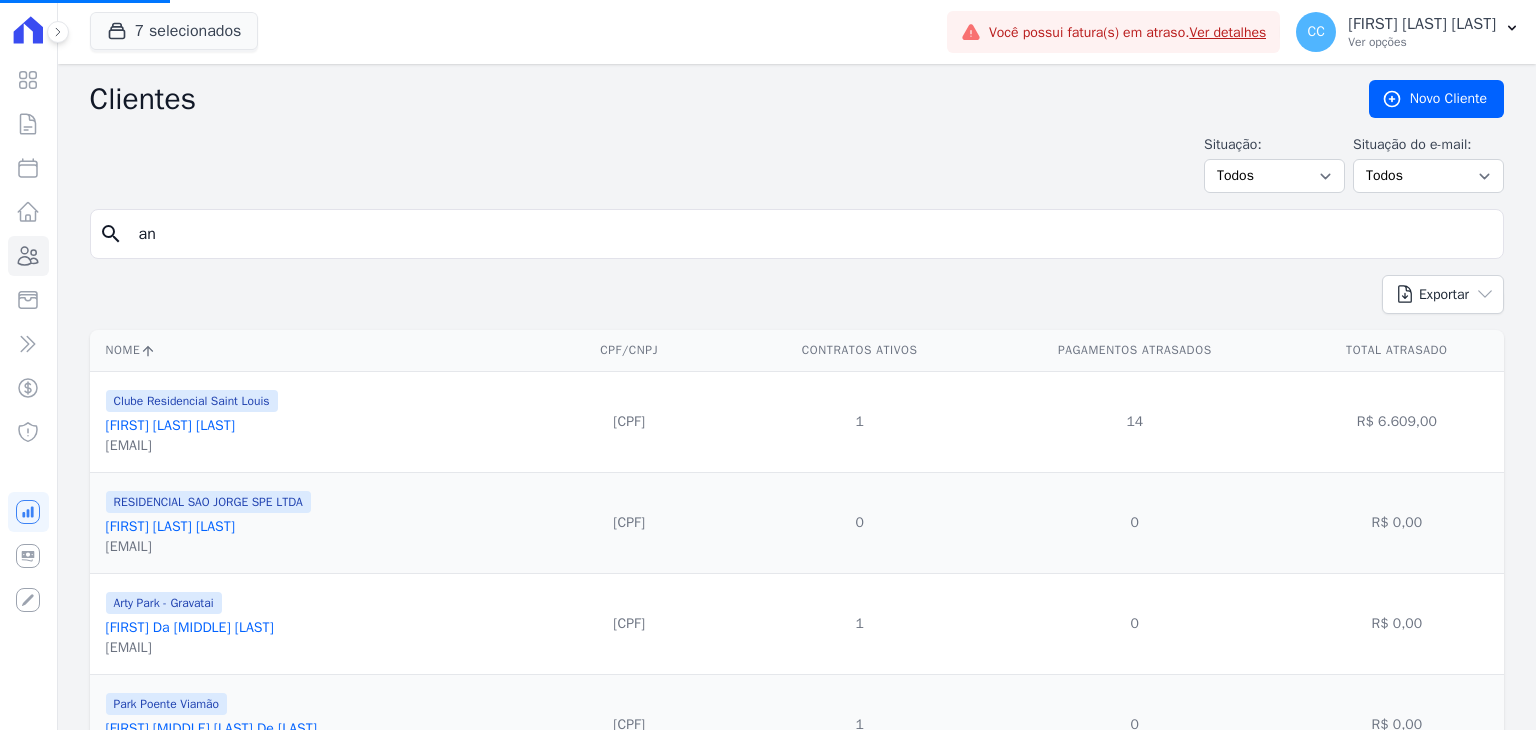 type on "and" 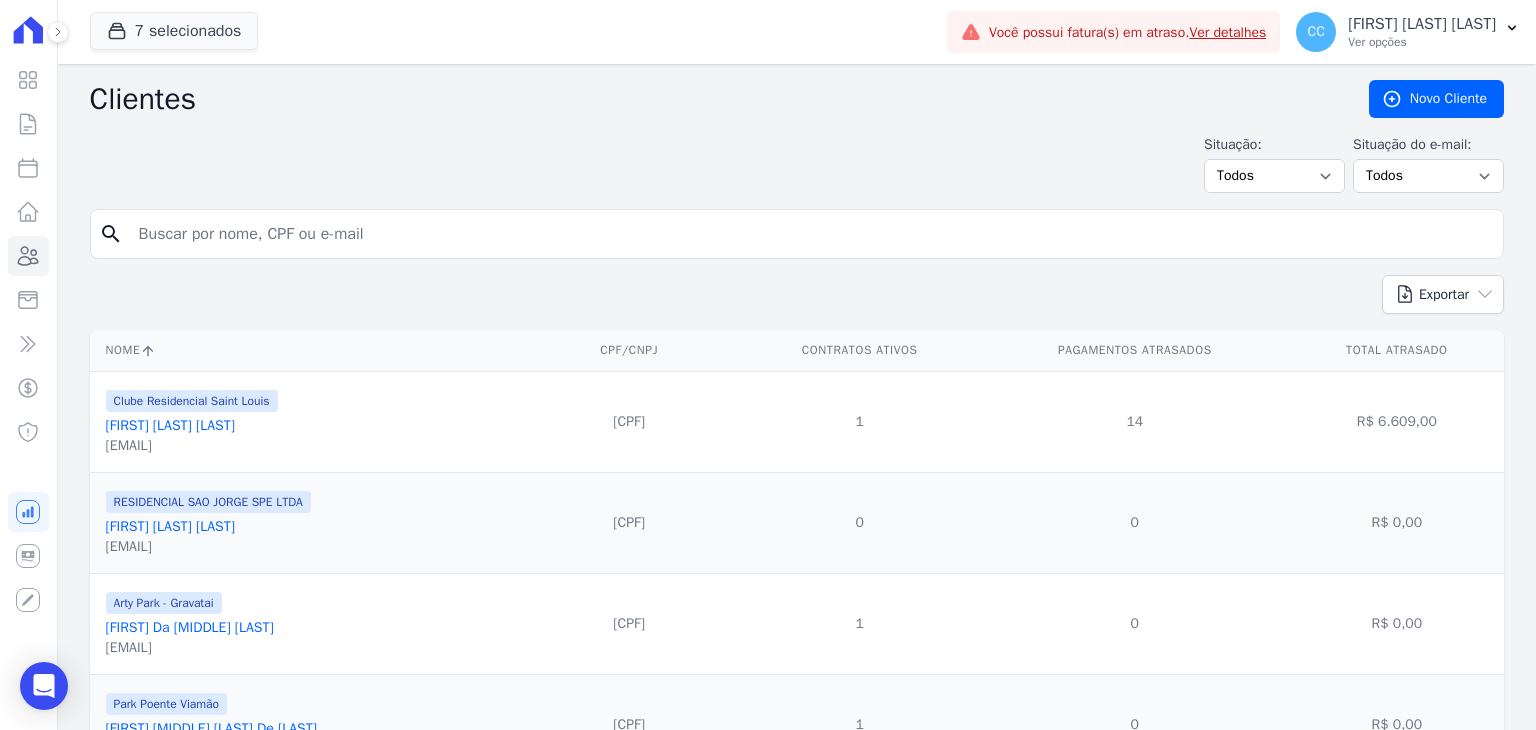 click at bounding box center [811, 234] 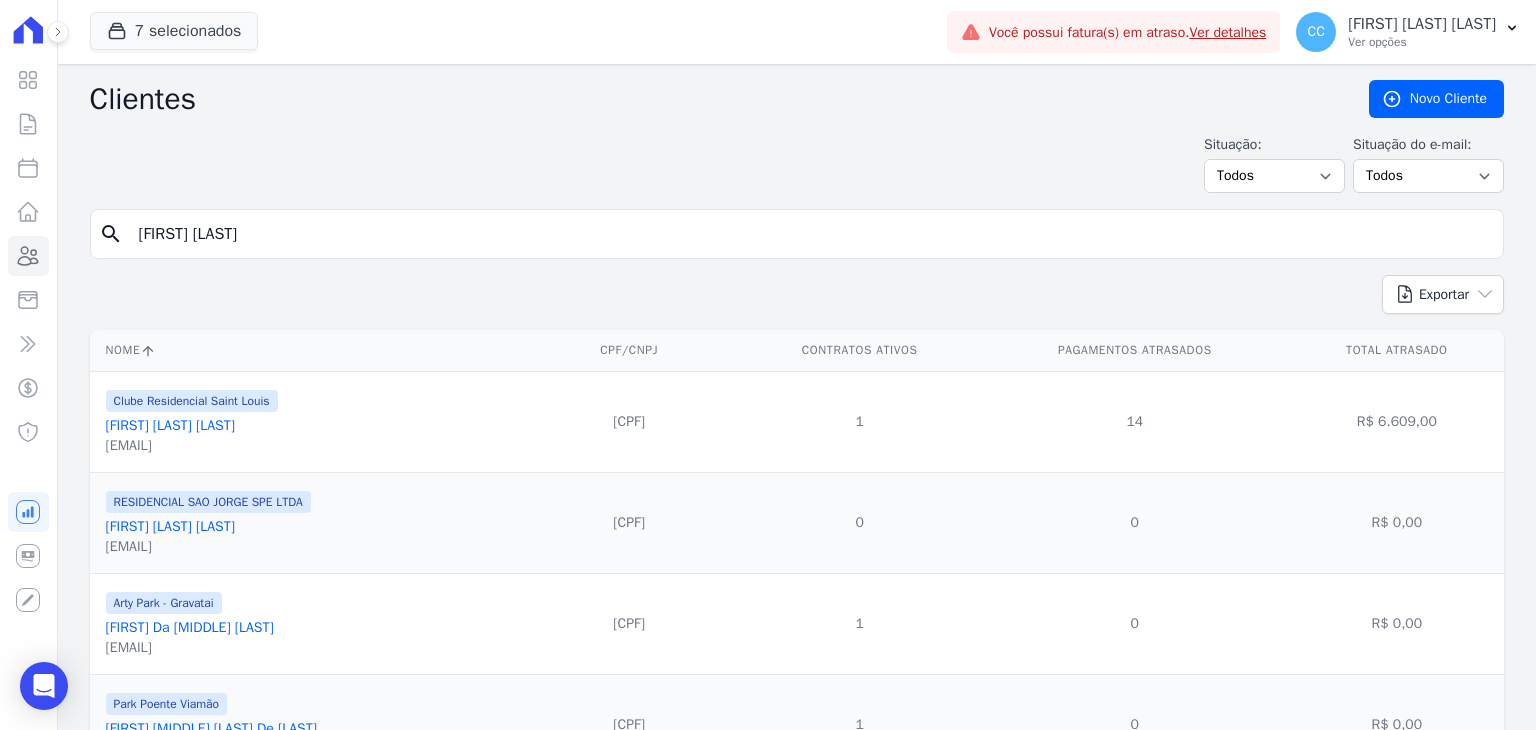 type on "[FIRST] [LAST]" 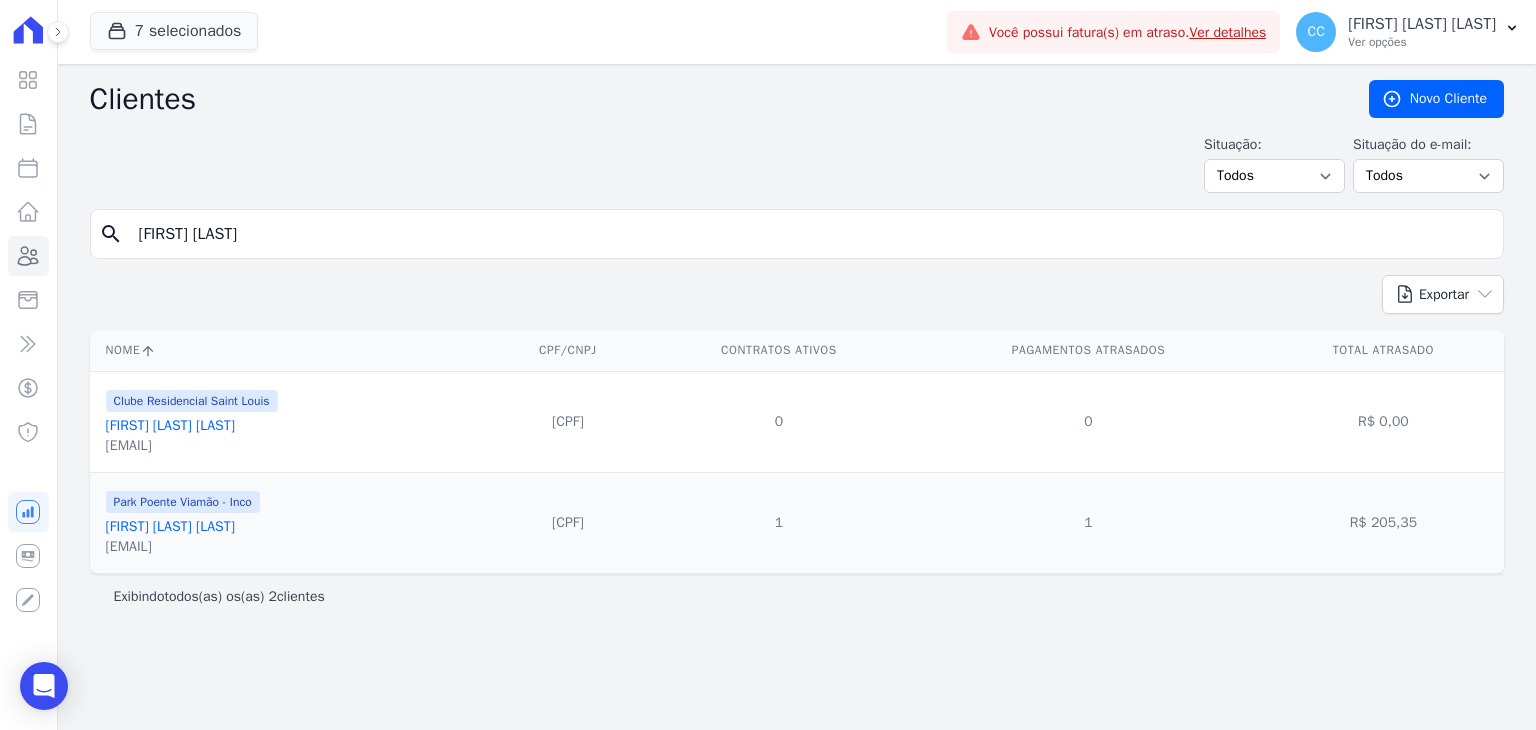 click on "[FIRST] [LAST] [LAST]" at bounding box center [170, 526] 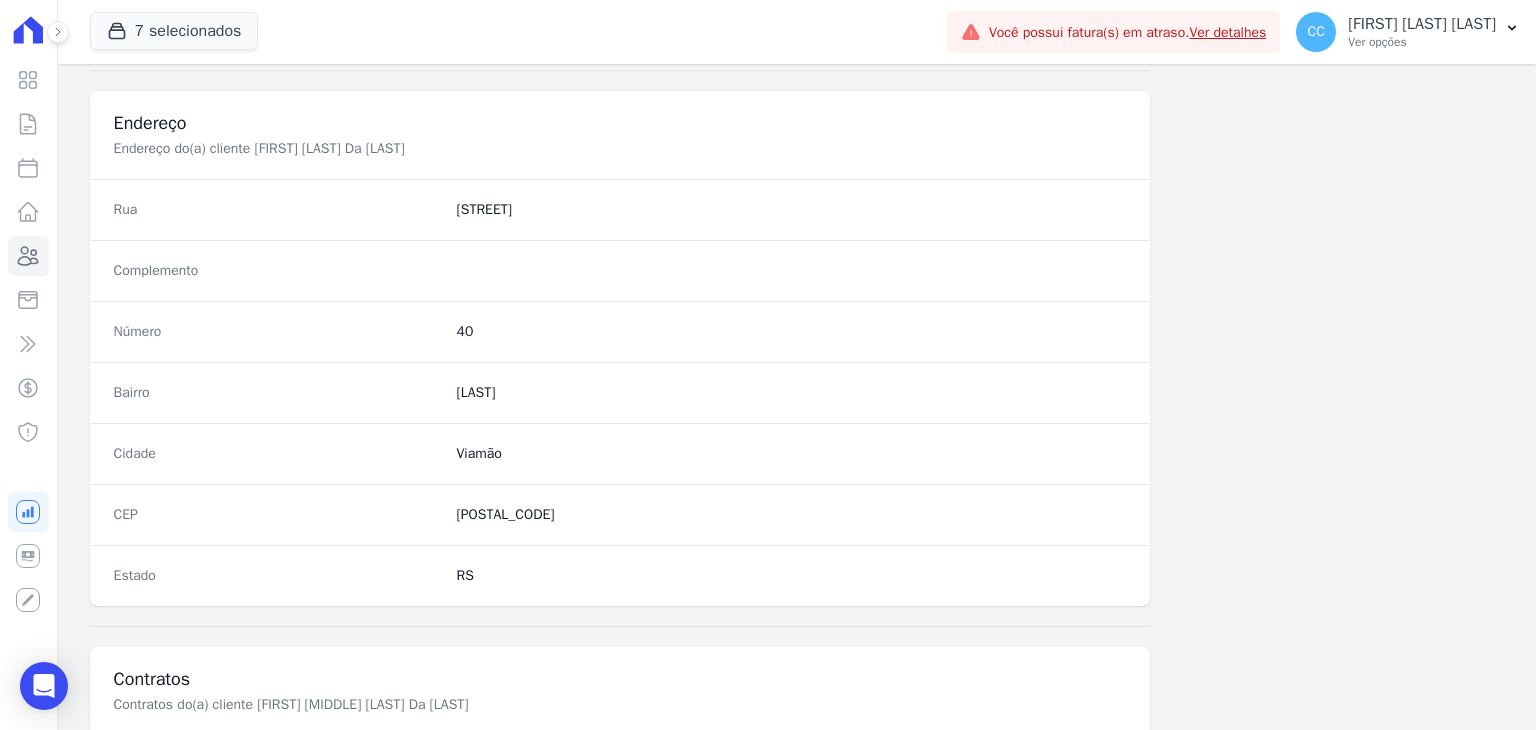 scroll, scrollTop: 1135, scrollLeft: 0, axis: vertical 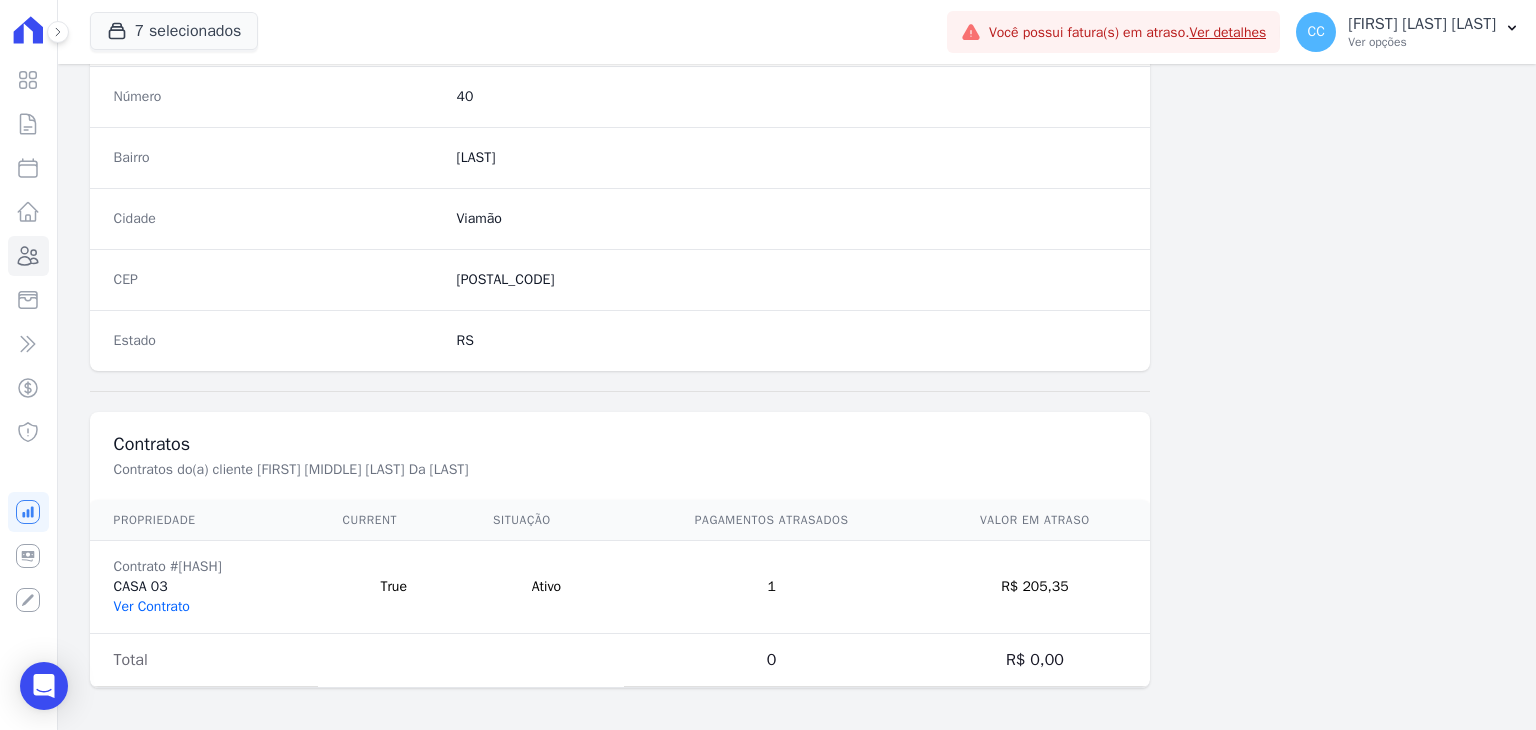 click on "Ver Contrato" at bounding box center [152, 606] 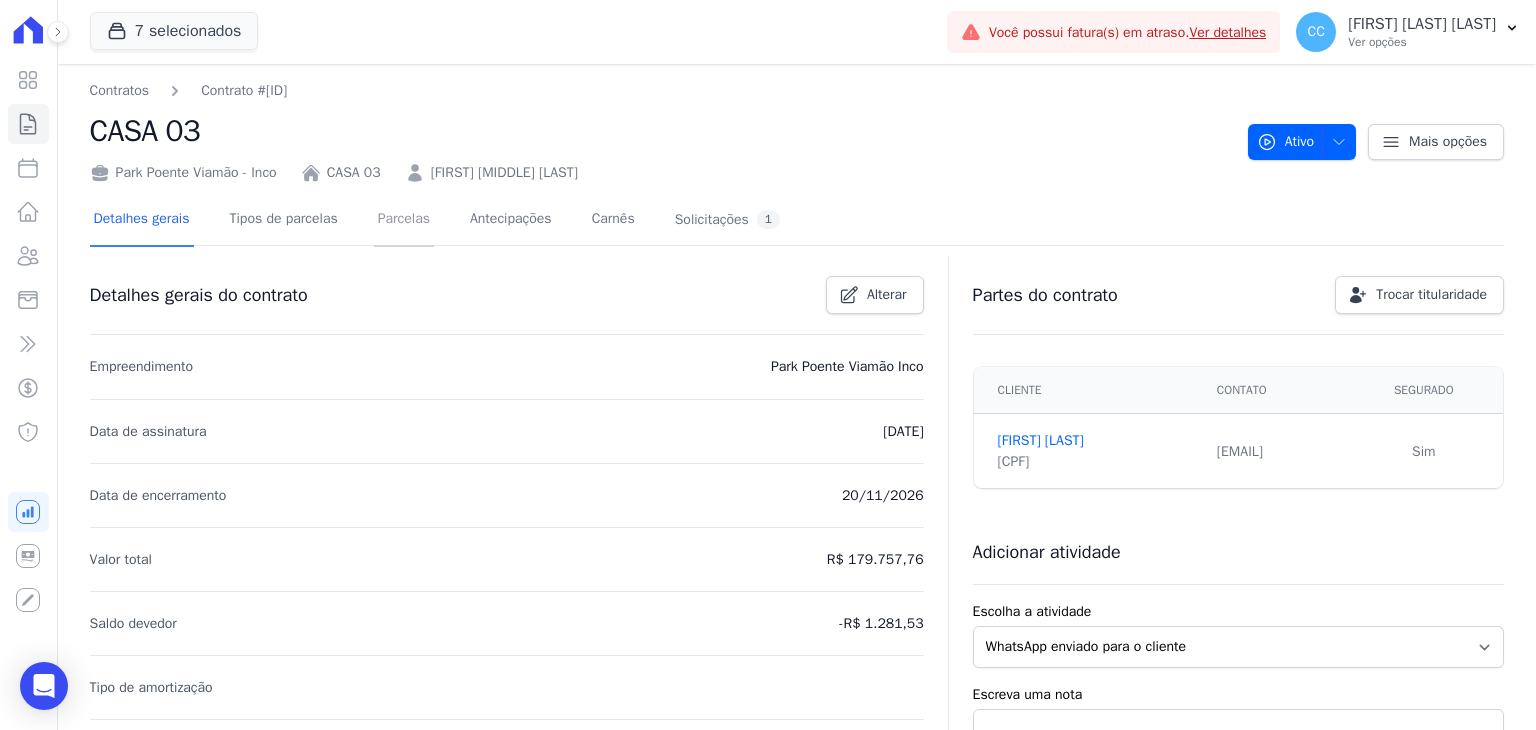 click on "Parcelas" at bounding box center [404, 220] 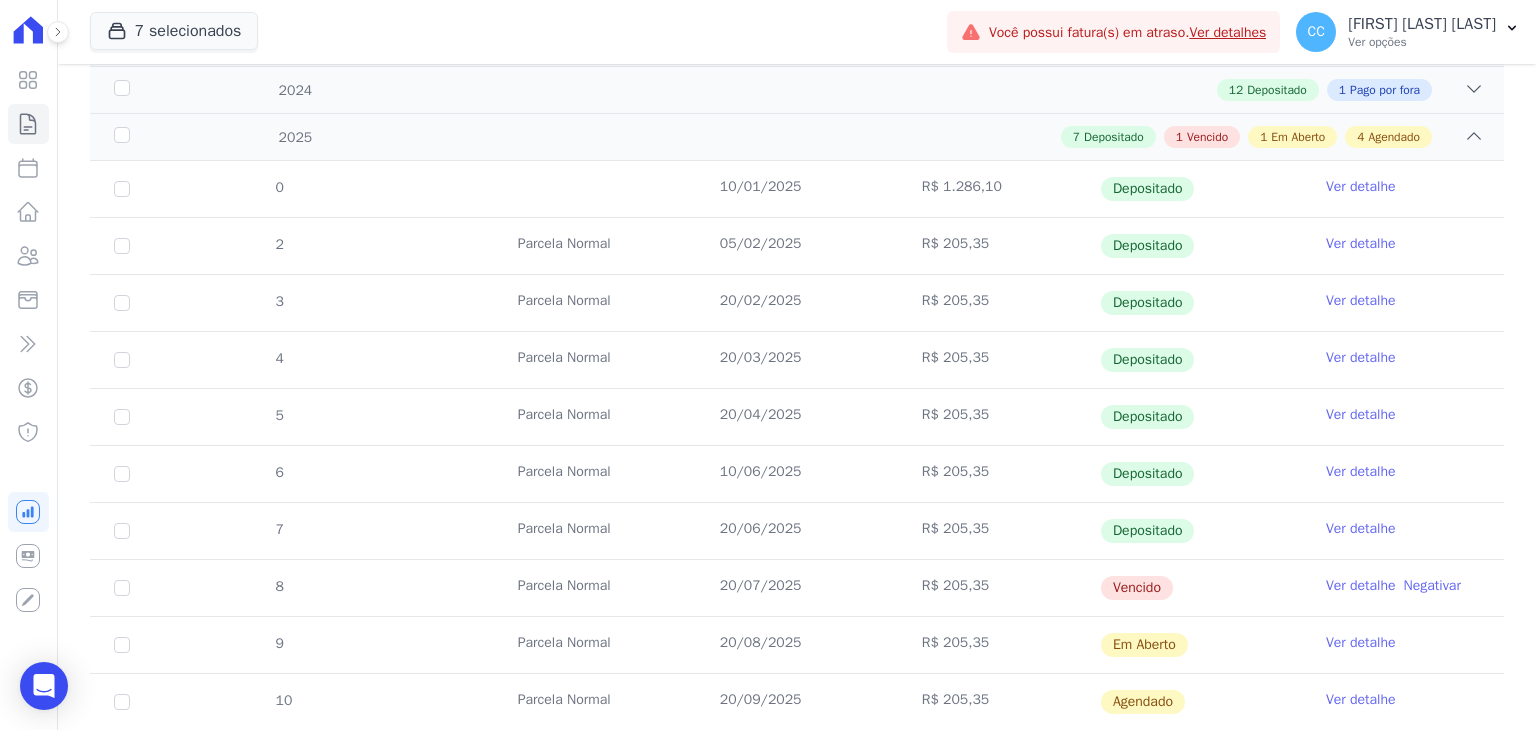 scroll, scrollTop: 600, scrollLeft: 0, axis: vertical 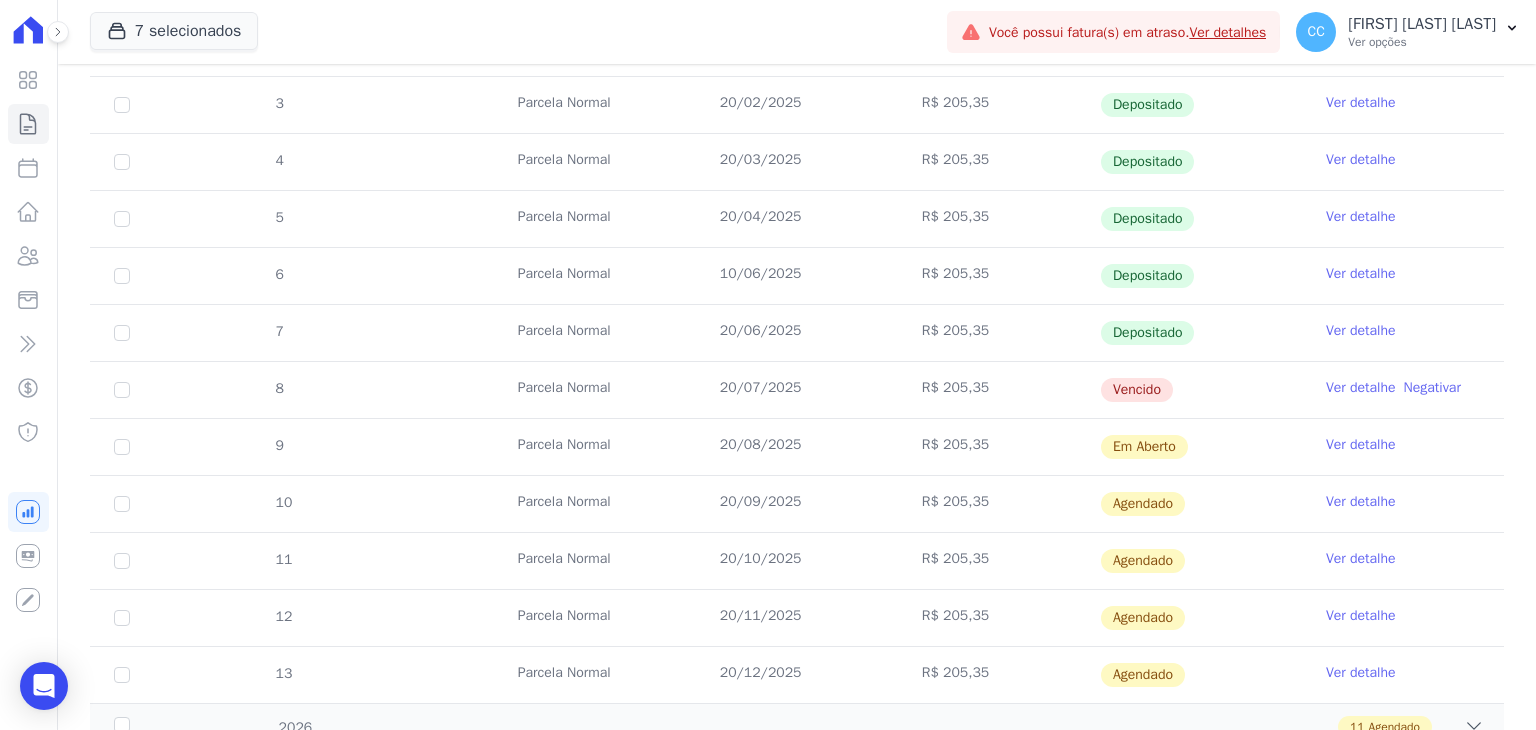 click on "Ver detalhe" at bounding box center [1361, 388] 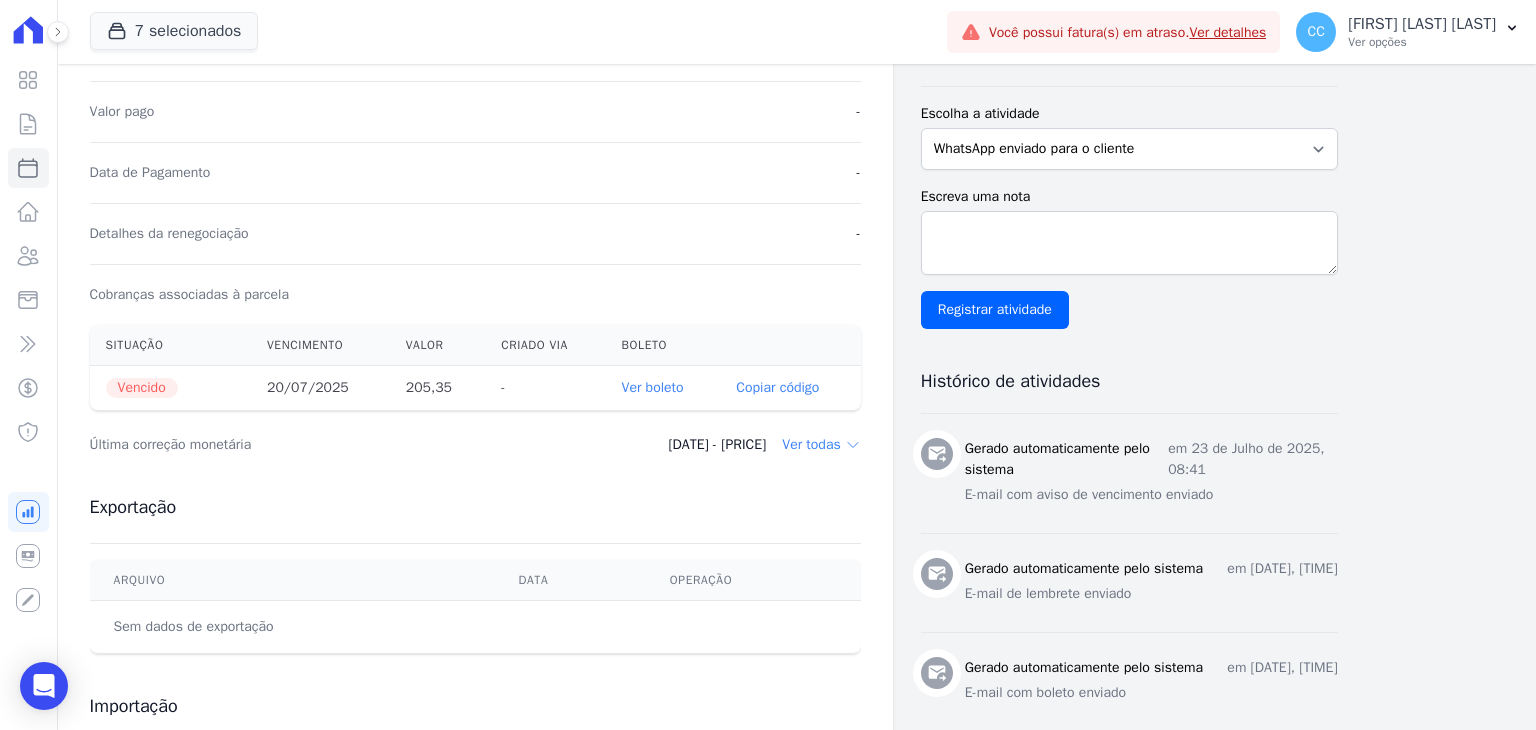 scroll, scrollTop: 700, scrollLeft: 0, axis: vertical 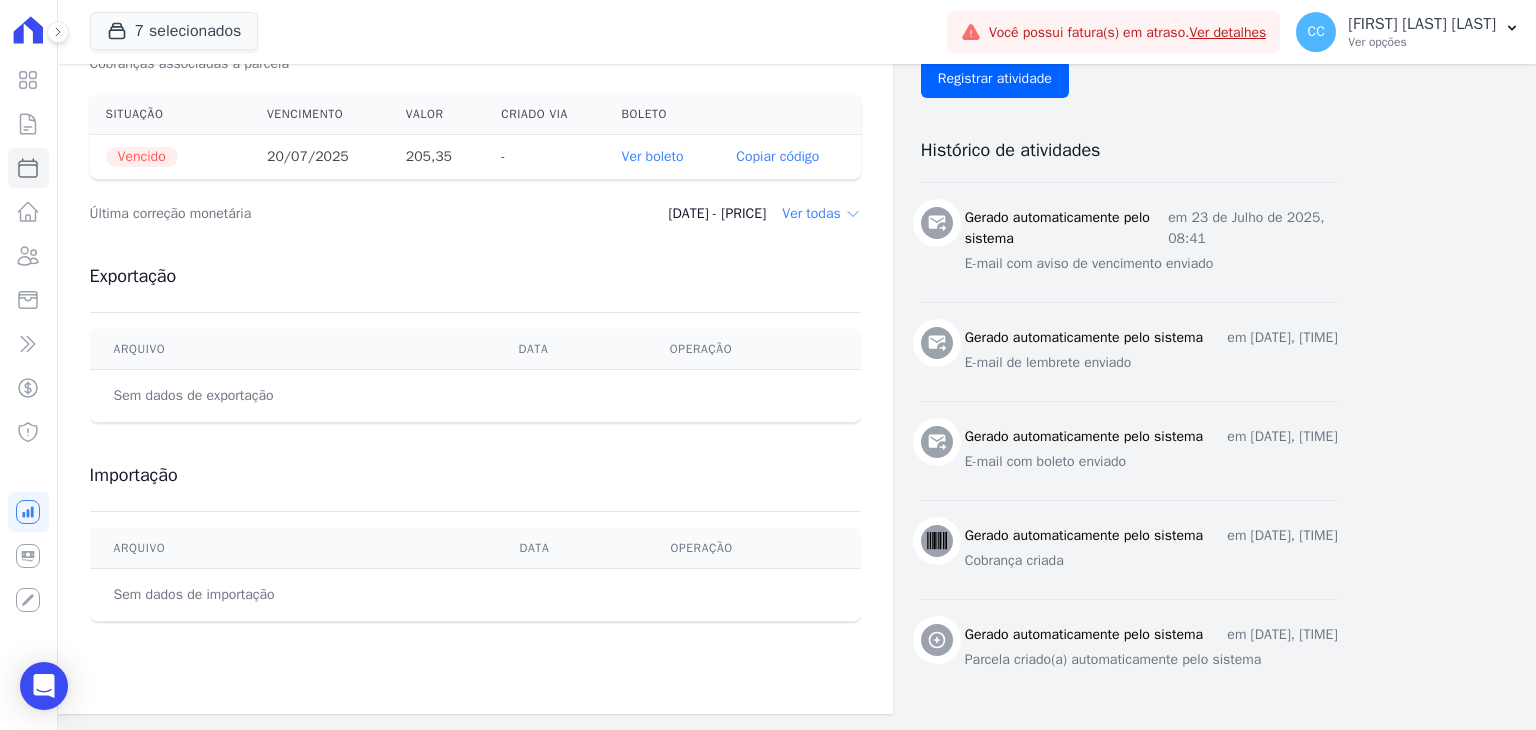 click on "Ver boleto" at bounding box center [653, 156] 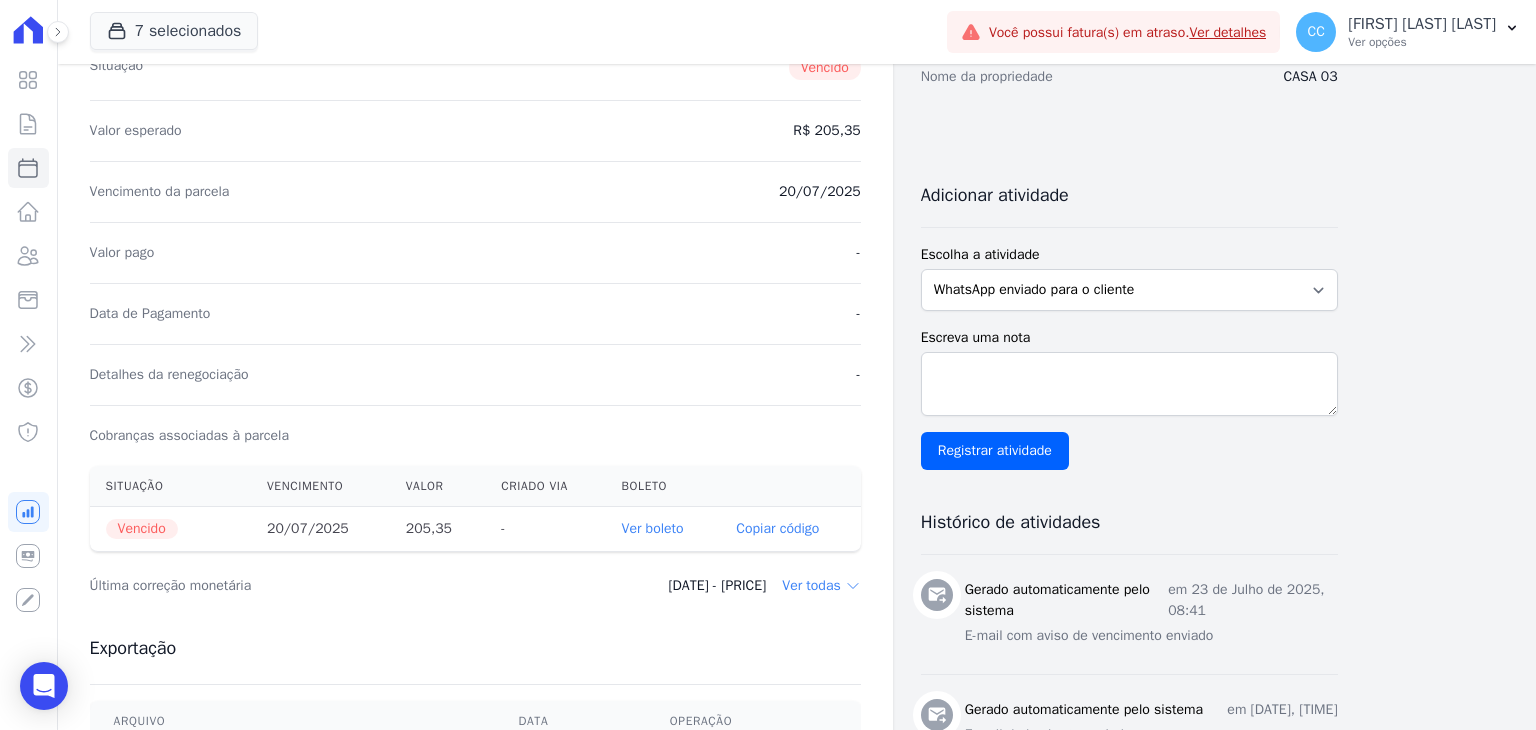 scroll, scrollTop: 200, scrollLeft: 0, axis: vertical 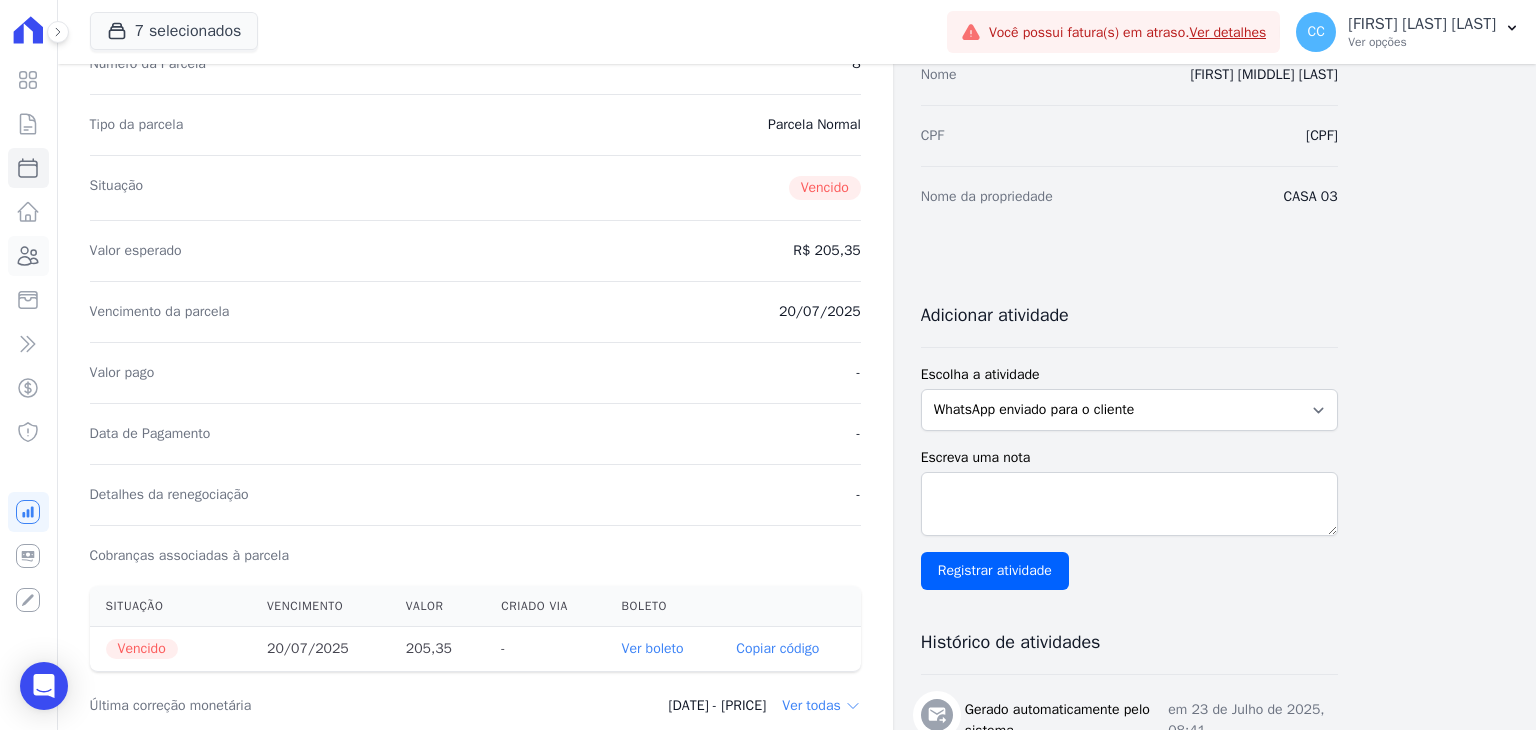 click 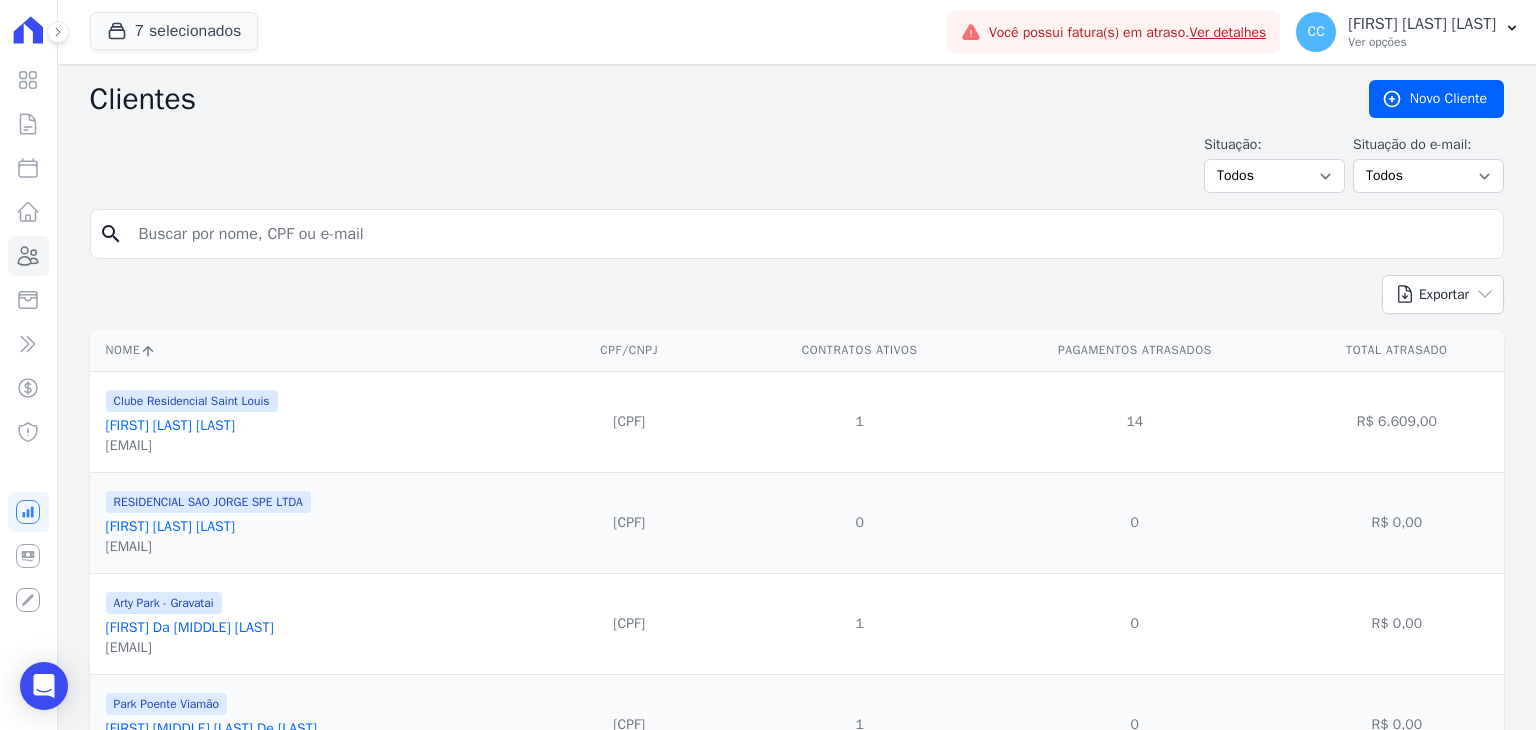 click at bounding box center (811, 234) 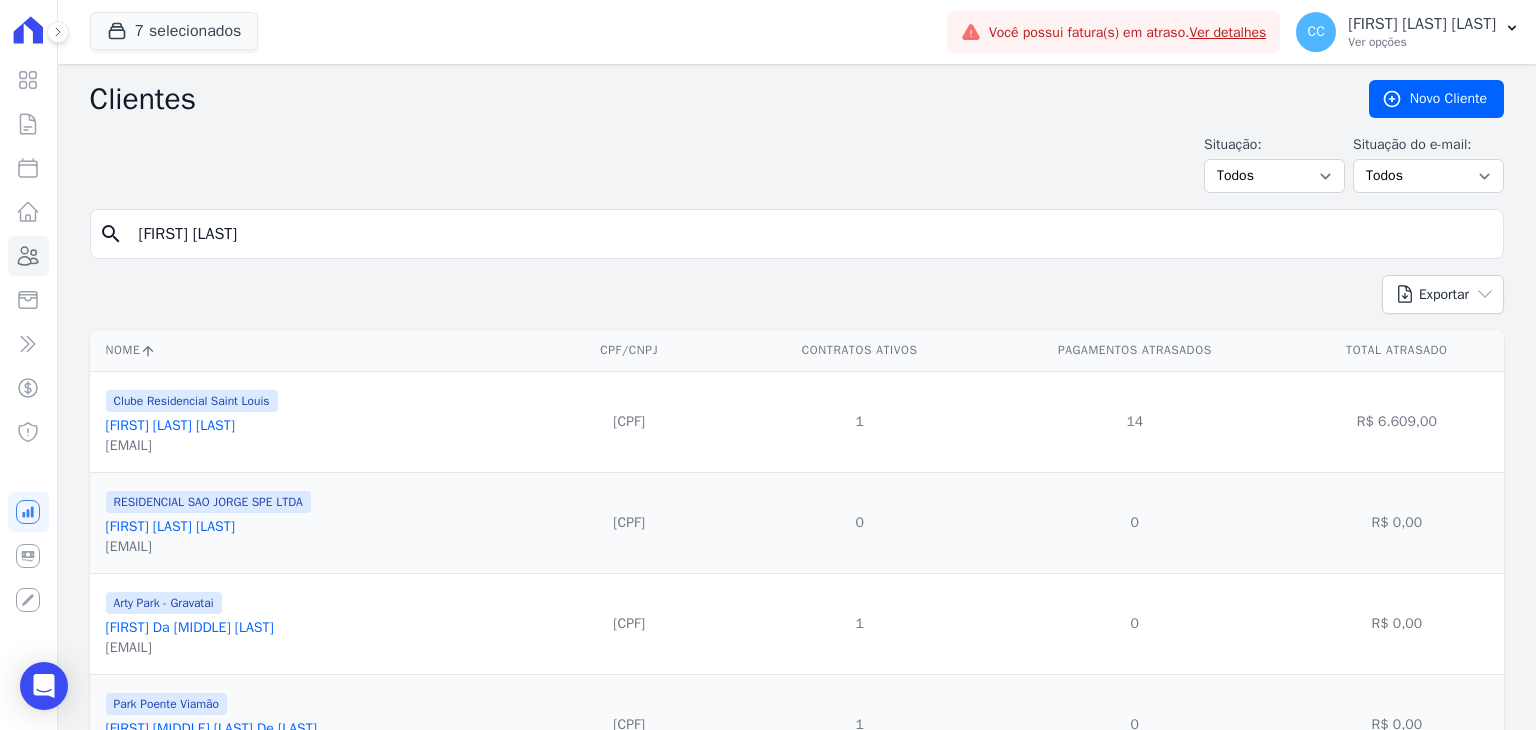 type on "[FIRST] [LAST]" 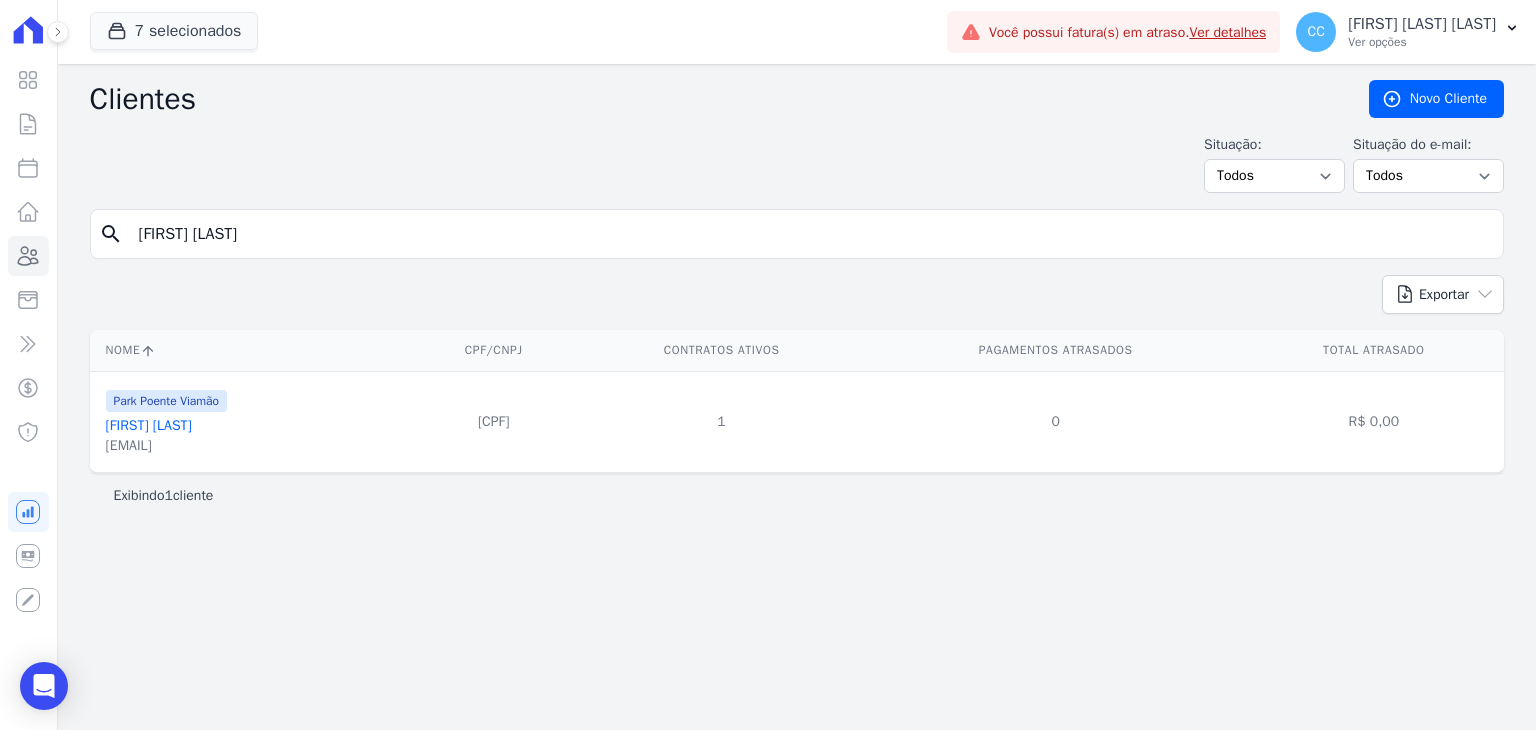 click on "[FIRST] [LAST]" at bounding box center (149, 425) 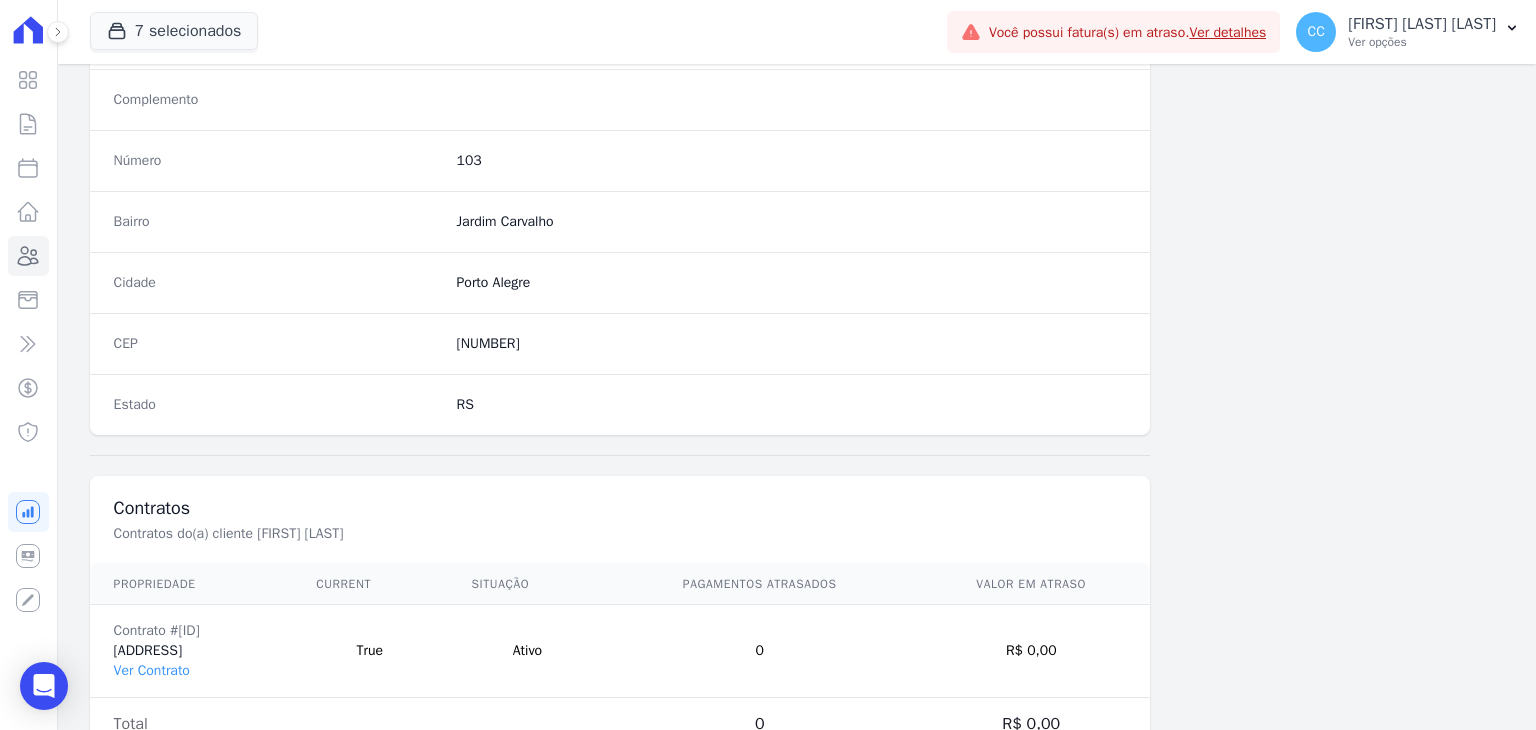 scroll, scrollTop: 1135, scrollLeft: 0, axis: vertical 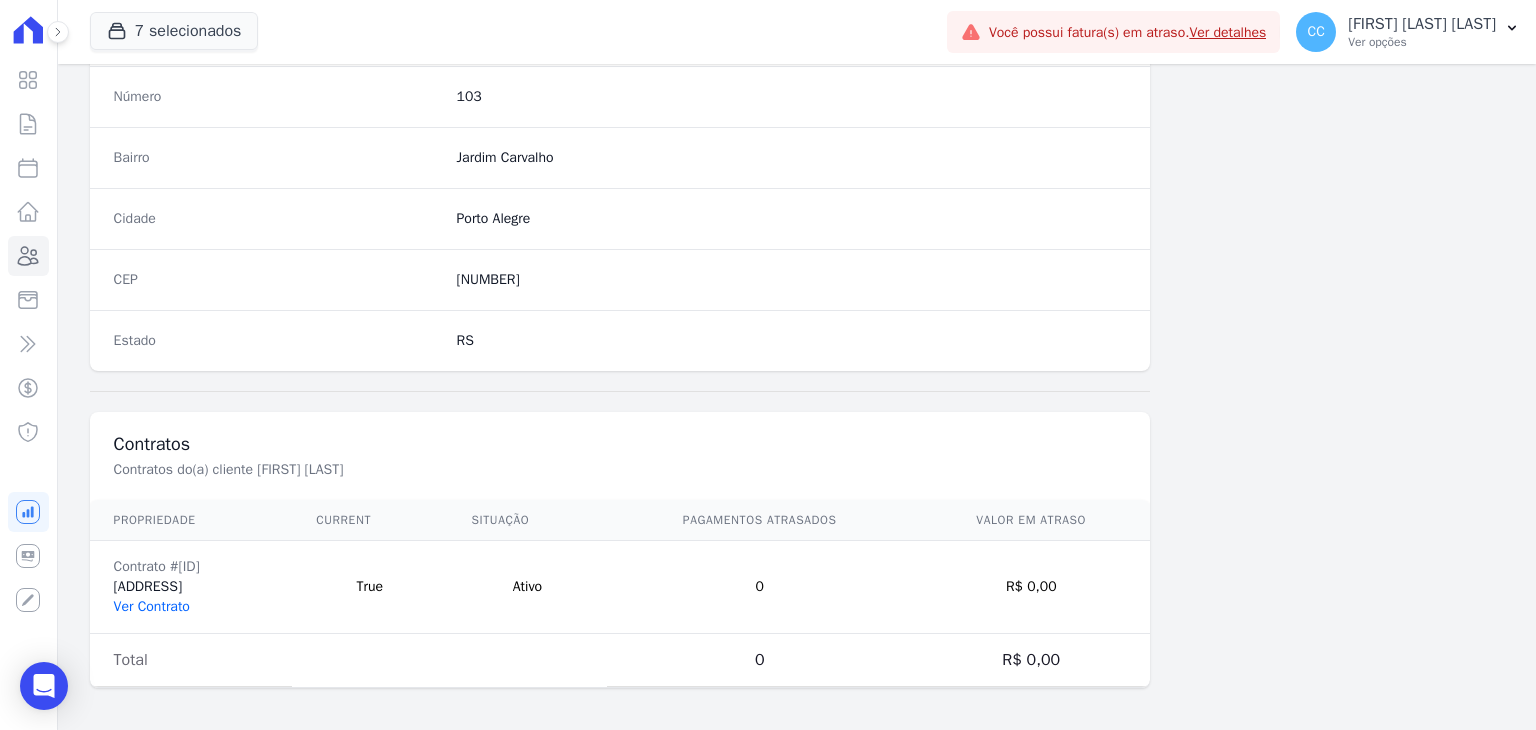 click on "Ver Contrato" at bounding box center (152, 606) 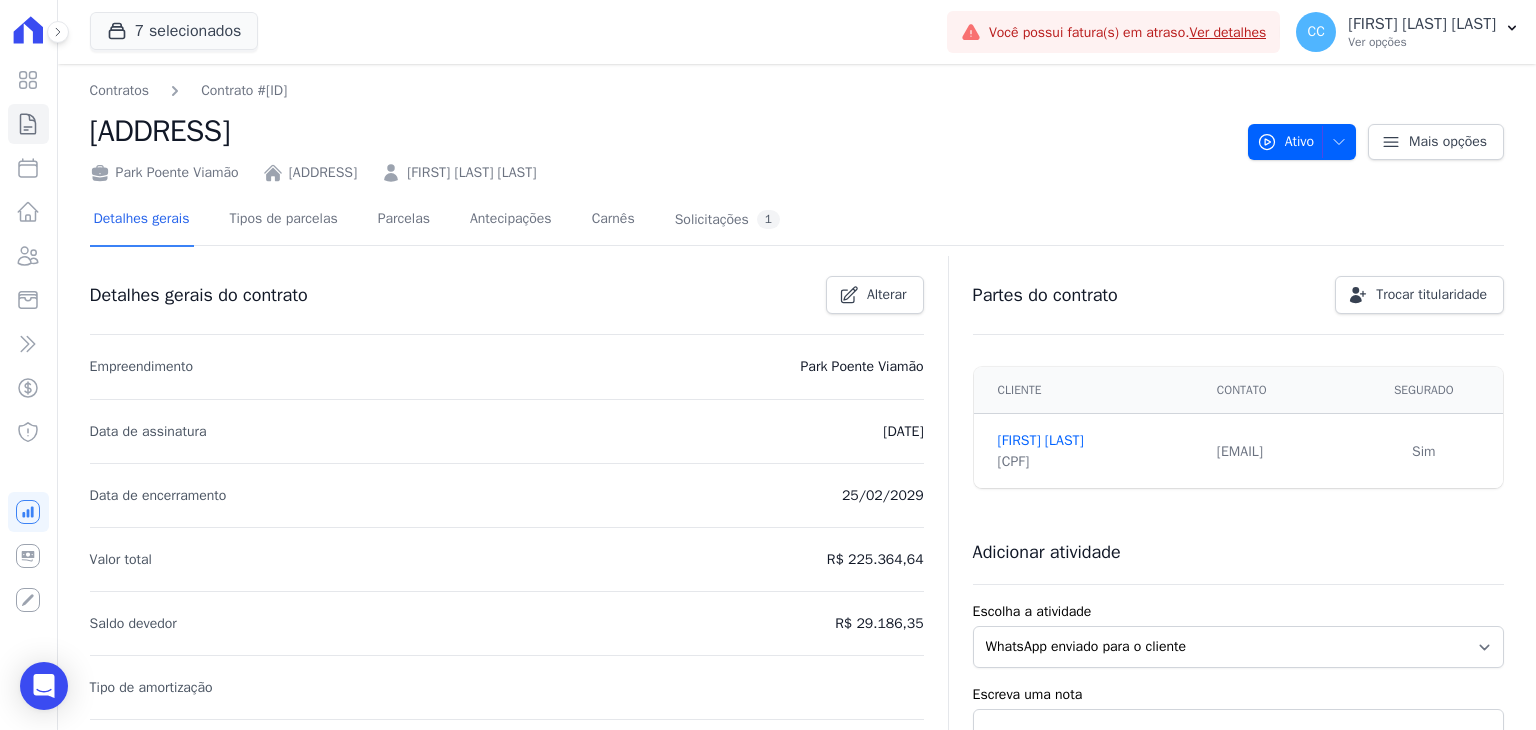 click on "Detalhes gerais
Tipos de parcelas
Parcelas
Antecipações
Carnês
Solicitações
1" at bounding box center (437, 220) 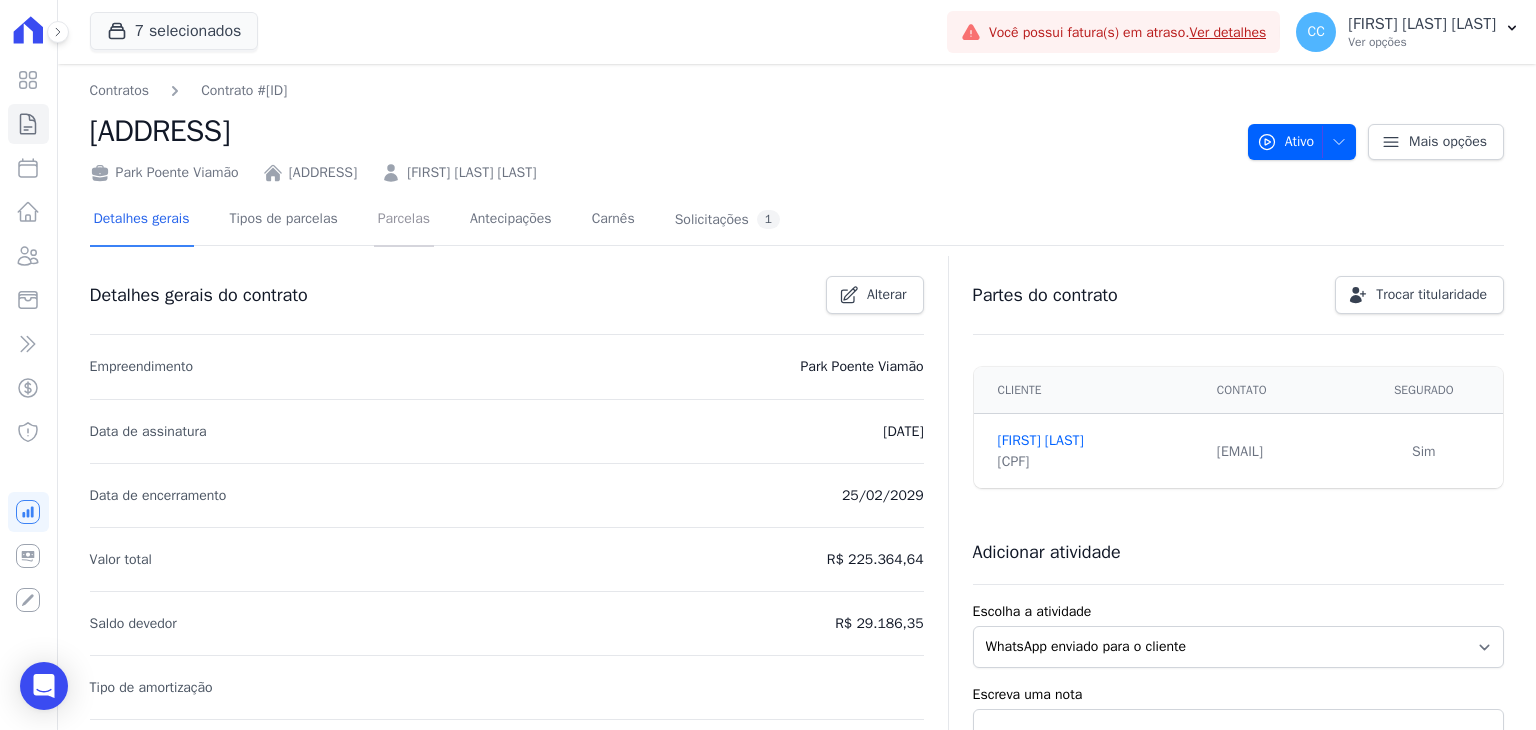 click on "Parcelas" at bounding box center (404, 220) 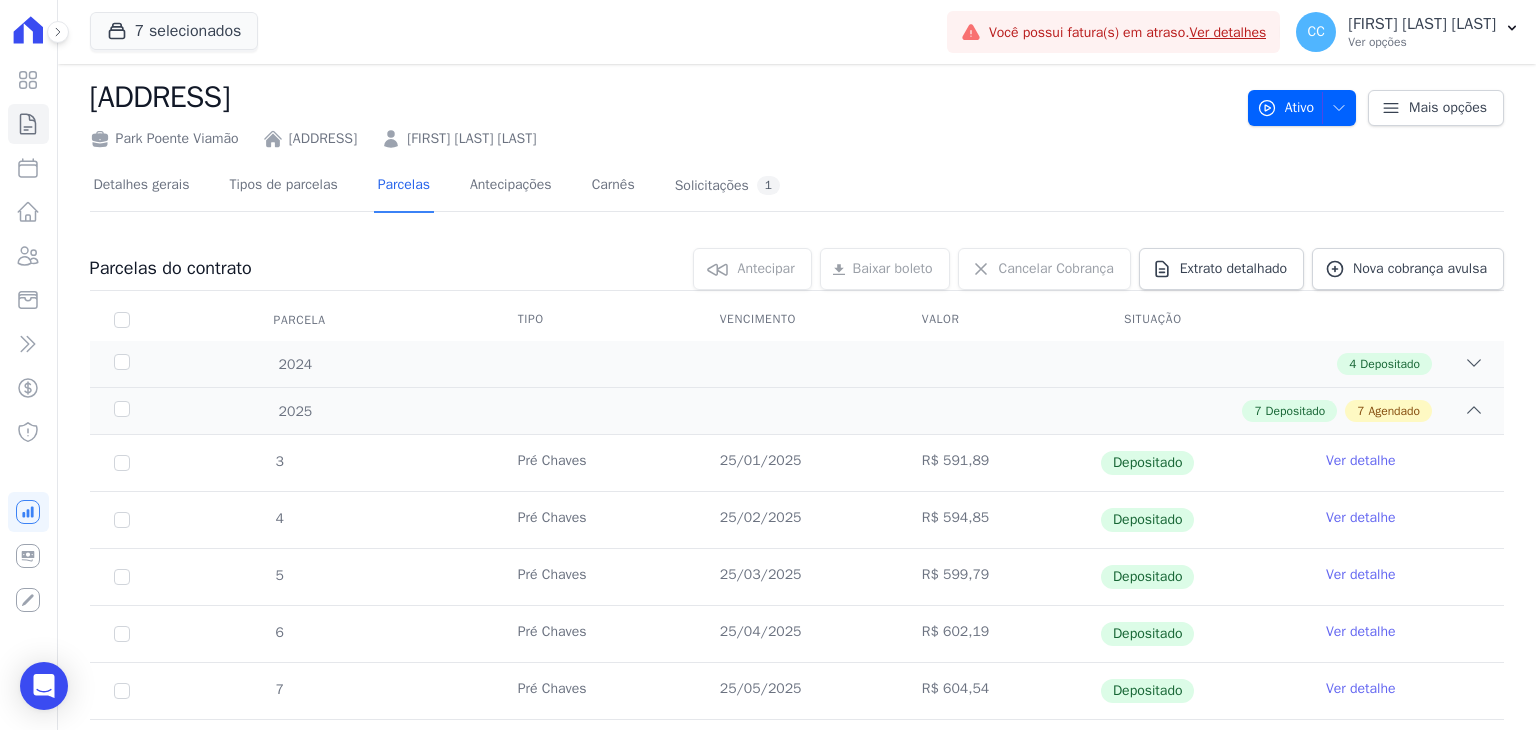 scroll, scrollTop: 0, scrollLeft: 0, axis: both 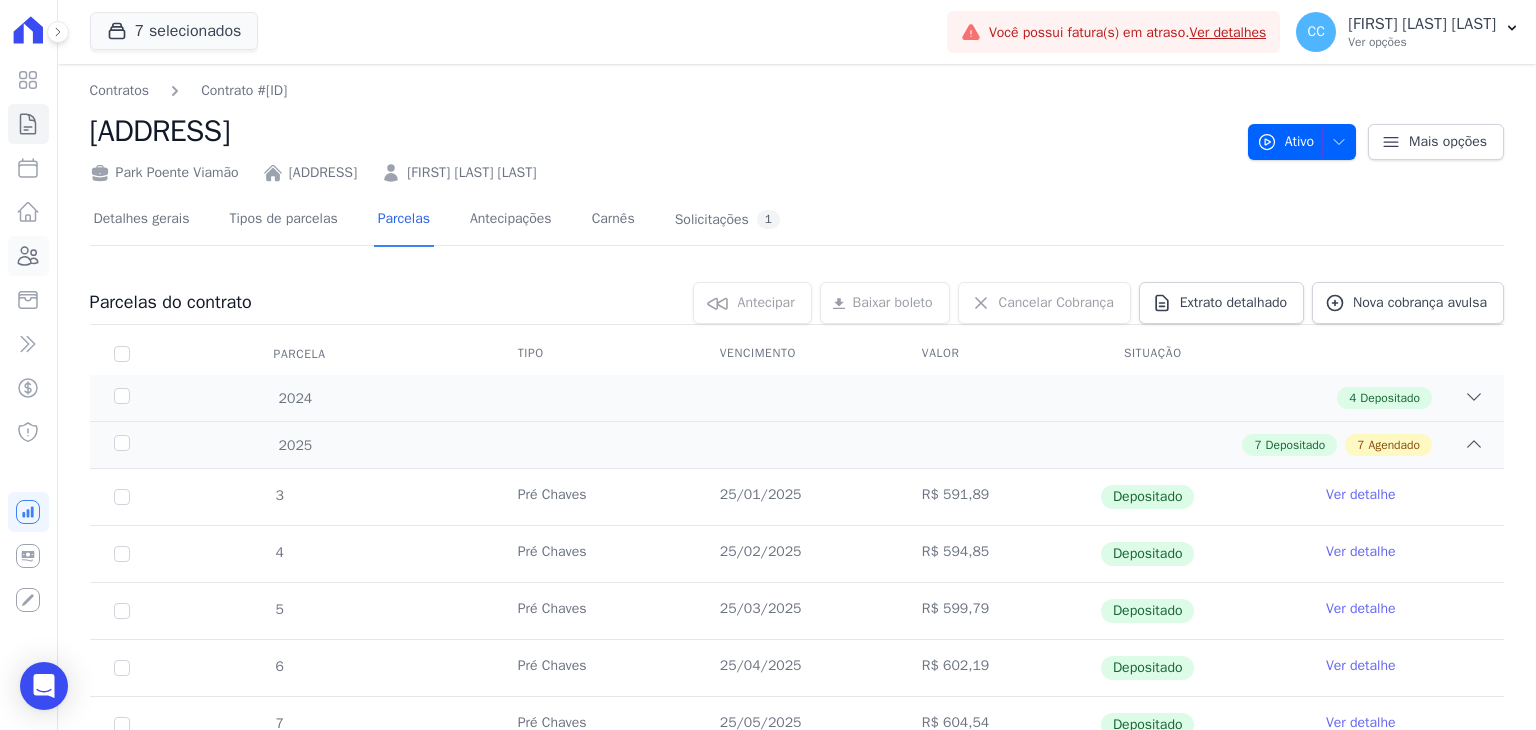 click 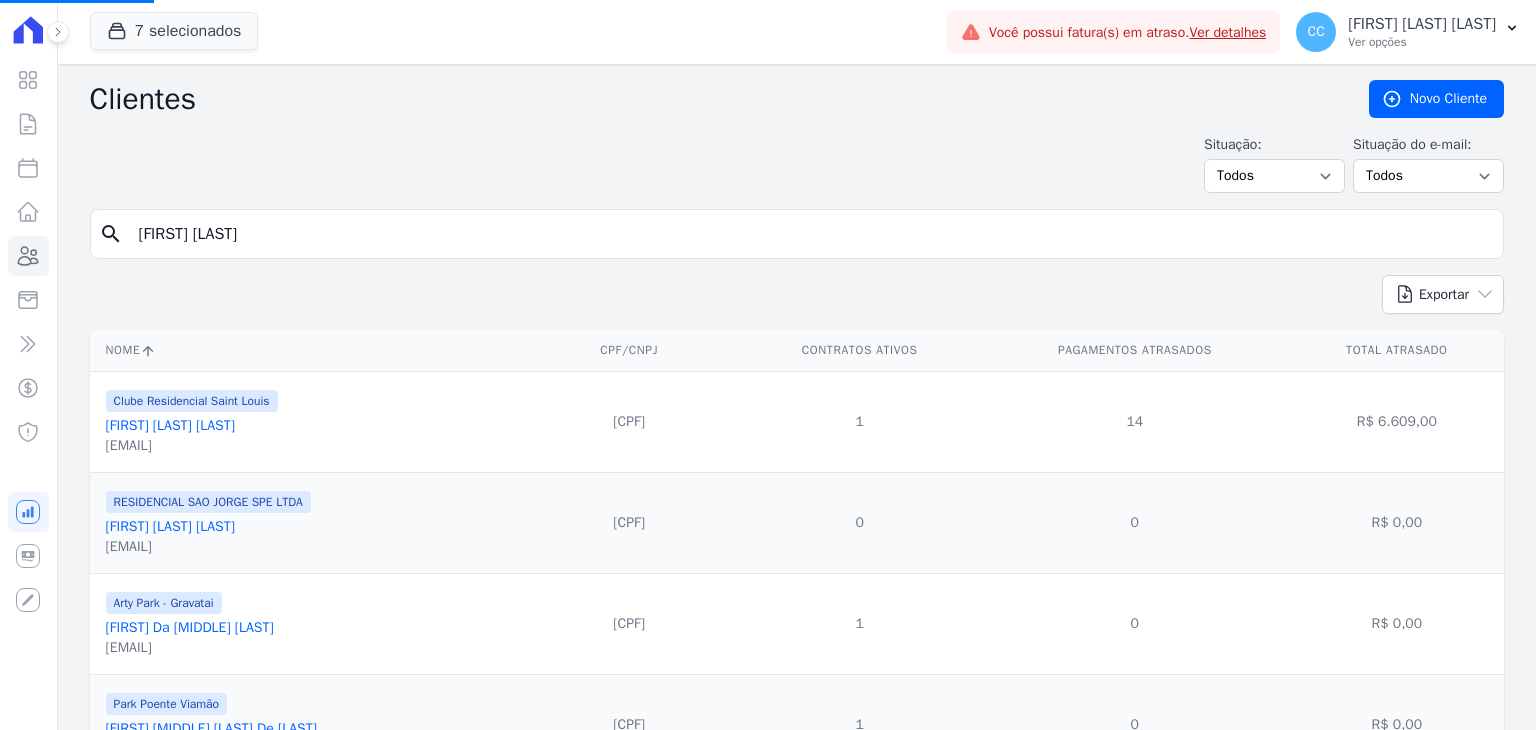 click on "[FIRST] [LAST]" at bounding box center [811, 234] 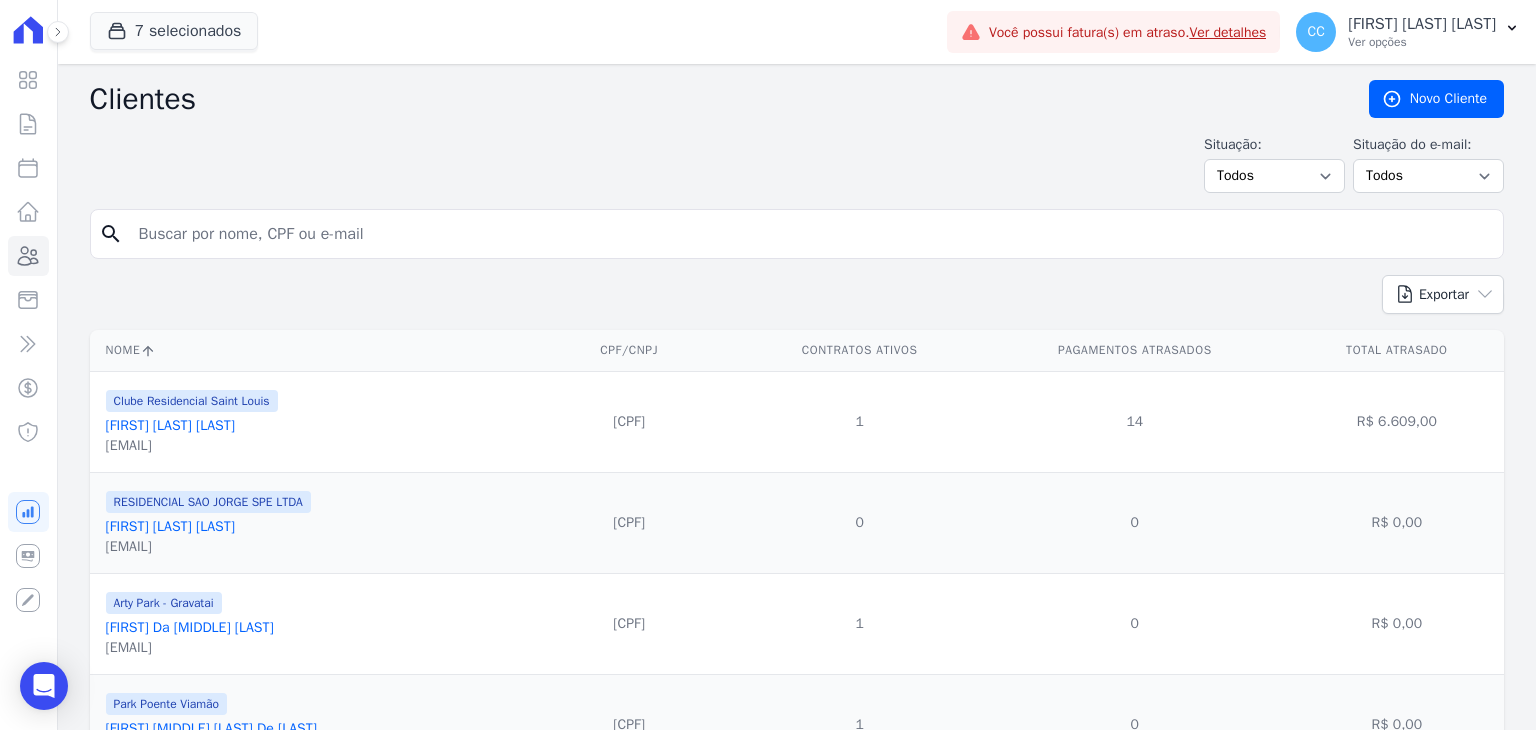 click at bounding box center (811, 234) 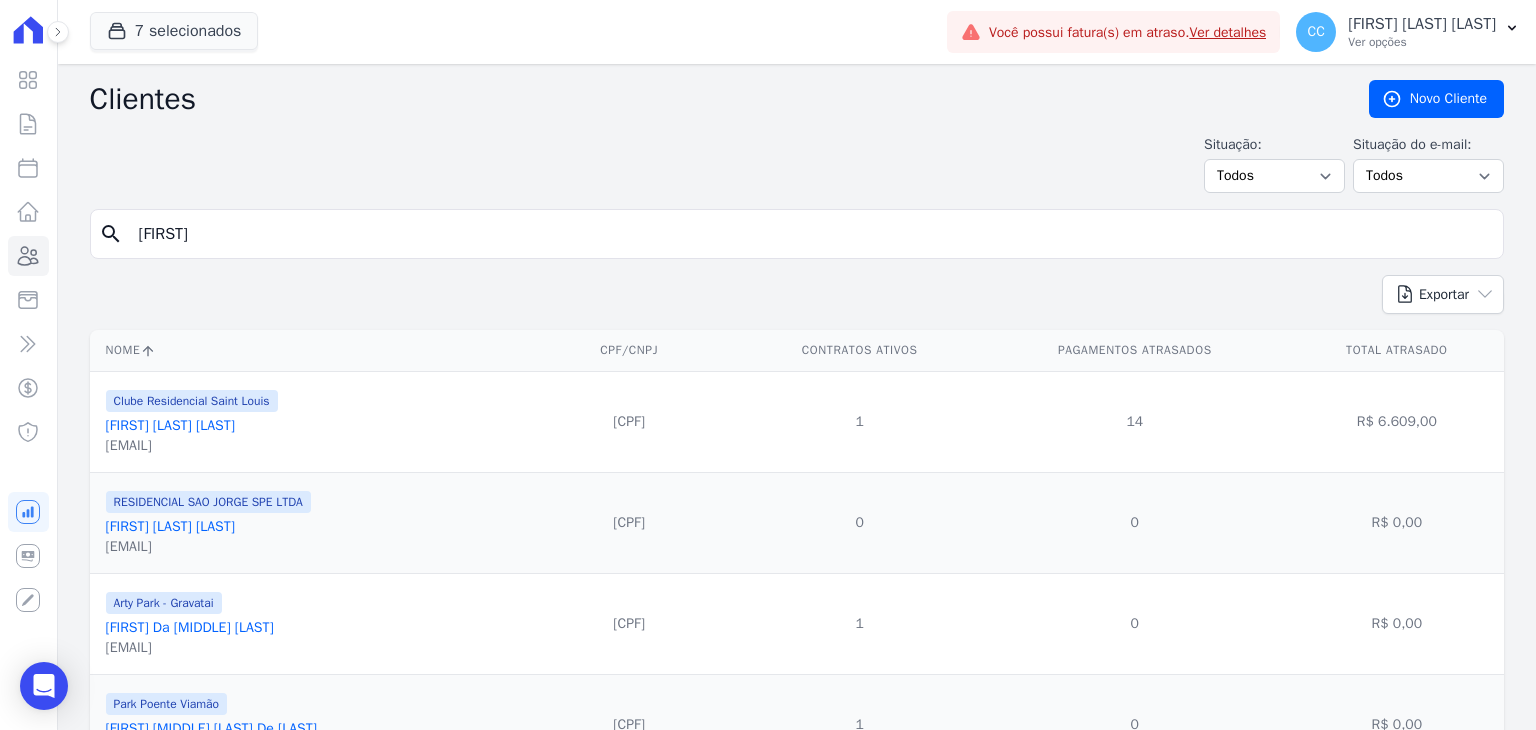 type on "[FIRST]" 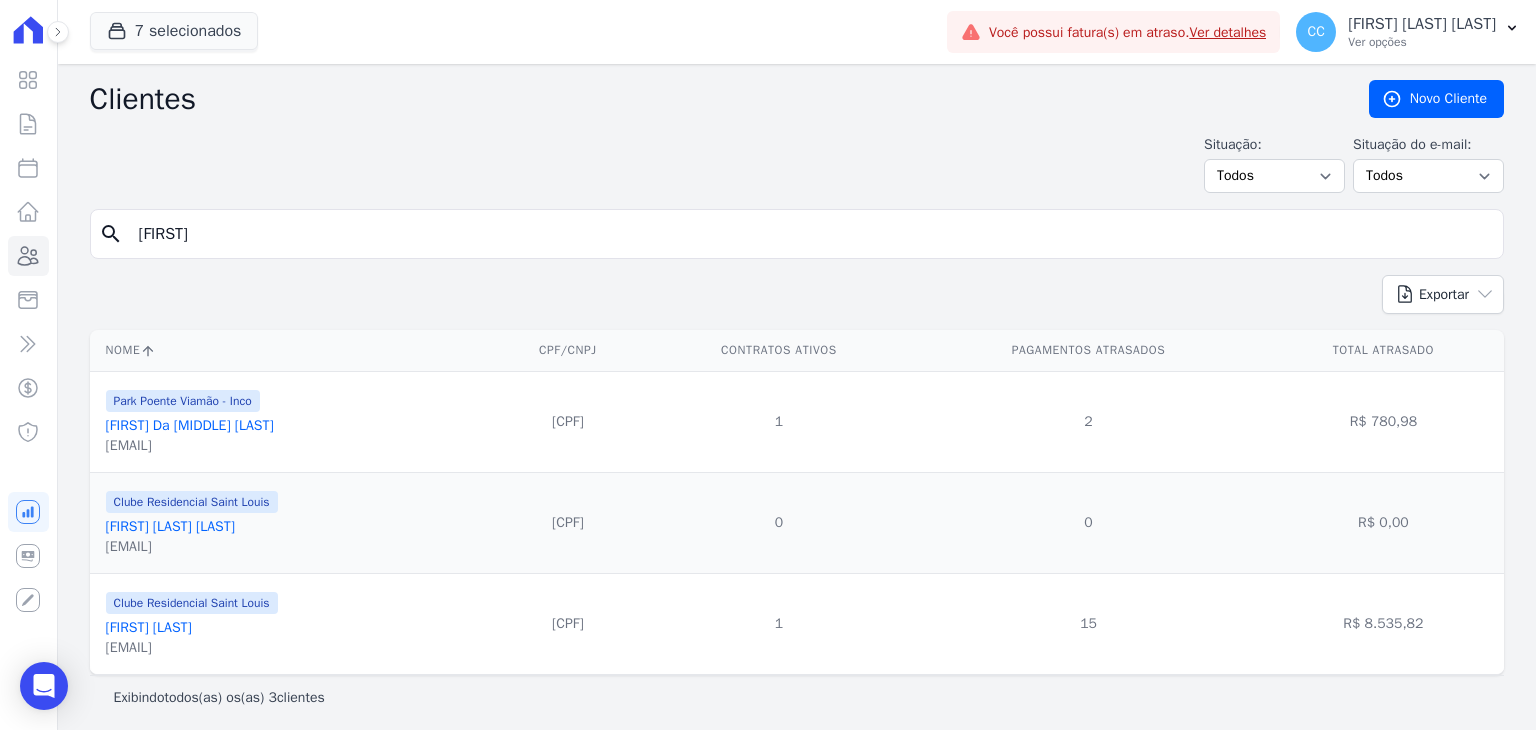 click on "[FIRST] Da [MIDDLE] [LAST]" at bounding box center (190, 425) 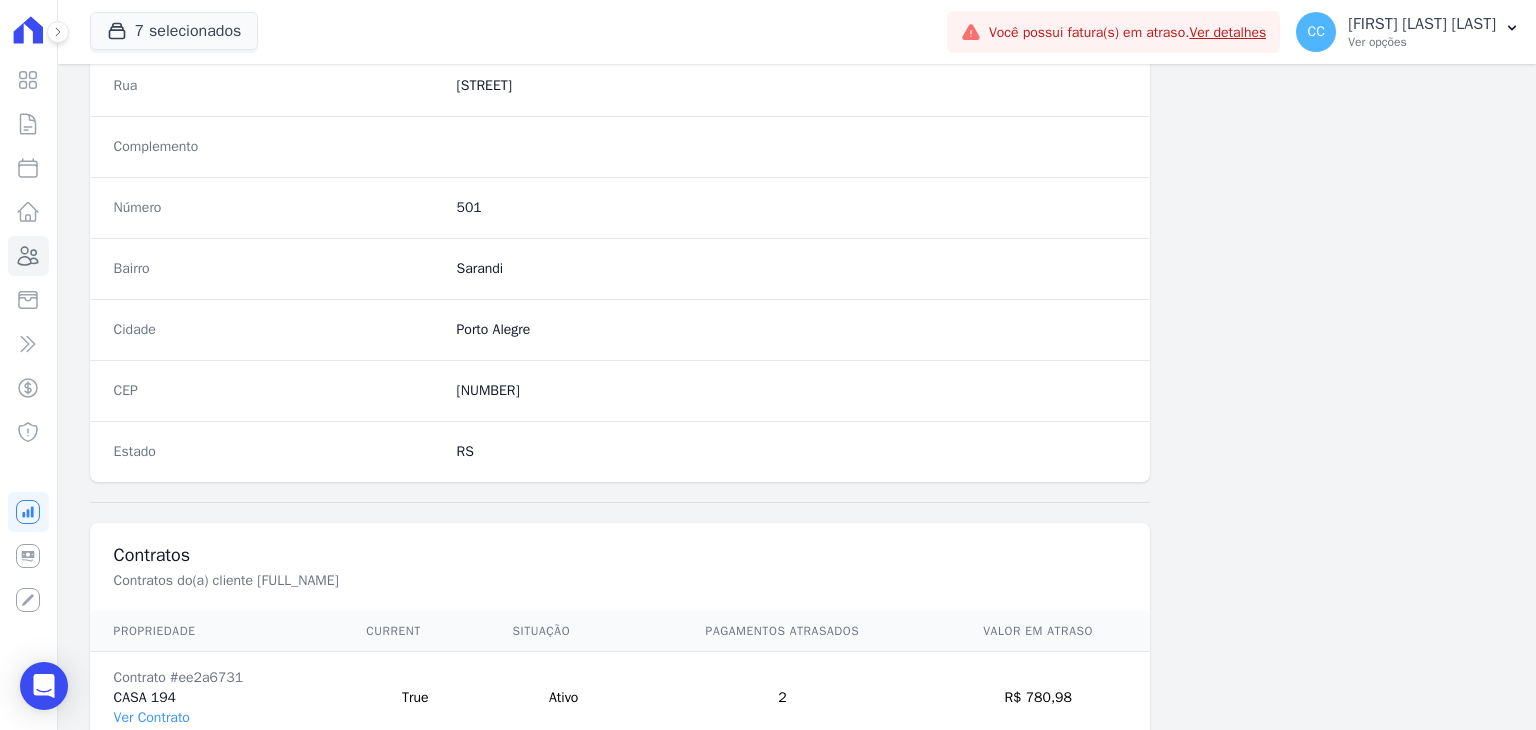 scroll, scrollTop: 1135, scrollLeft: 0, axis: vertical 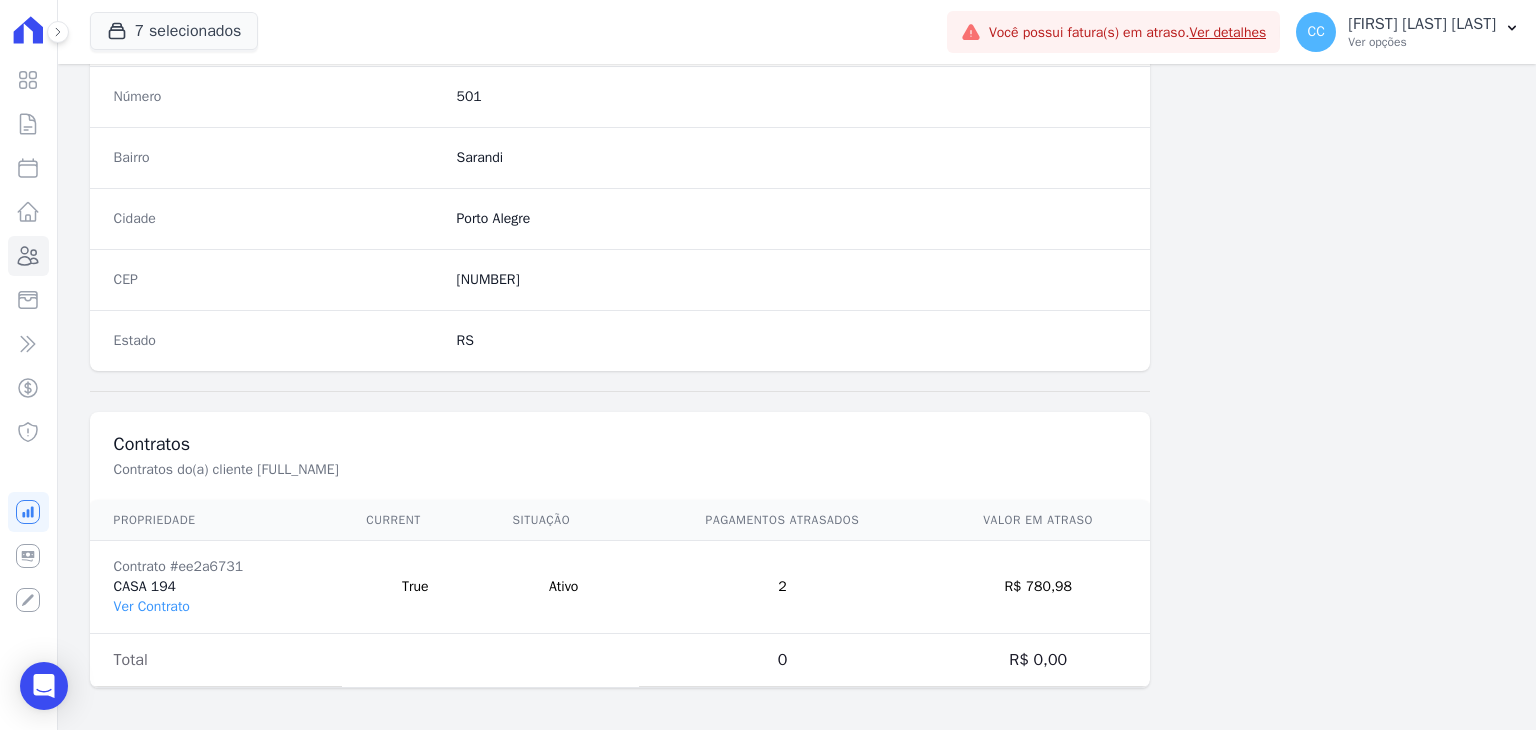 click on "Contrato #[ID]
CASA [NUMBER]
Ver Contrato" at bounding box center [216, 587] 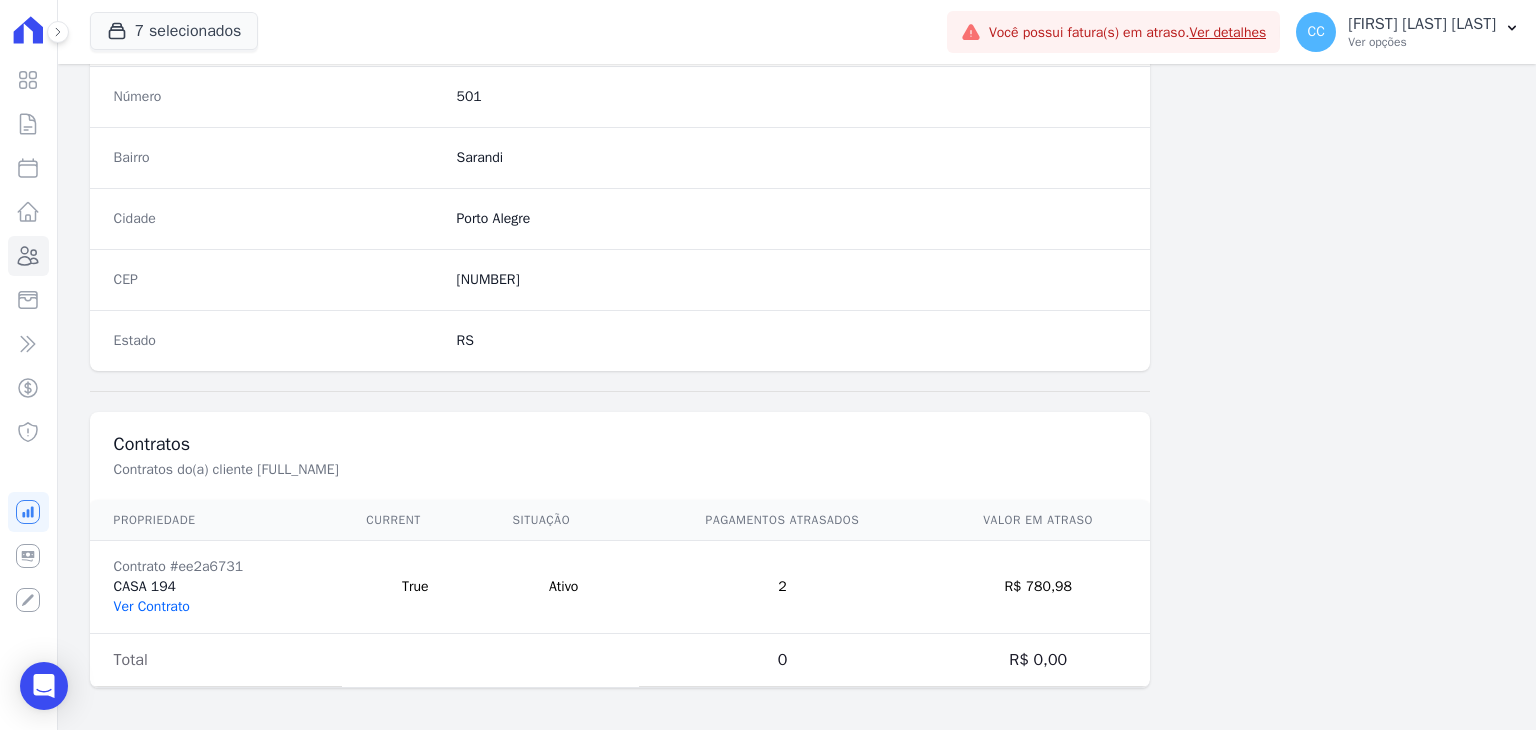click on "Ver Contrato" at bounding box center (152, 606) 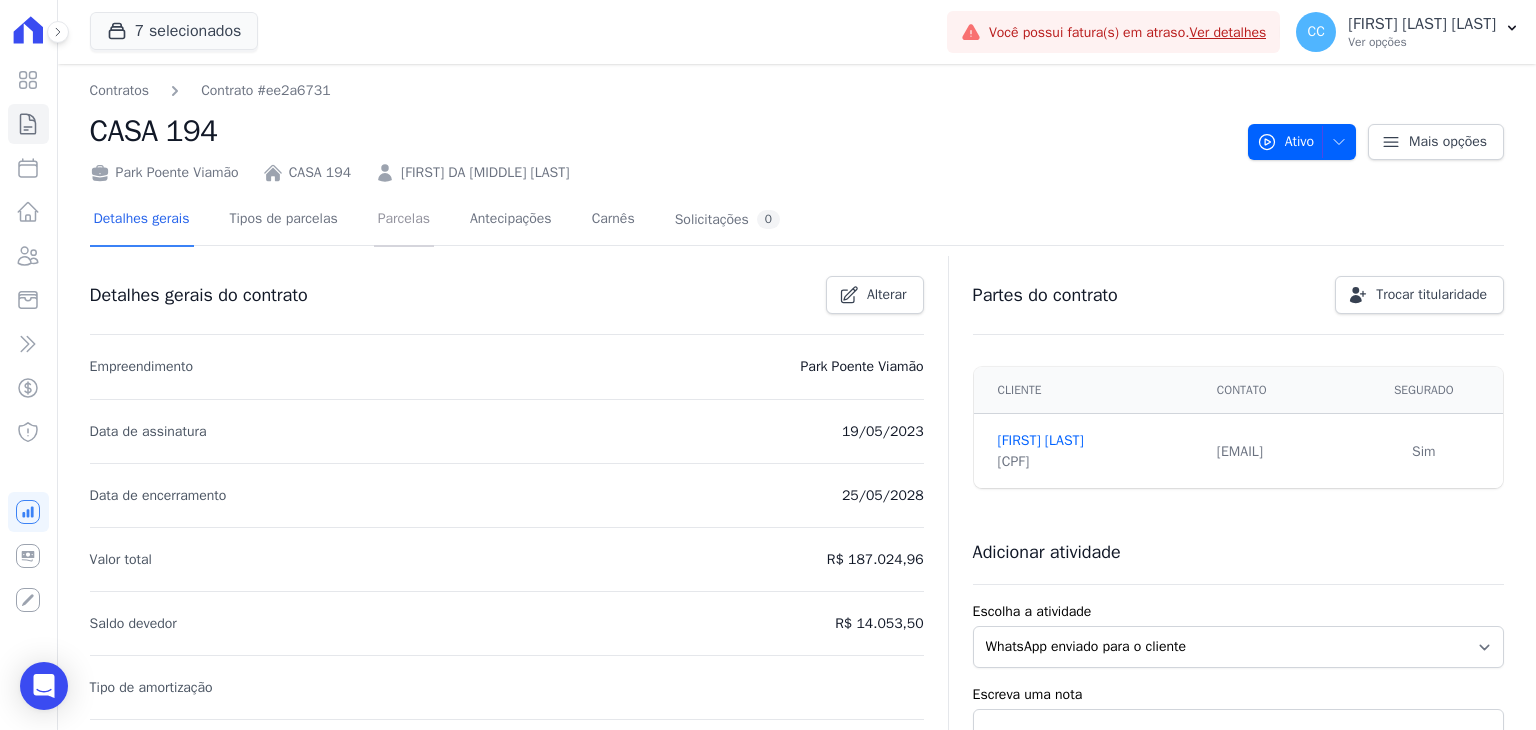 click on "Parcelas" at bounding box center [404, 220] 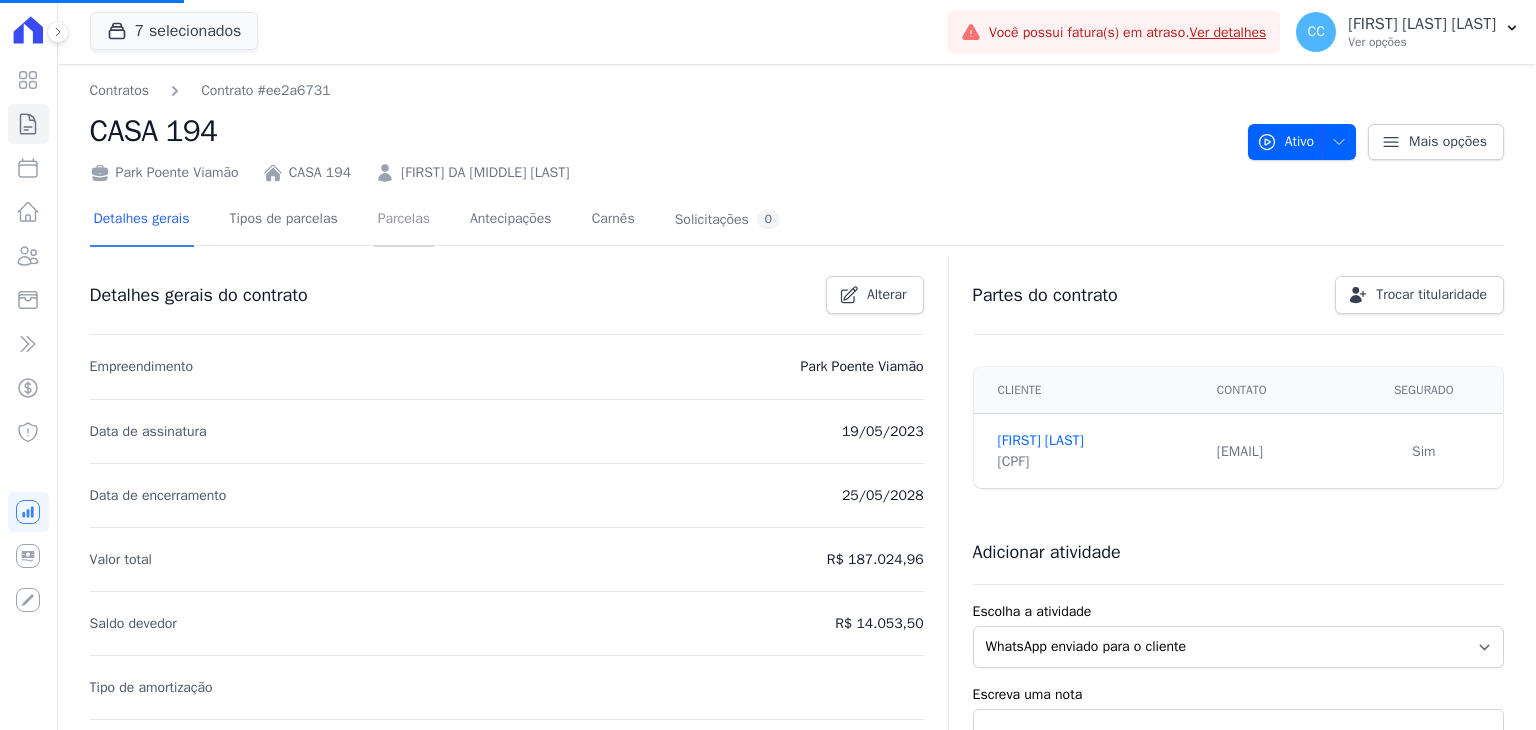 scroll, scrollTop: 110, scrollLeft: 0, axis: vertical 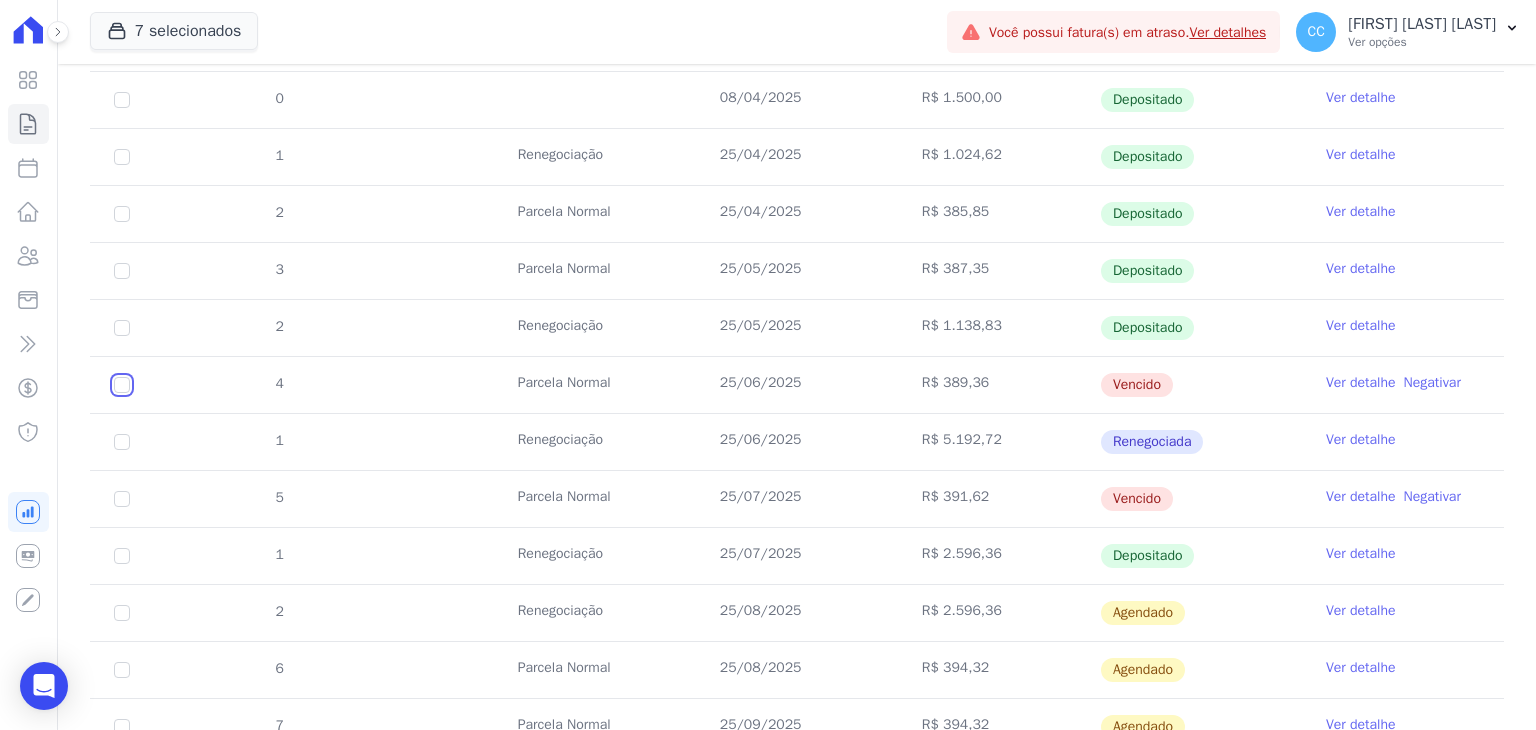 click at bounding box center (122, 385) 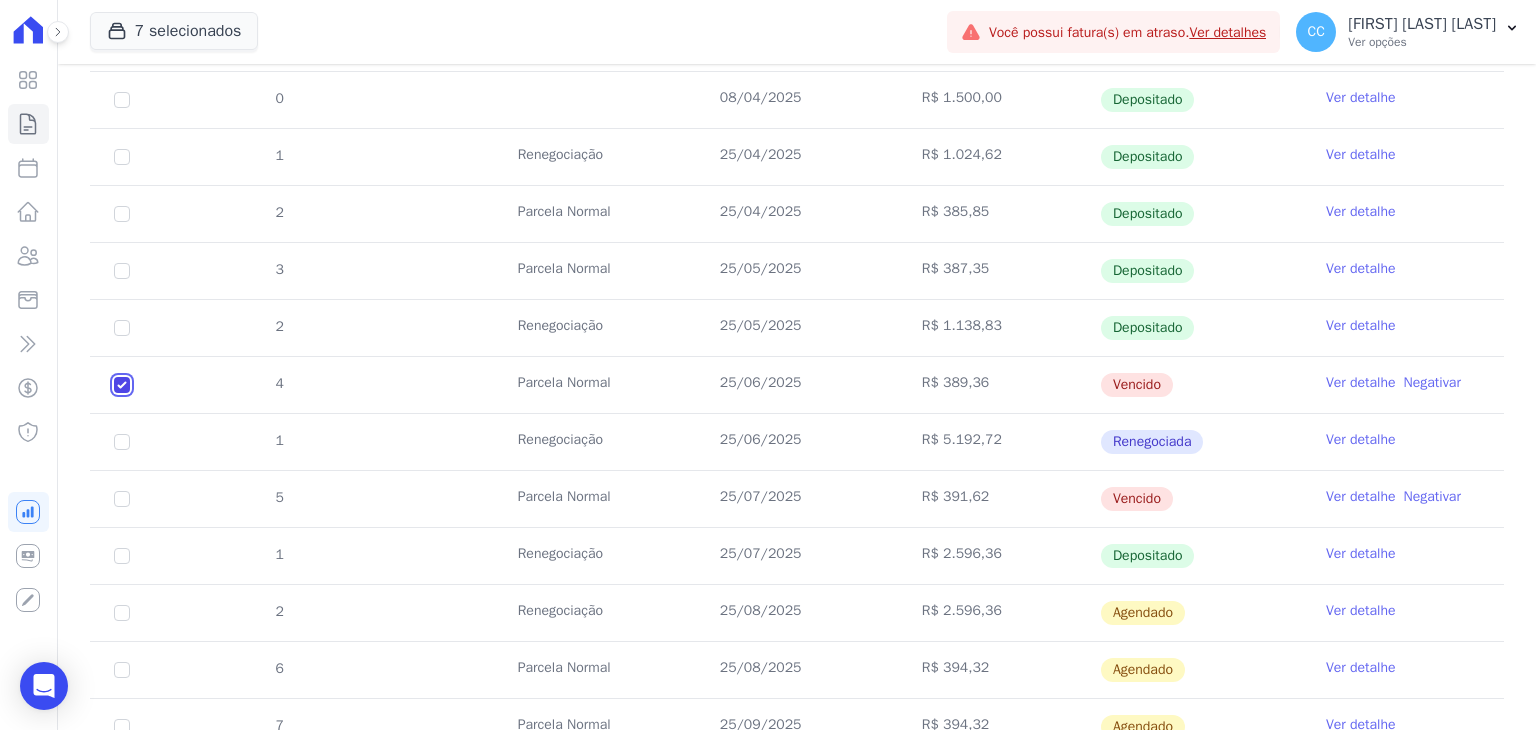 checkbox on "true" 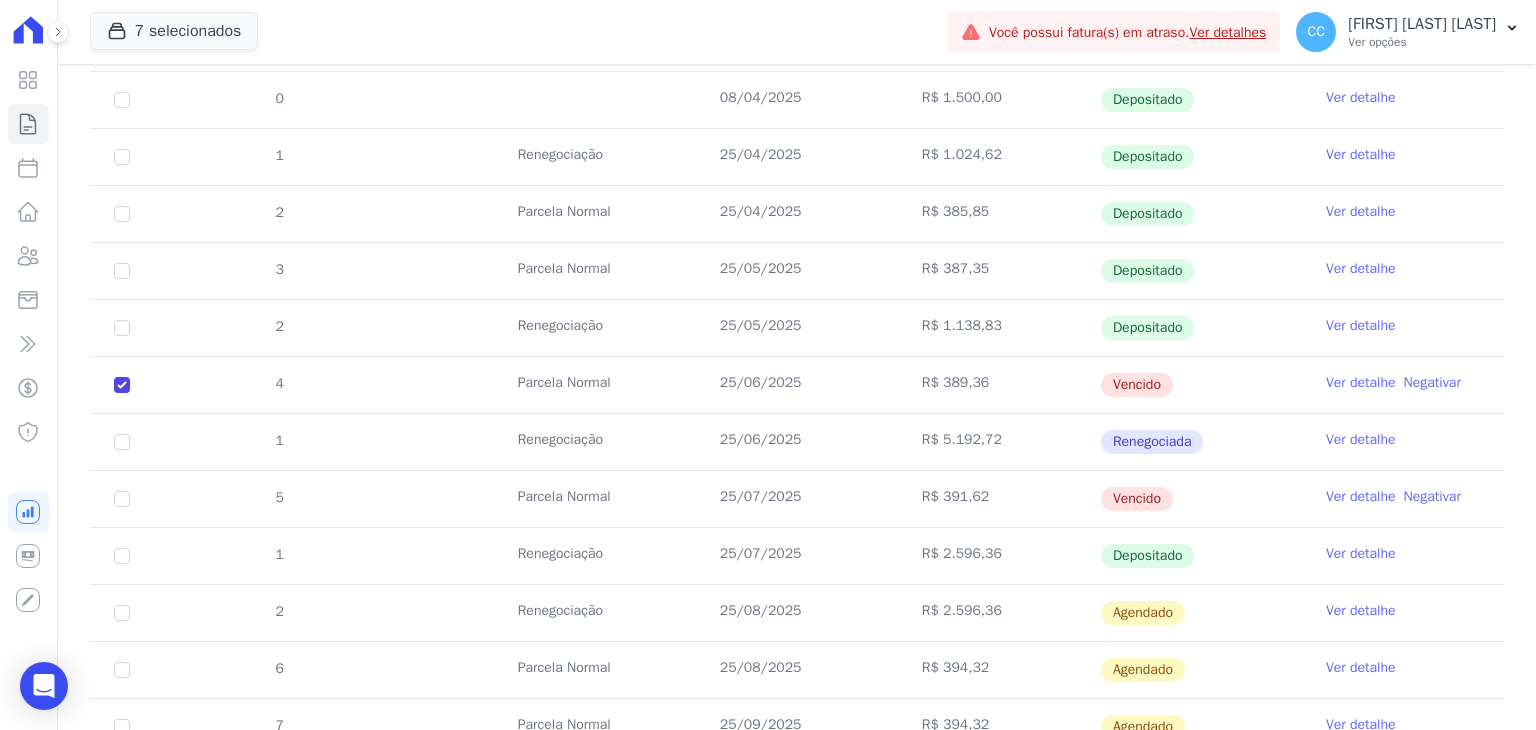click on "5" at bounding box center [122, 499] 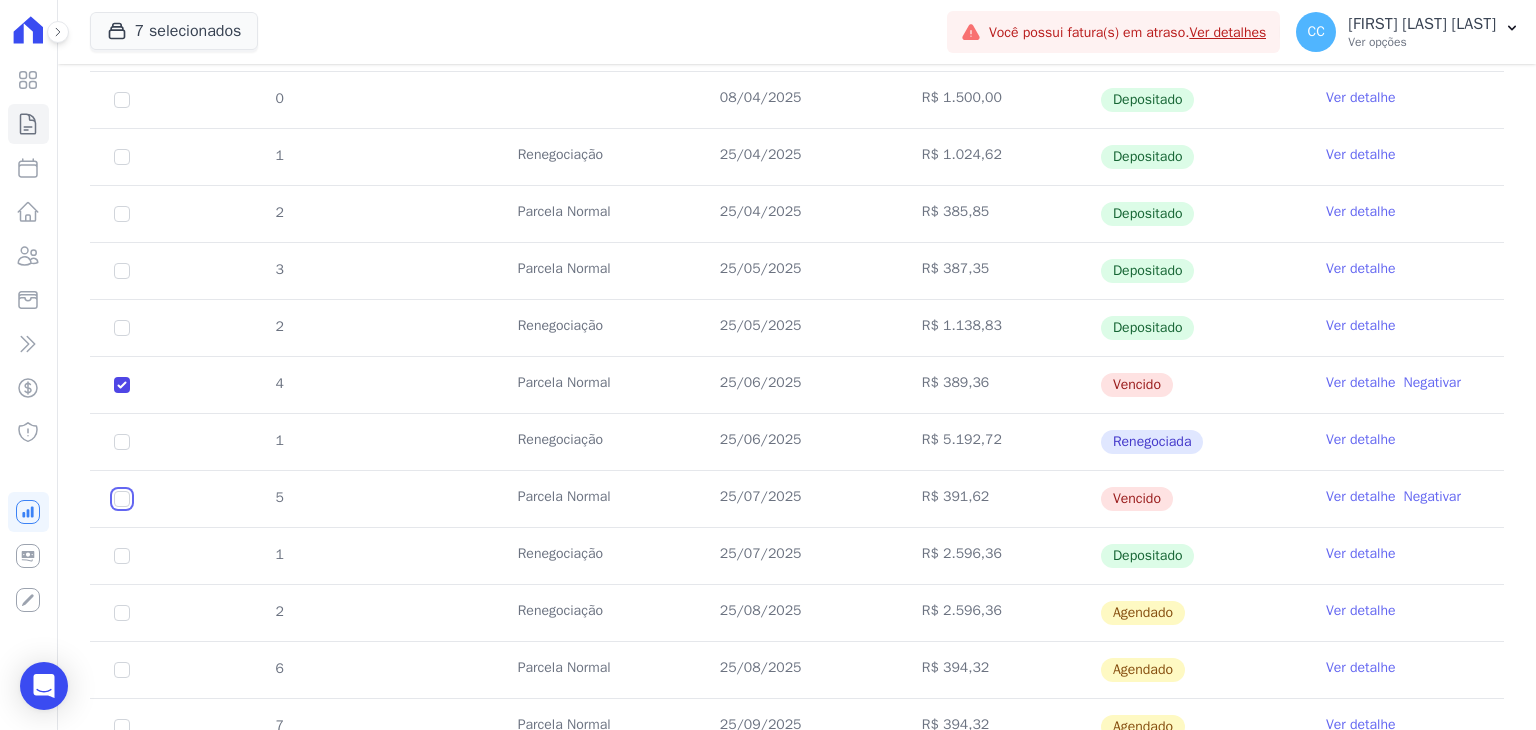 click at bounding box center [122, 385] 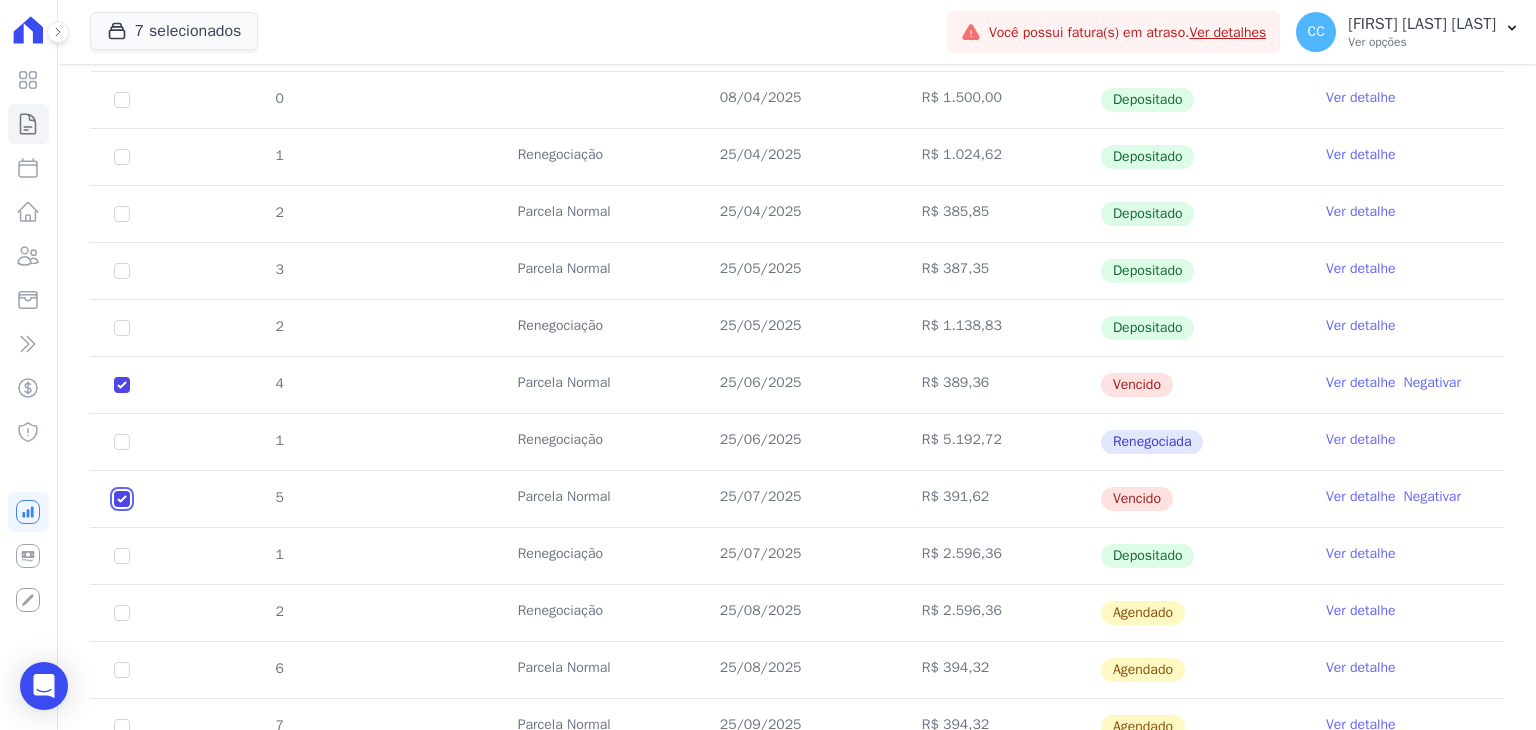 checkbox on "true" 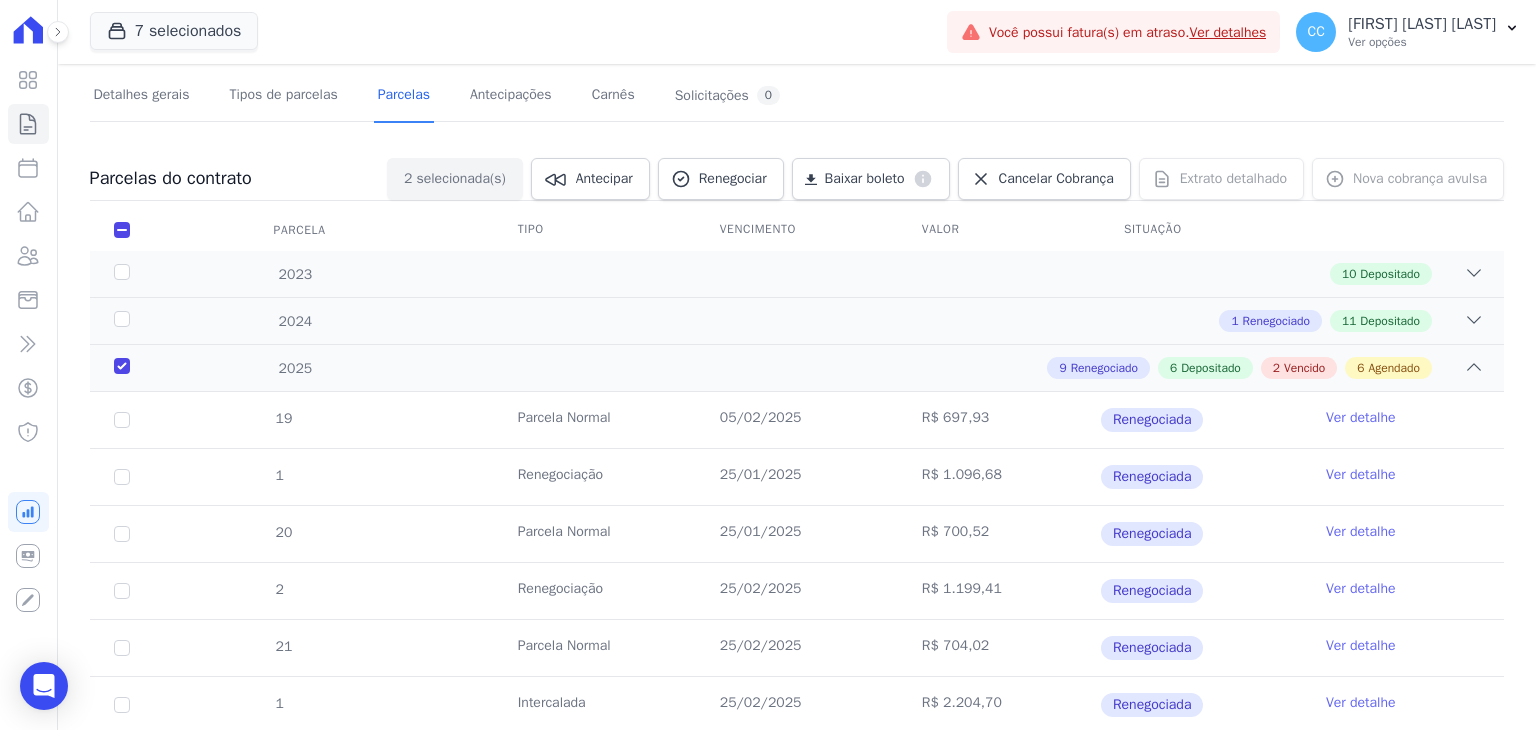 scroll, scrollTop: 0, scrollLeft: 0, axis: both 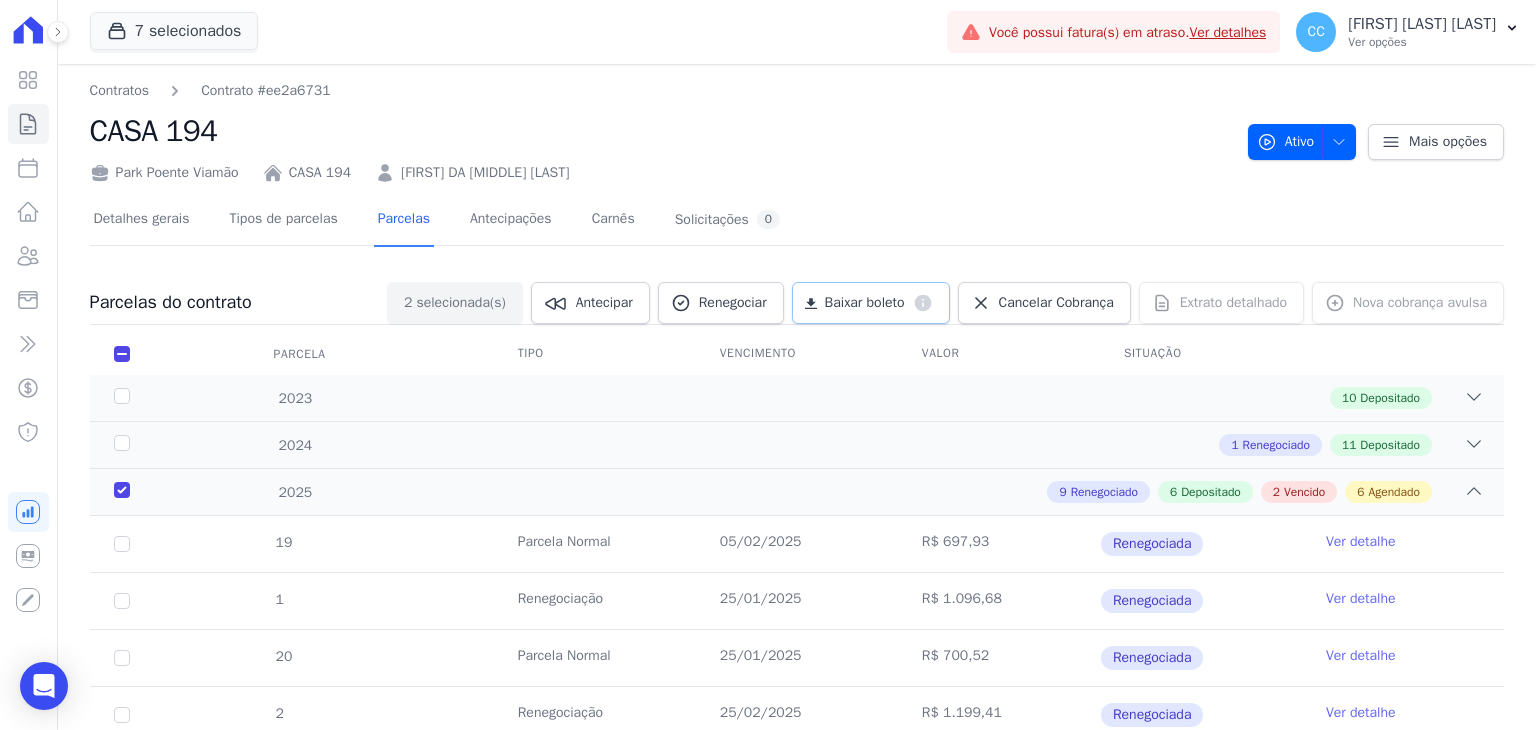 click on "Baixar boleto" at bounding box center [865, 303] 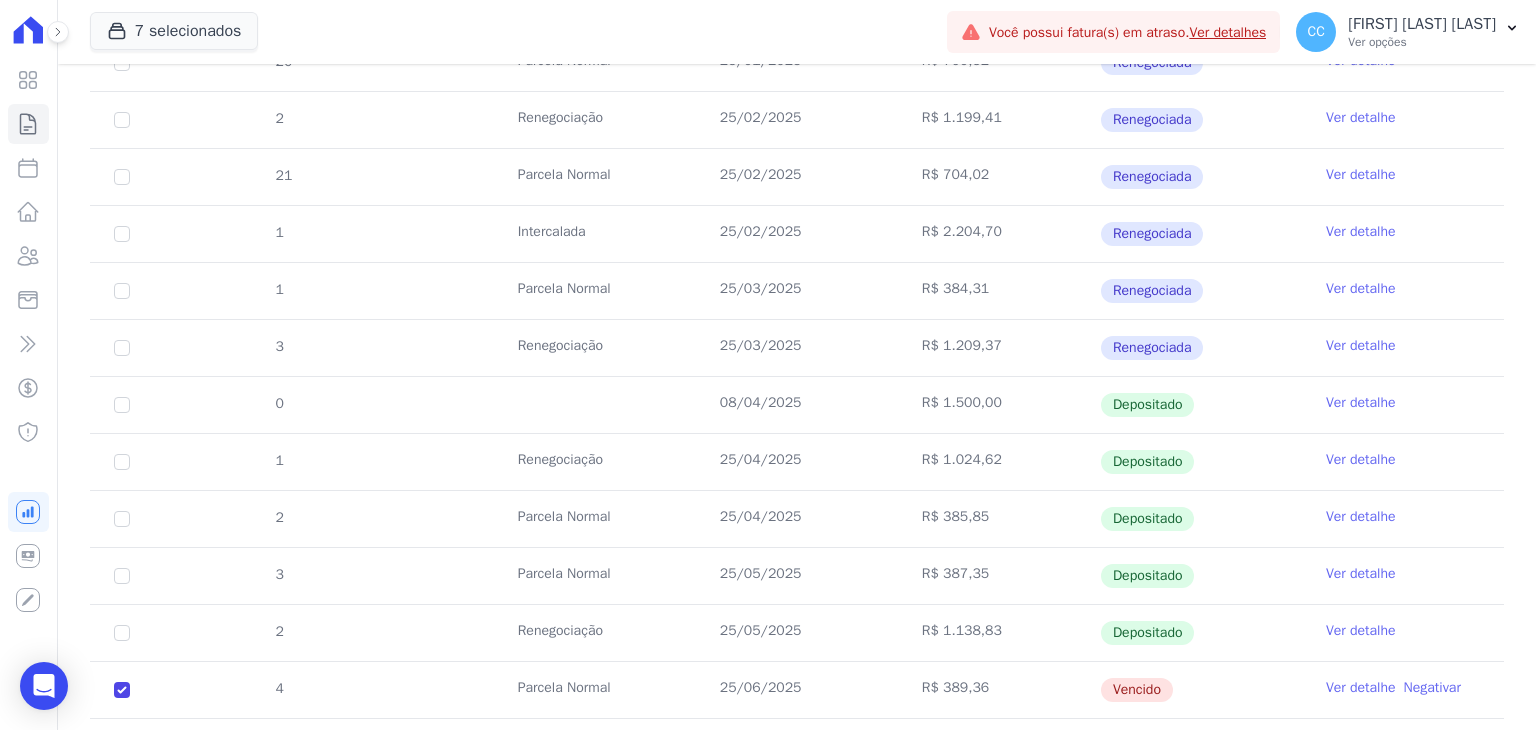 scroll, scrollTop: 600, scrollLeft: 0, axis: vertical 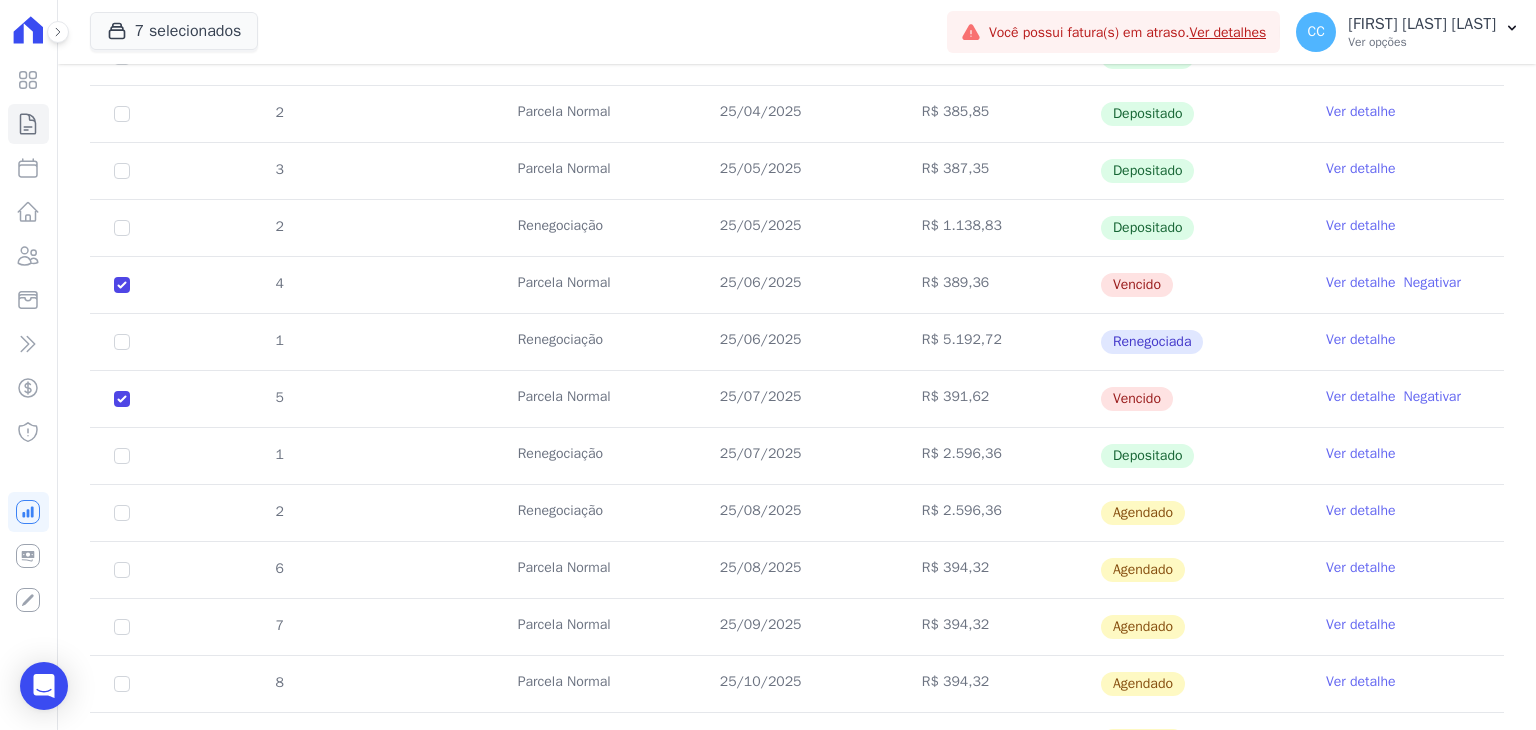 click at bounding box center (47, 32) 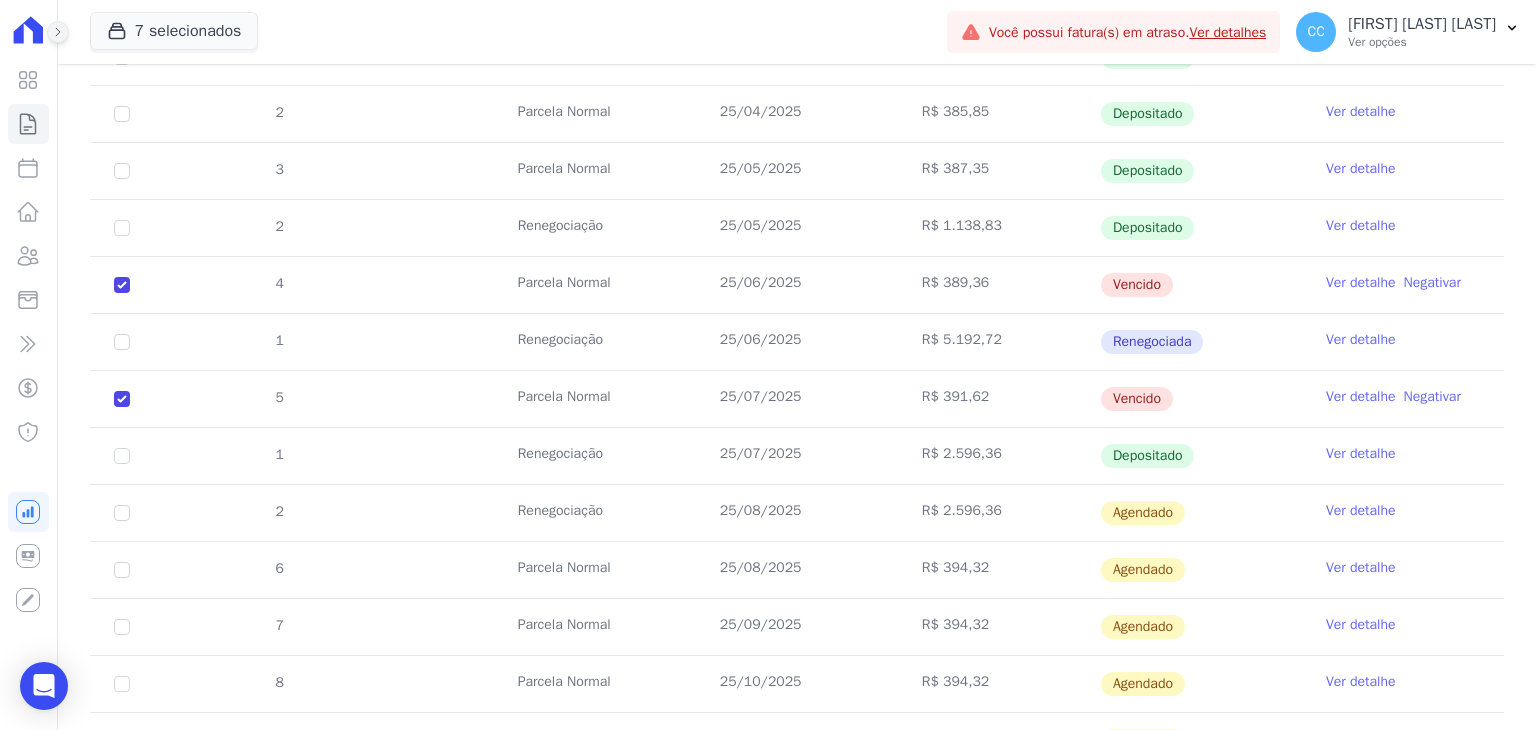 click 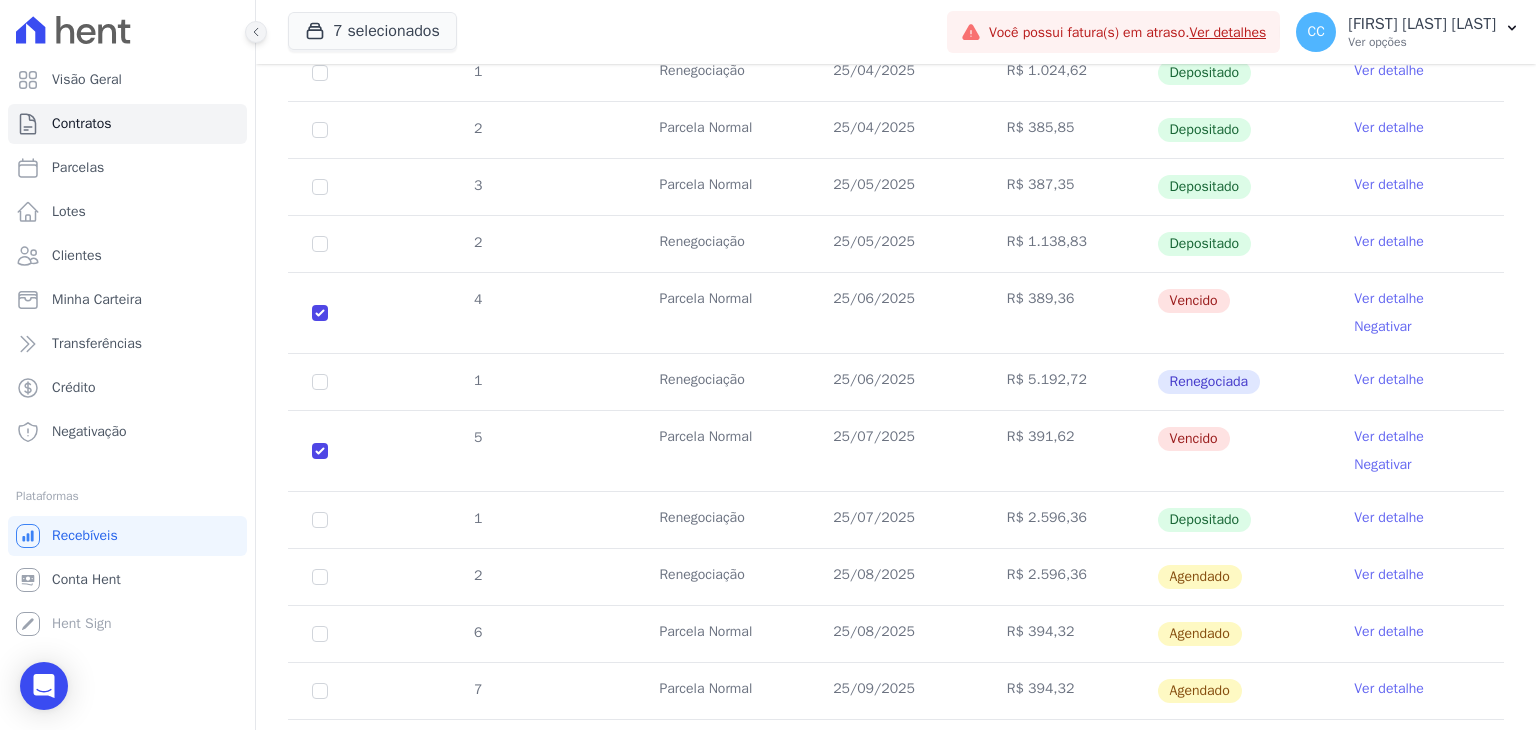 scroll, scrollTop: 1016, scrollLeft: 0, axis: vertical 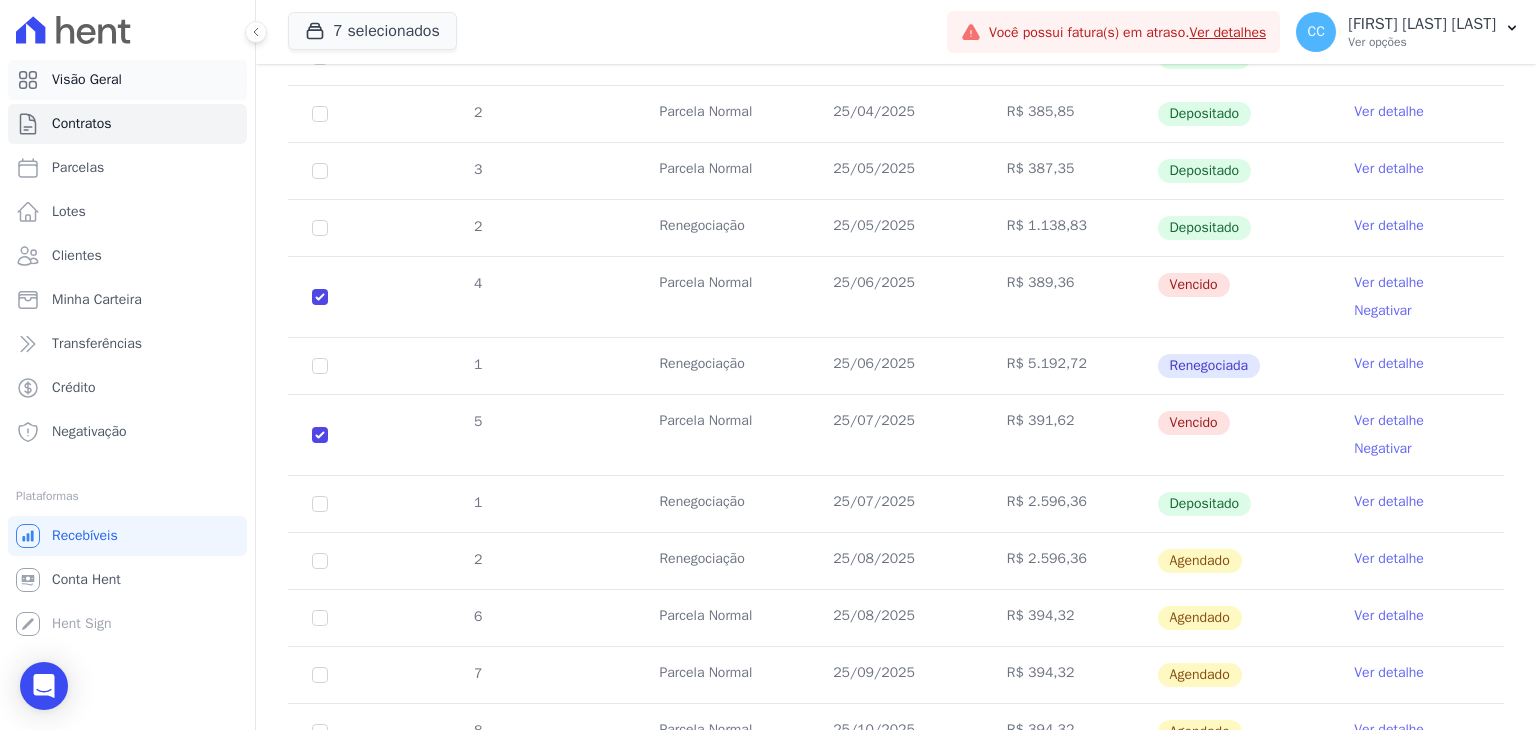 click on "Visão Geral" at bounding box center (87, 80) 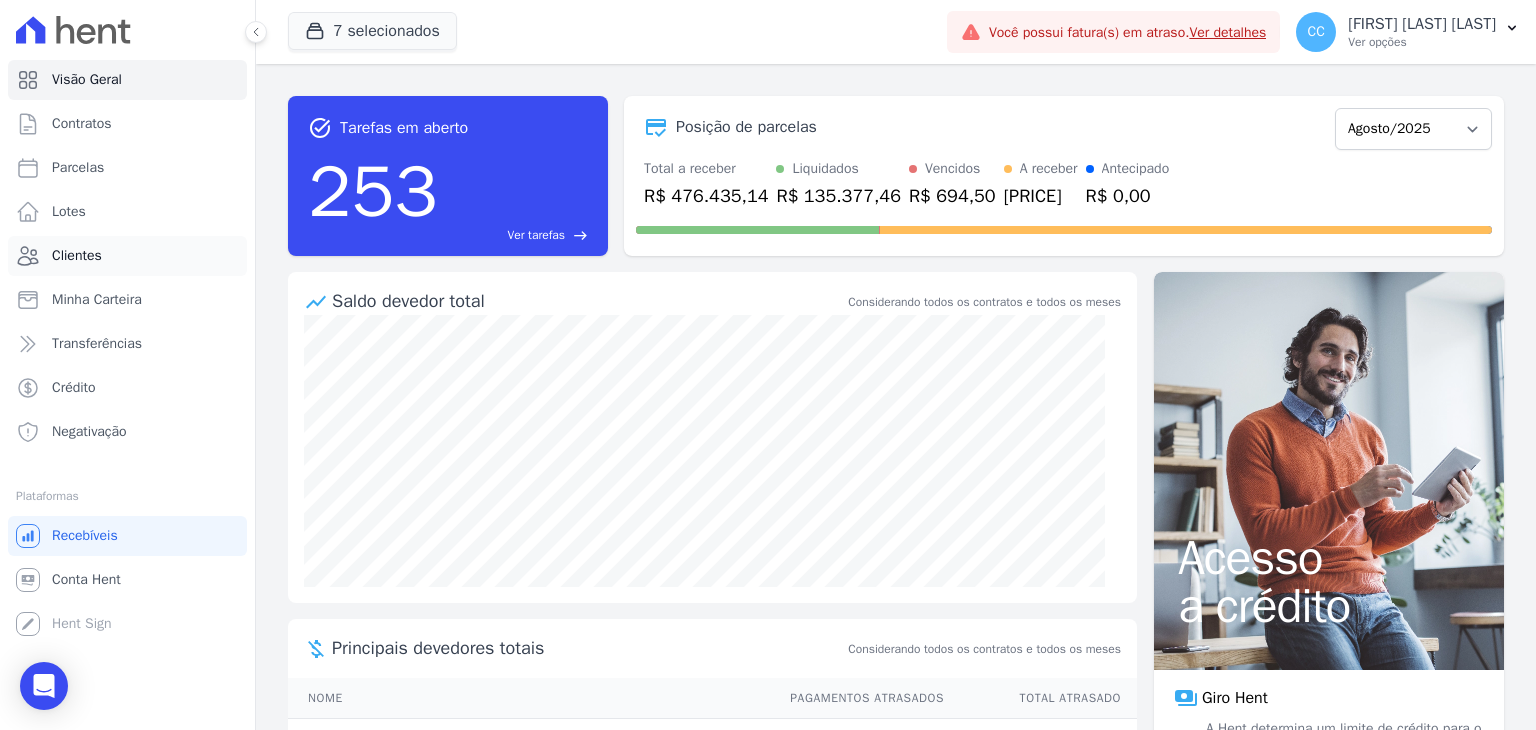 click on "Clientes" at bounding box center [77, 256] 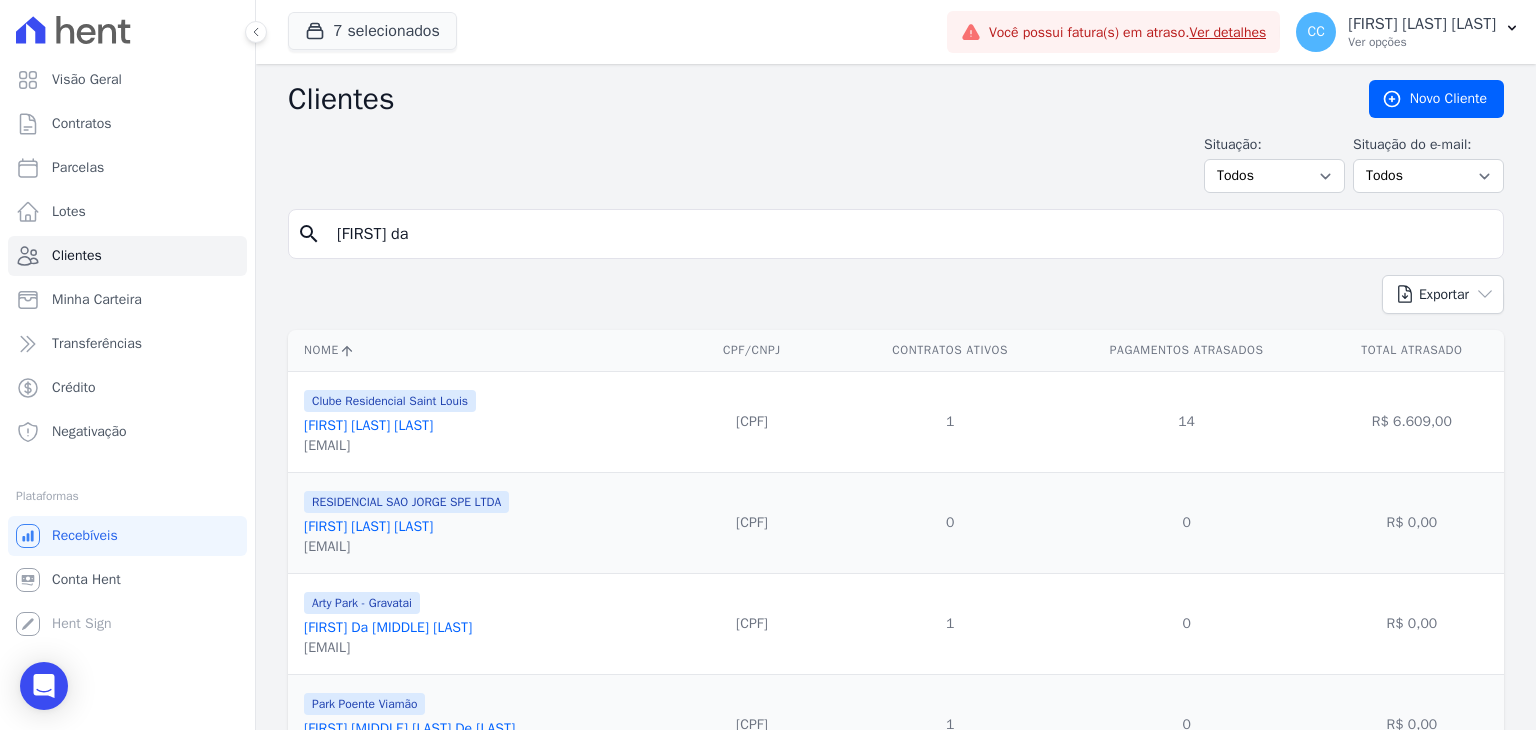type on "[FIRST] da" 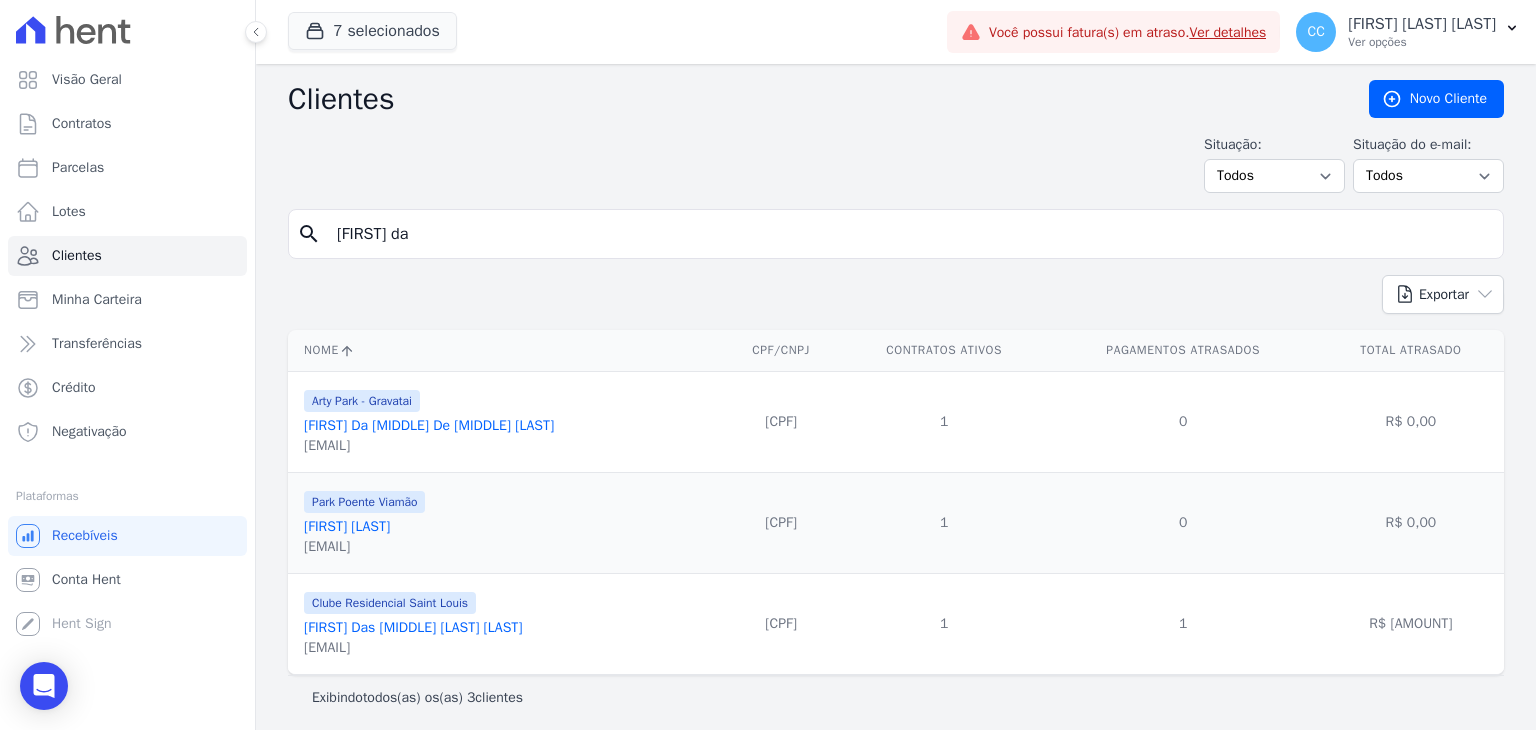 click on "Park Poente Viamão" at bounding box center (364, 502) 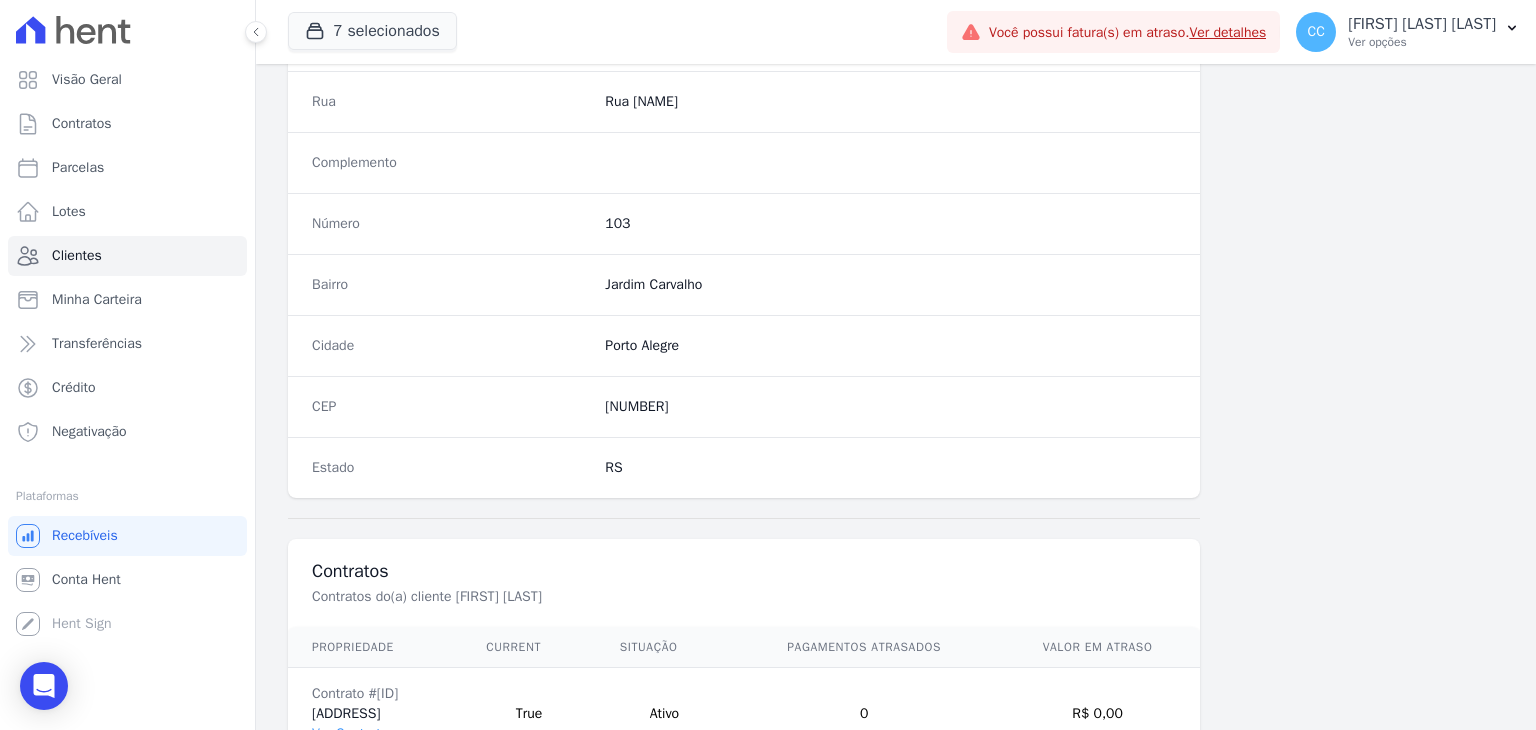 scroll, scrollTop: 1135, scrollLeft: 0, axis: vertical 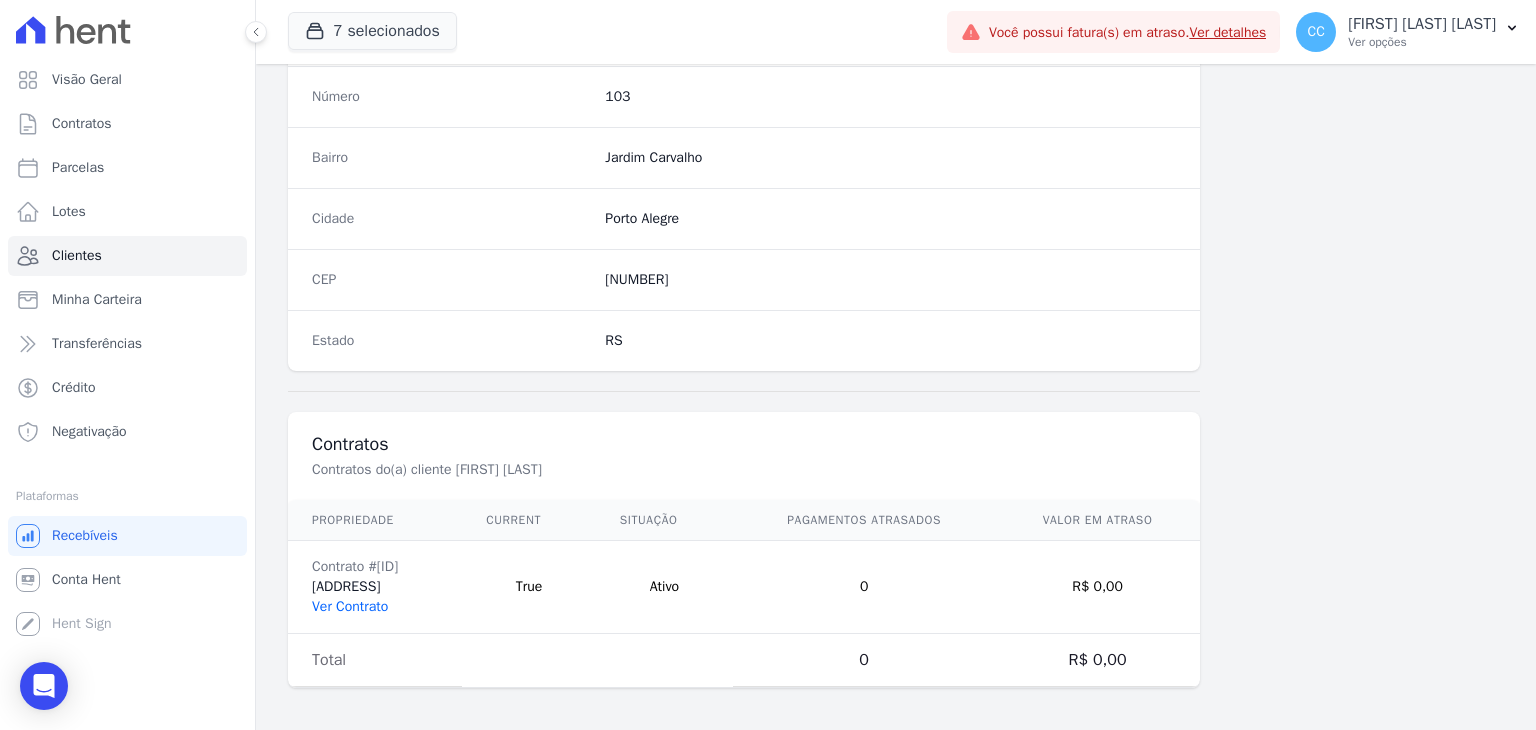 click on "Ver Contrato" at bounding box center [350, 606] 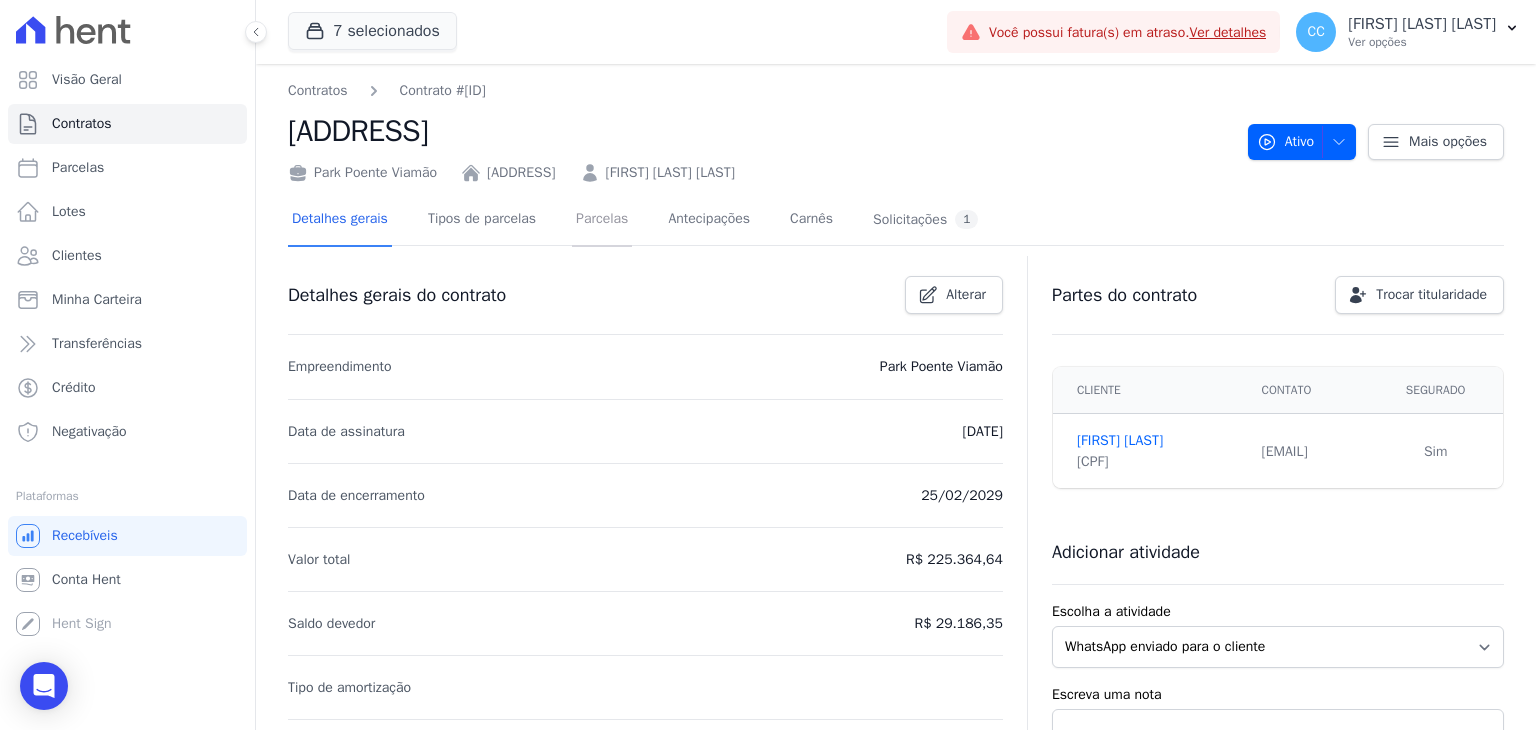 click on "Parcelas" at bounding box center [602, 220] 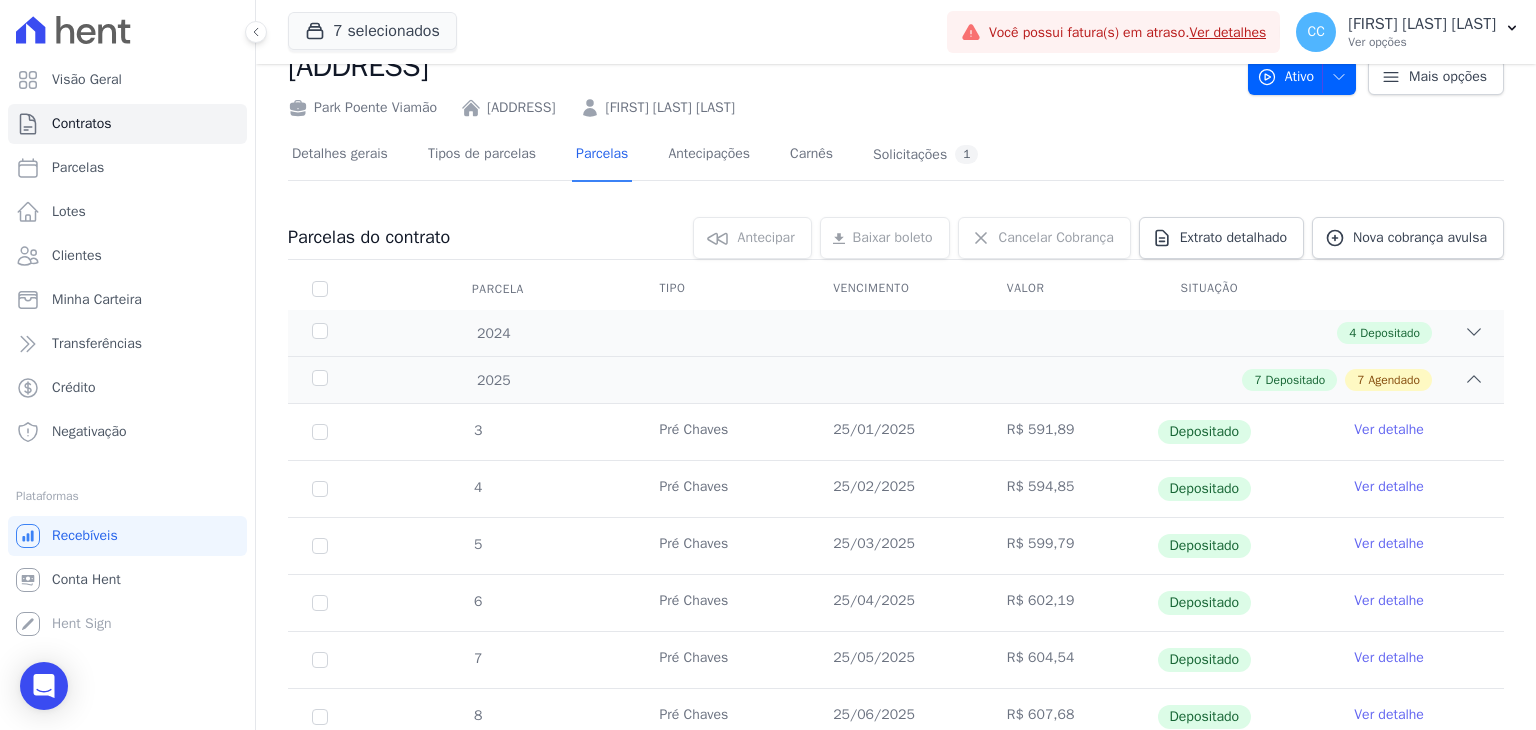 scroll, scrollTop: 100, scrollLeft: 0, axis: vertical 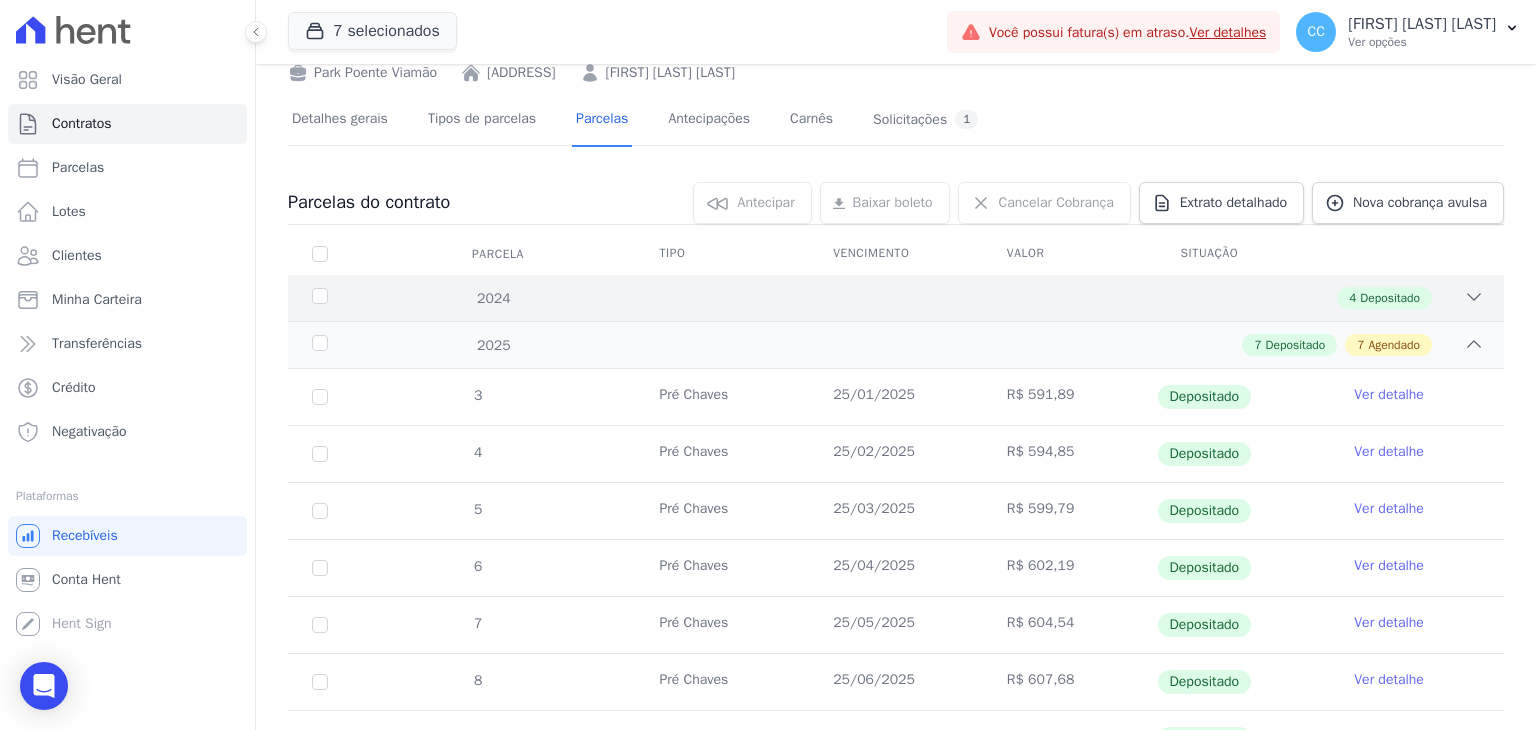 click on "4
Depositado" at bounding box center (955, 298) 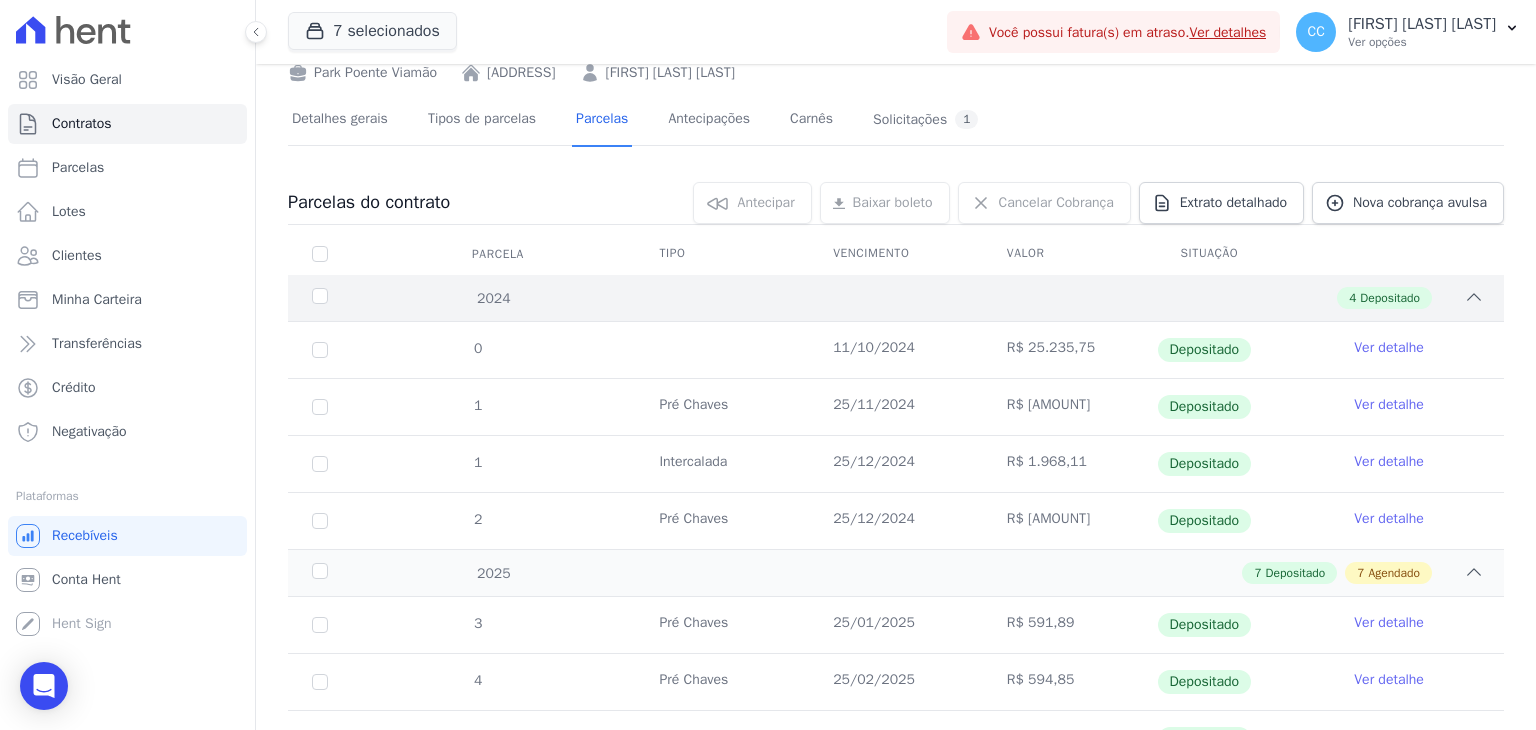 click on "2024
4
Depositado" at bounding box center [896, 298] 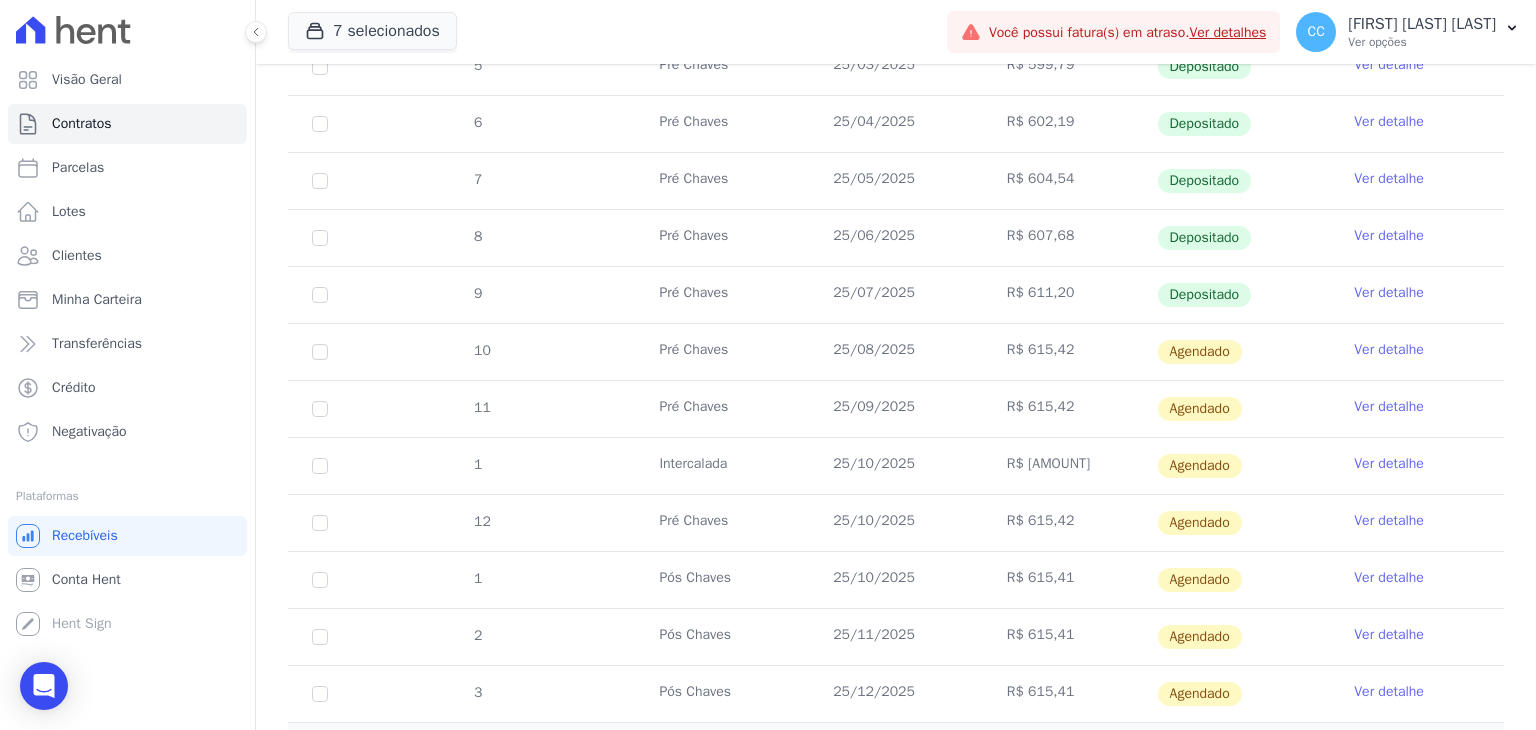 scroll, scrollTop: 600, scrollLeft: 0, axis: vertical 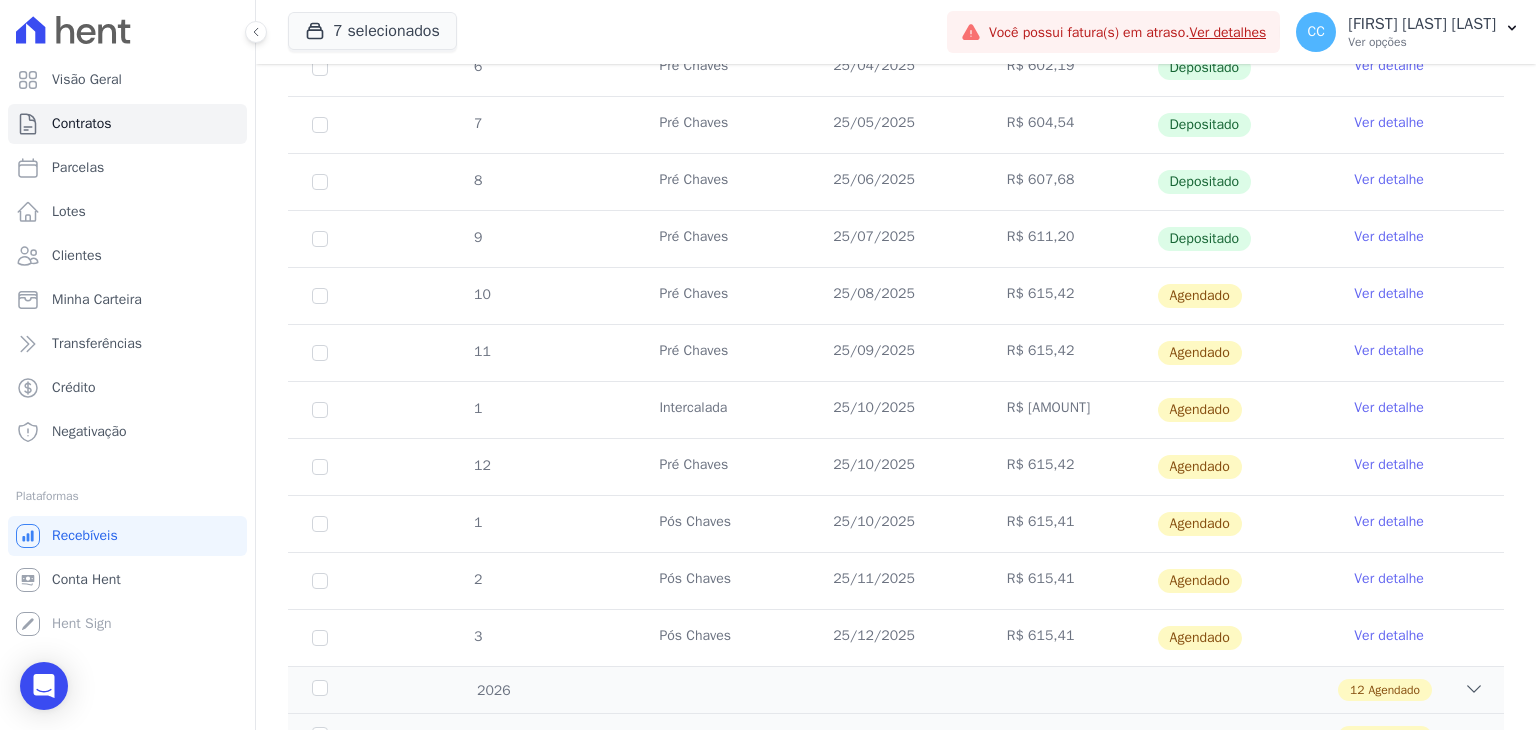 click on "[NUMBER]
Pré Chaves
[DATE]
R$ [PRICE]
Depositado
Ver detalhe
[NUMBER]
Pré Chaves
[DATE]
R$ [PRICE]
[NUMBER] [NUMBER] [NUMBER] [NUMBER]" at bounding box center [896, 267] 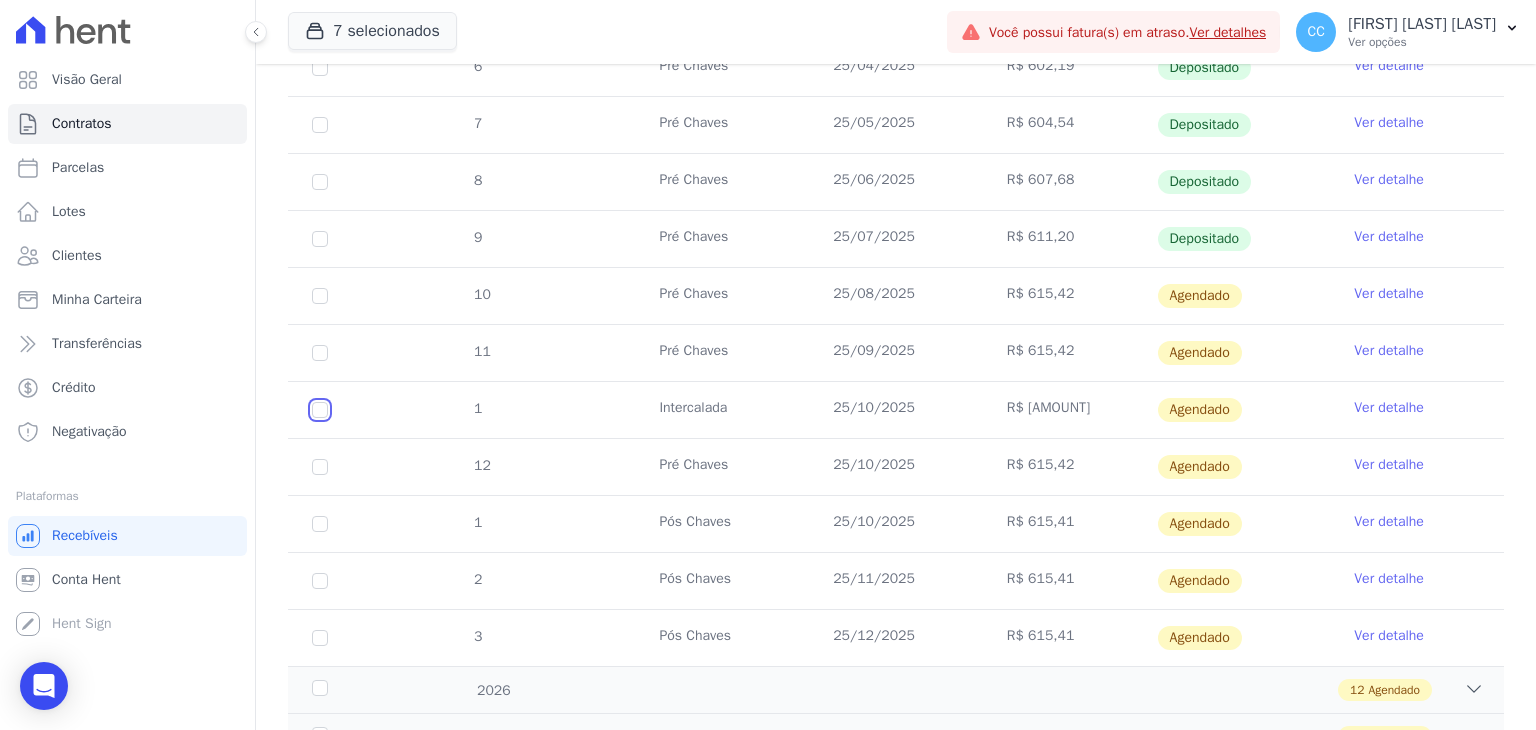 click at bounding box center (320, 296) 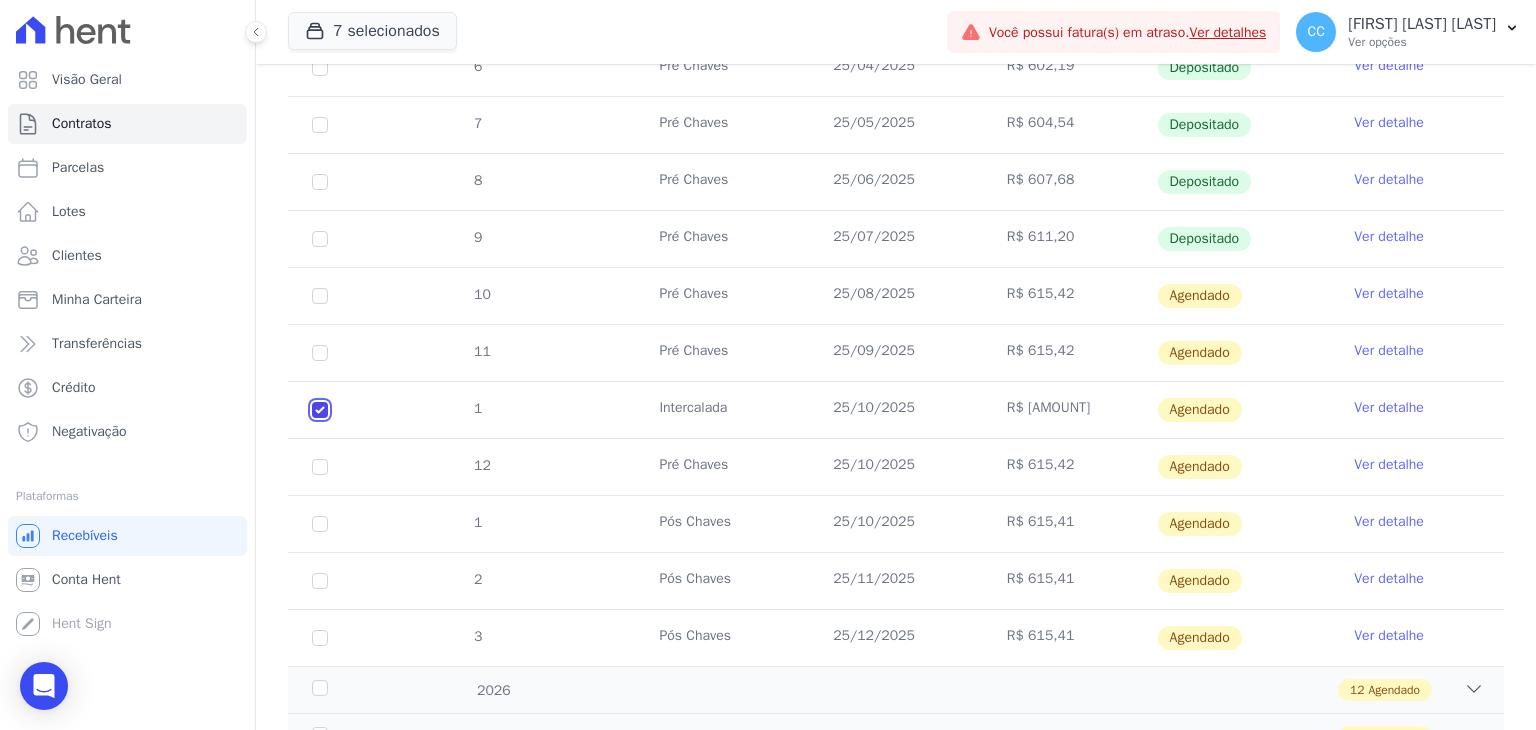 checkbox on "true" 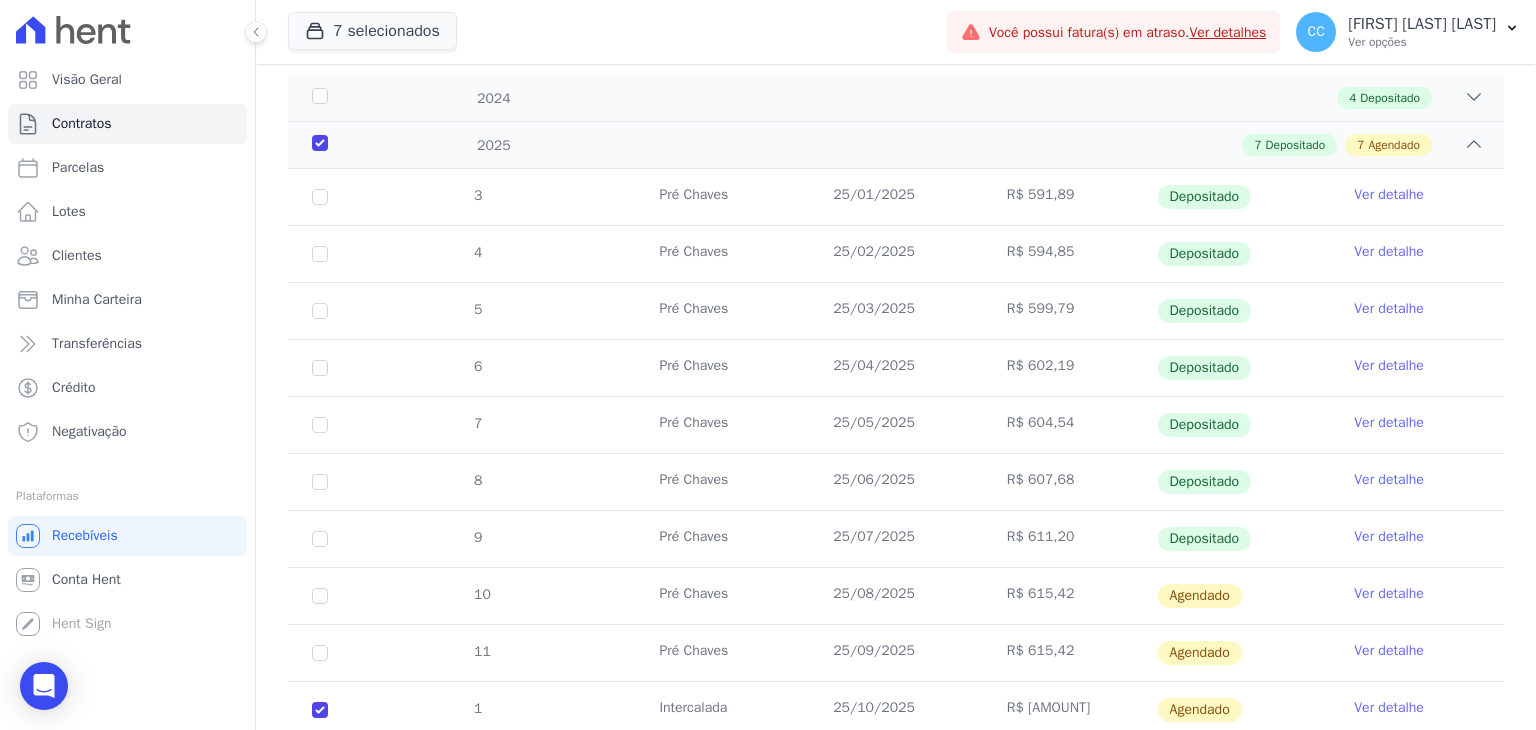 scroll, scrollTop: 0, scrollLeft: 0, axis: both 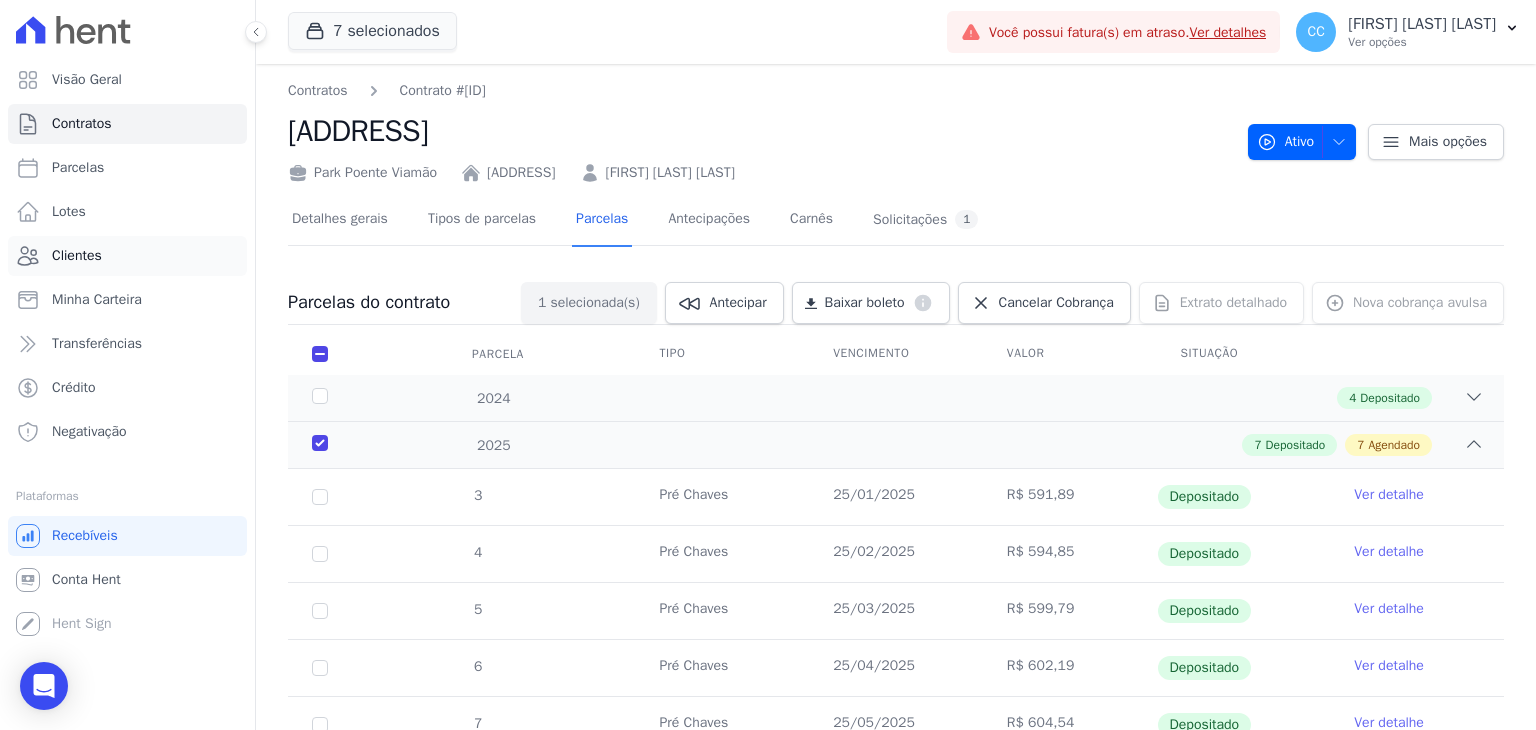 click on "Clientes" at bounding box center (127, 256) 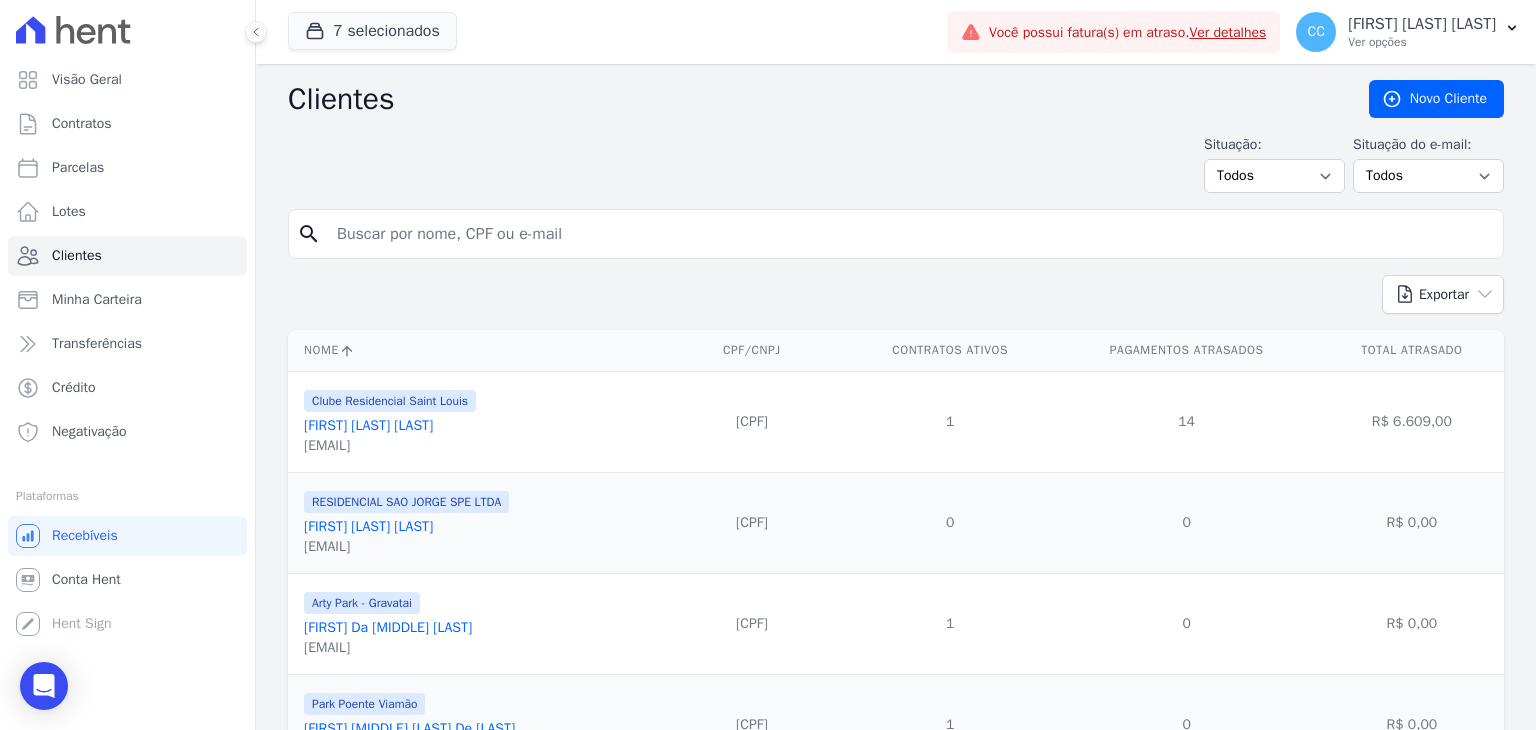 drag, startPoint x: 520, startPoint y: 236, endPoint x: 530, endPoint y: 237, distance: 10.049875 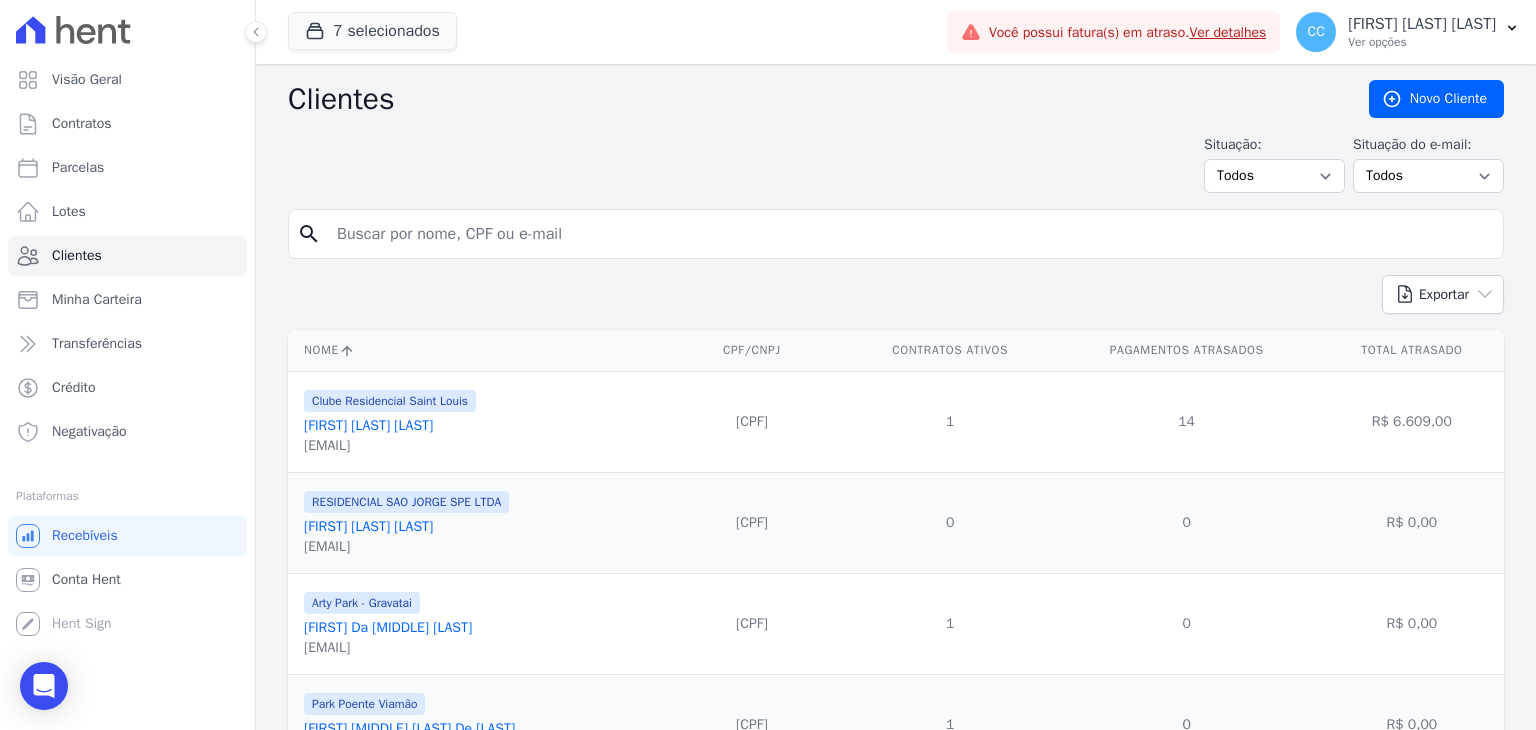 click at bounding box center (910, 234) 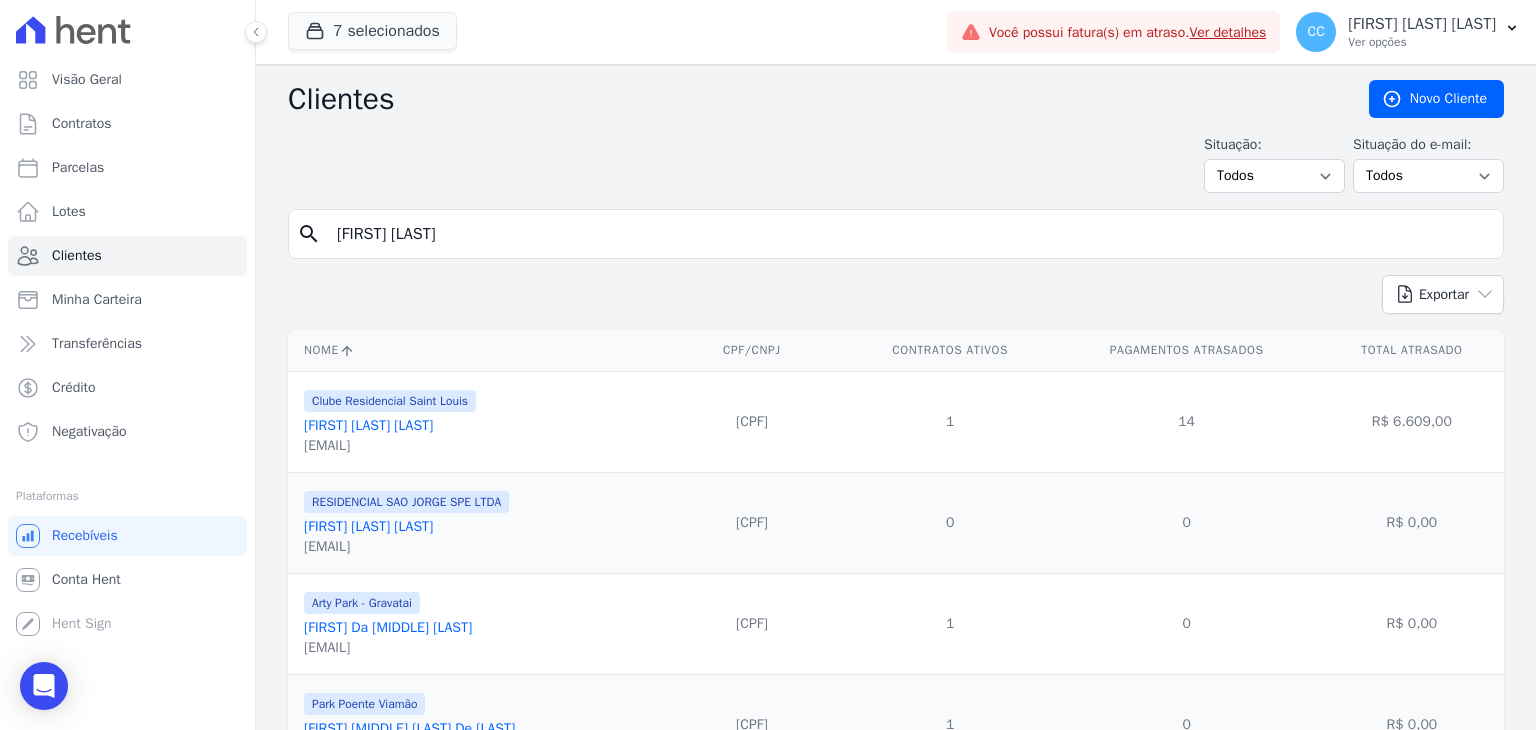 type on "[FIRST] [LAST]" 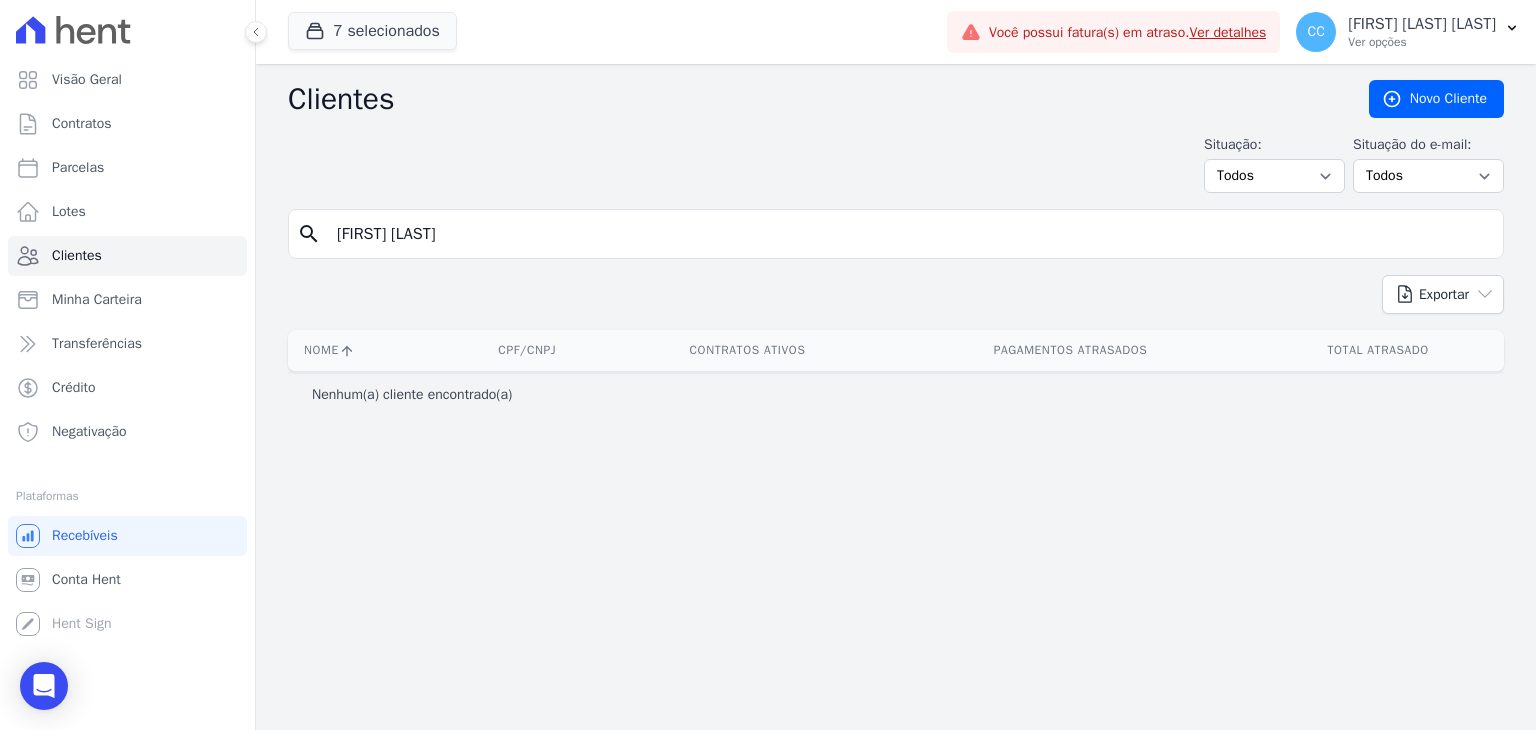 click on "[FIRST] [LAST]" at bounding box center [910, 234] 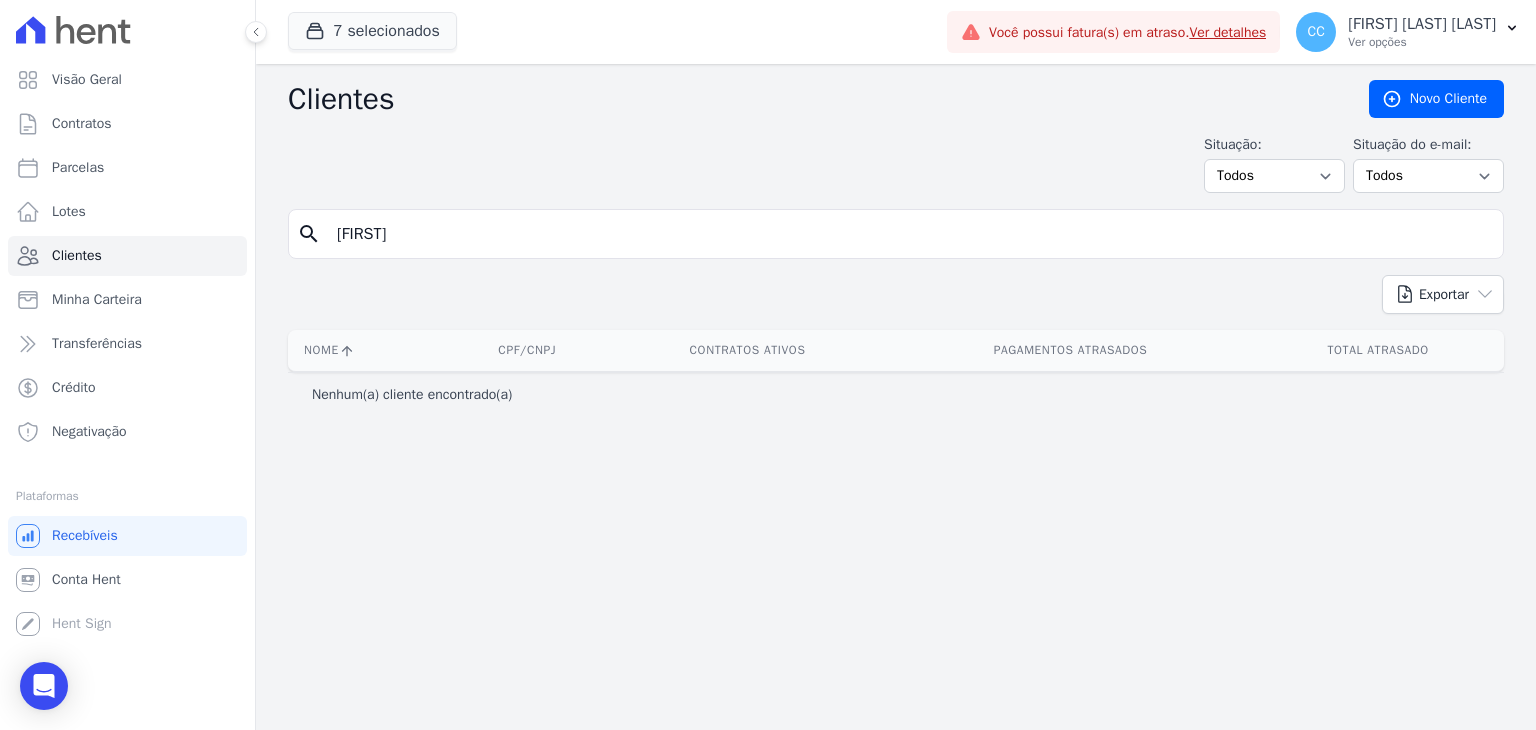 type on "[FIRST]" 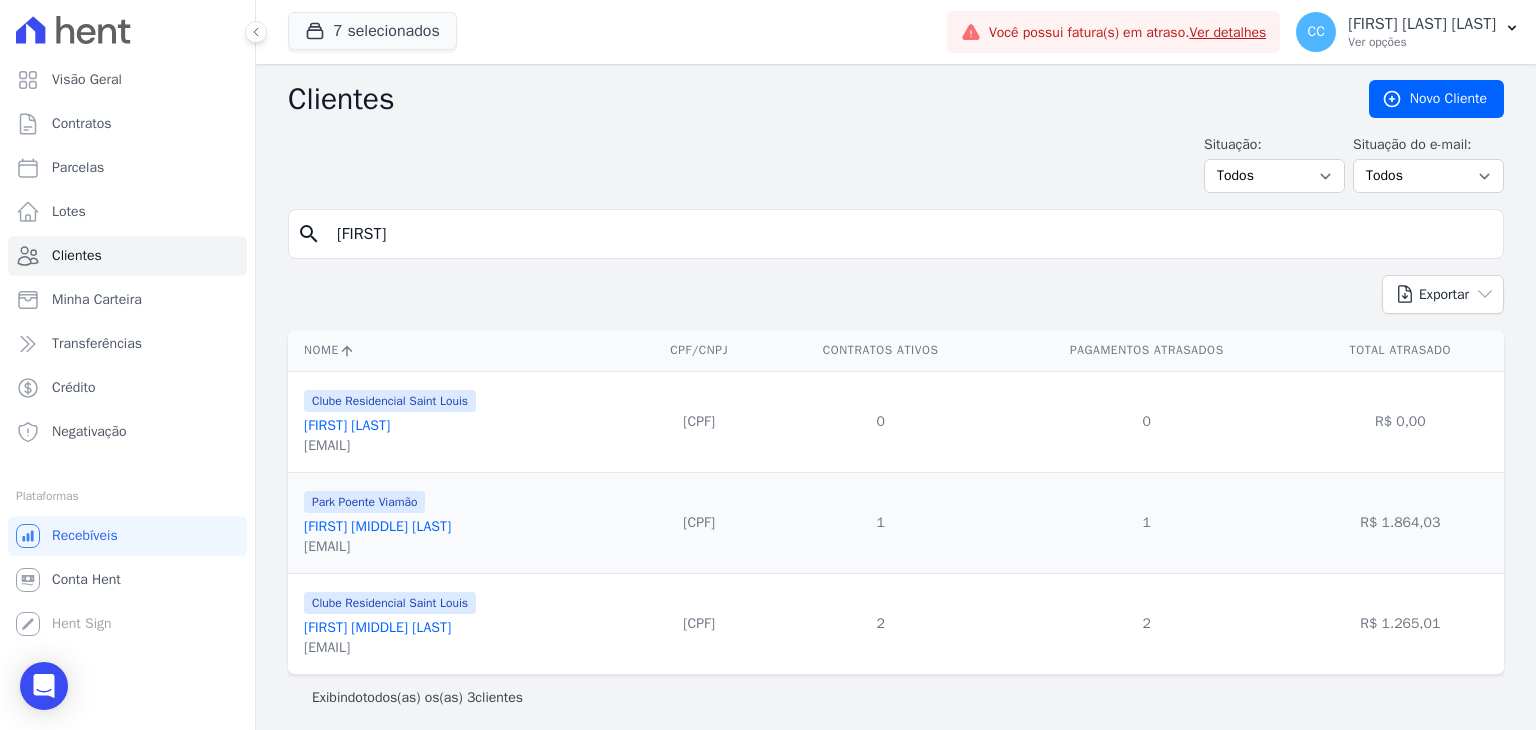 click on "[FIRST] [MIDDLE] [LAST]" at bounding box center [377, 526] 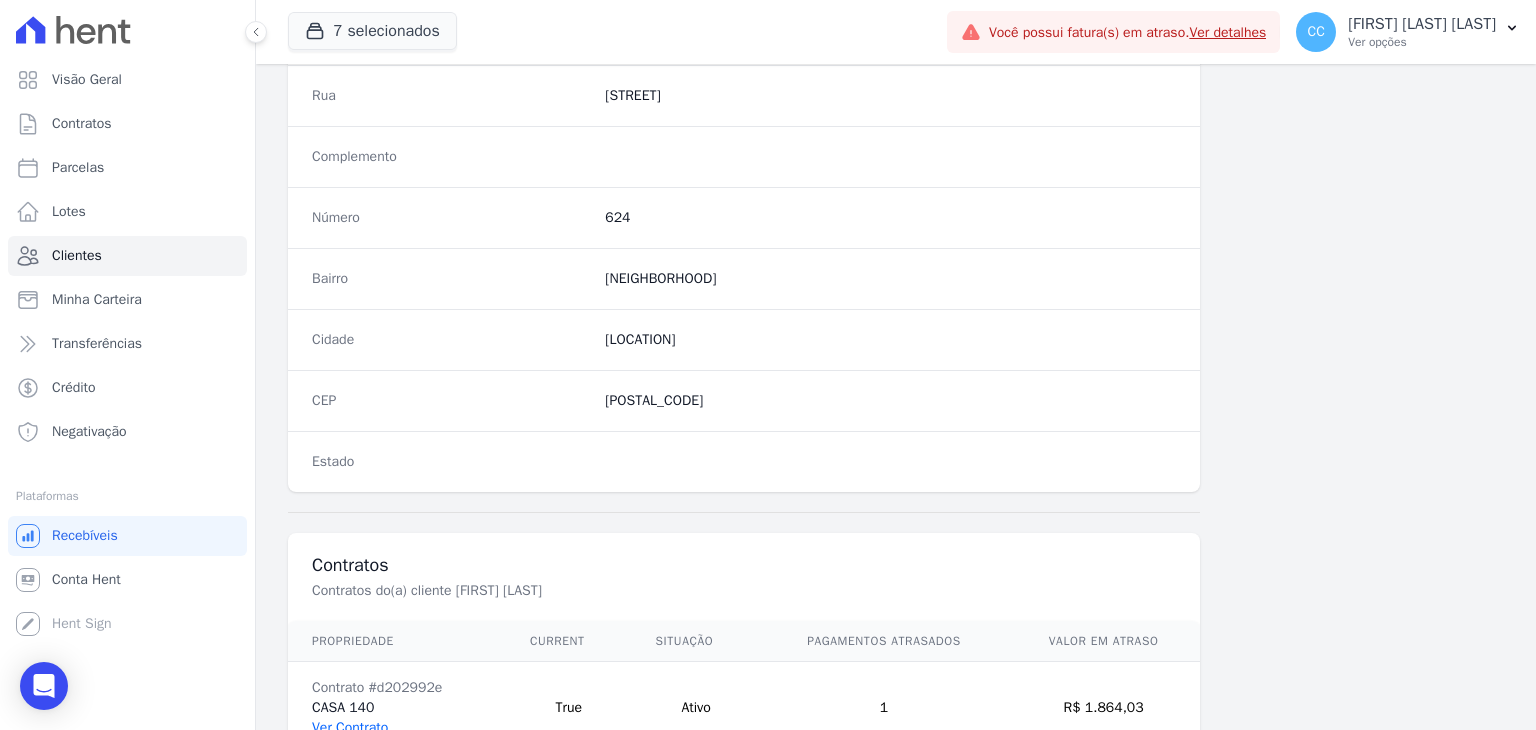 scroll, scrollTop: 1135, scrollLeft: 0, axis: vertical 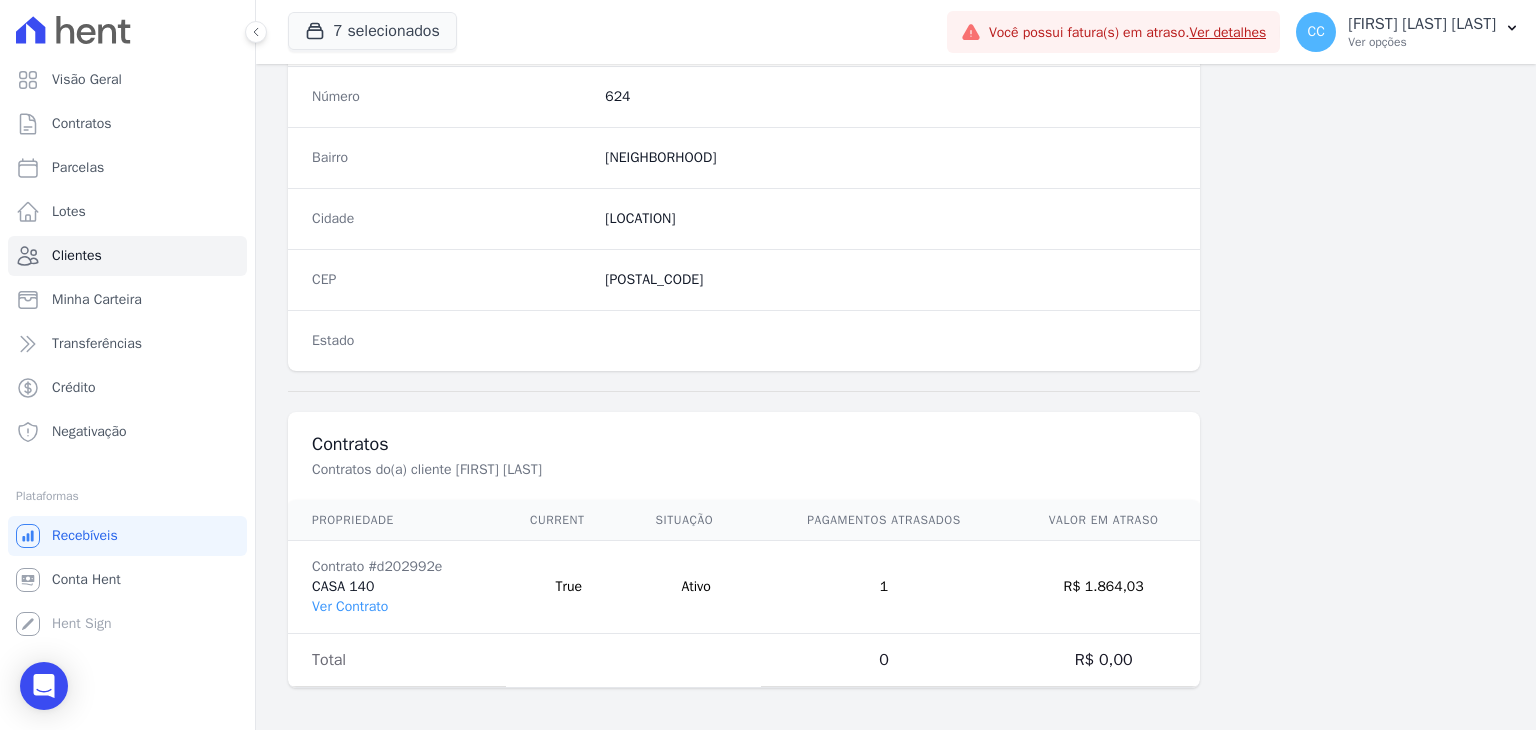 click on "Contrato #[ID]
CASA [NUMBER]
Ver Contrato" at bounding box center (397, 587) 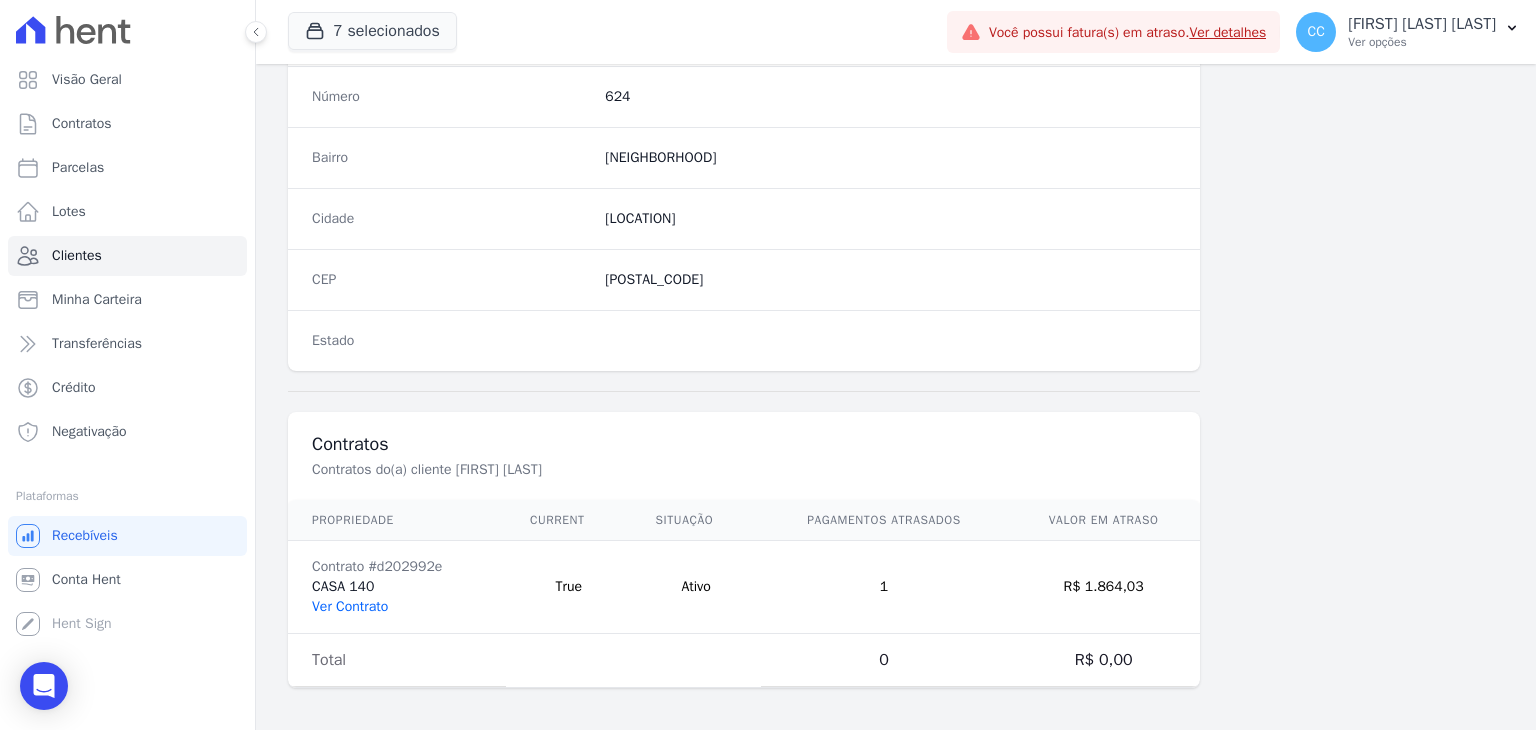 click on "Ver Contrato" at bounding box center [350, 606] 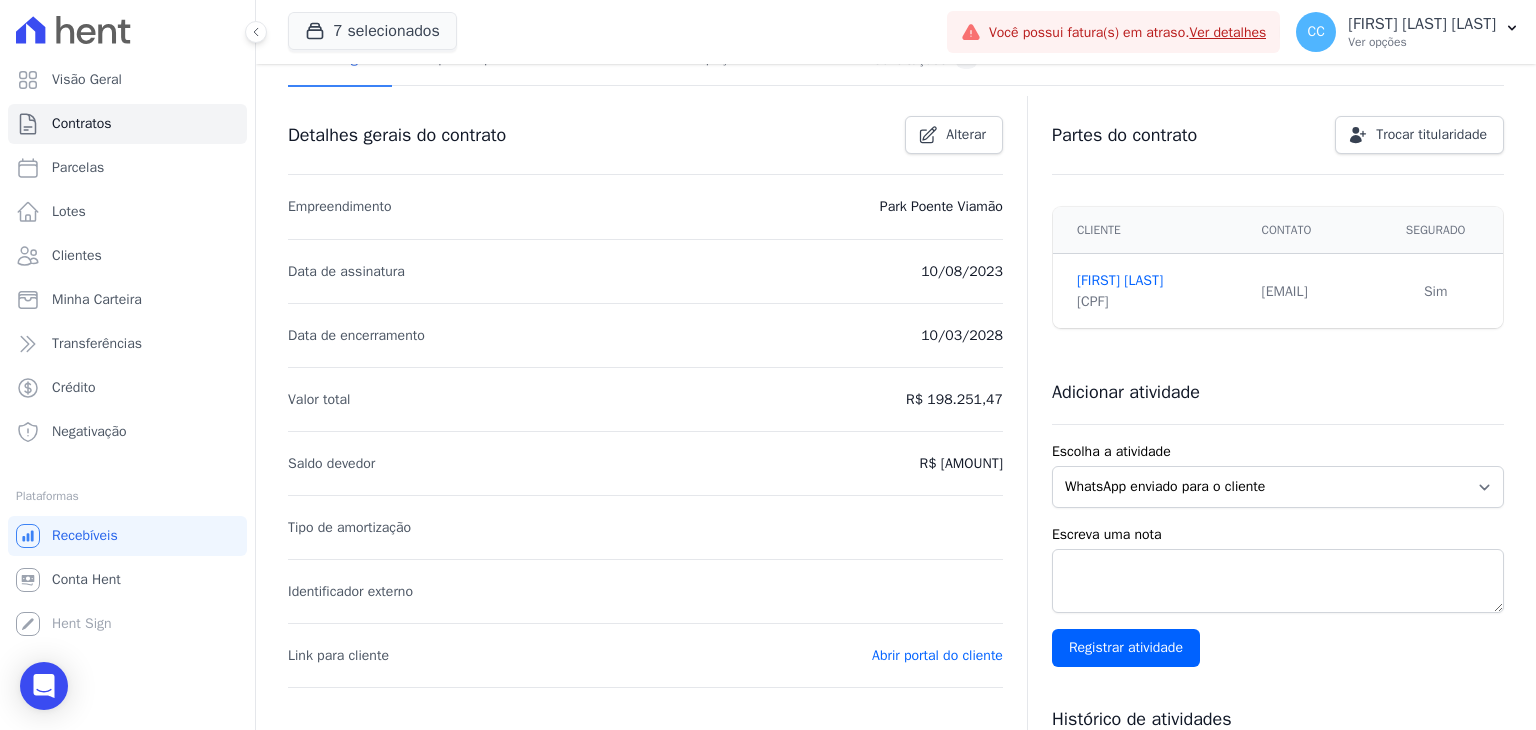 scroll, scrollTop: 0, scrollLeft: 0, axis: both 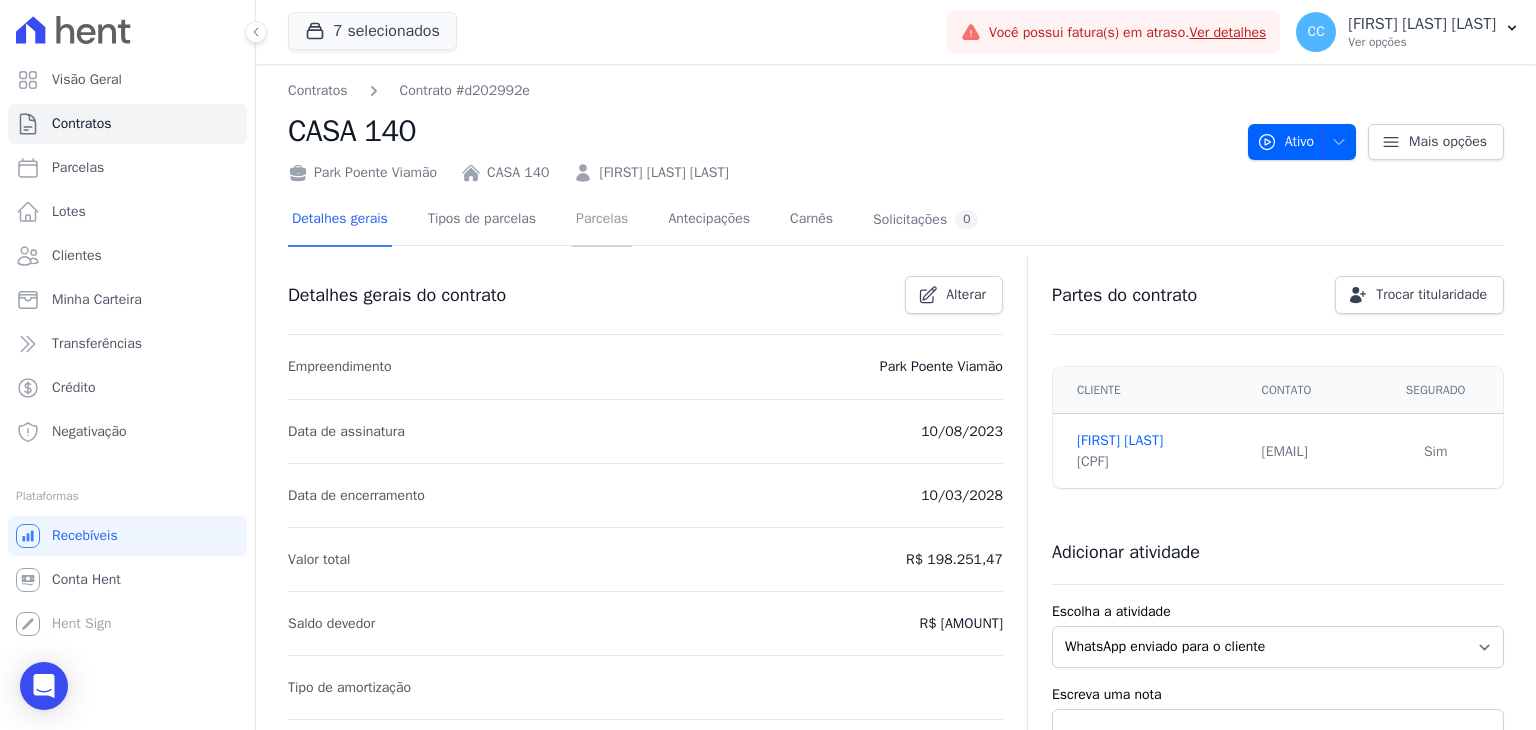 click on "Parcelas" at bounding box center [602, 220] 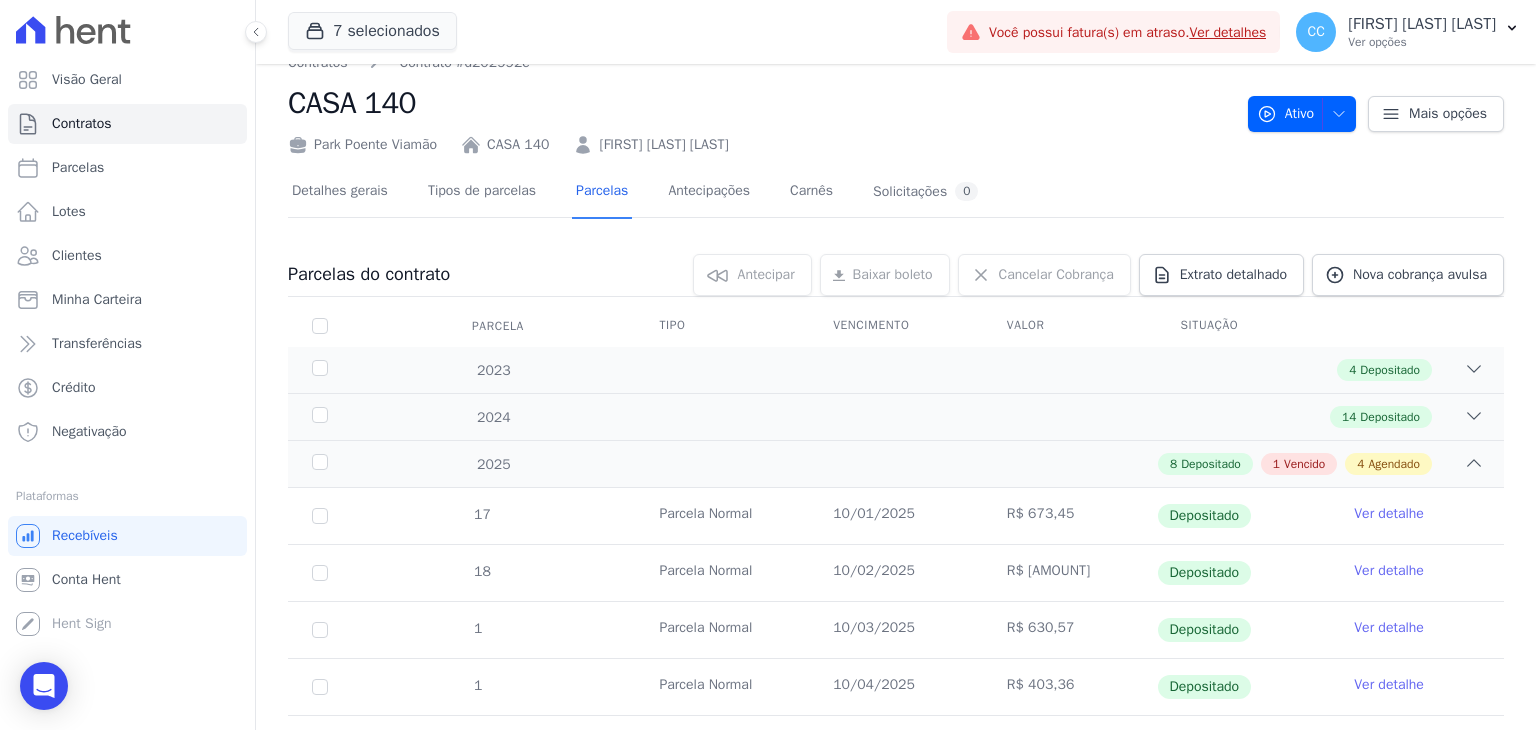 scroll, scrollTop: 0, scrollLeft: 0, axis: both 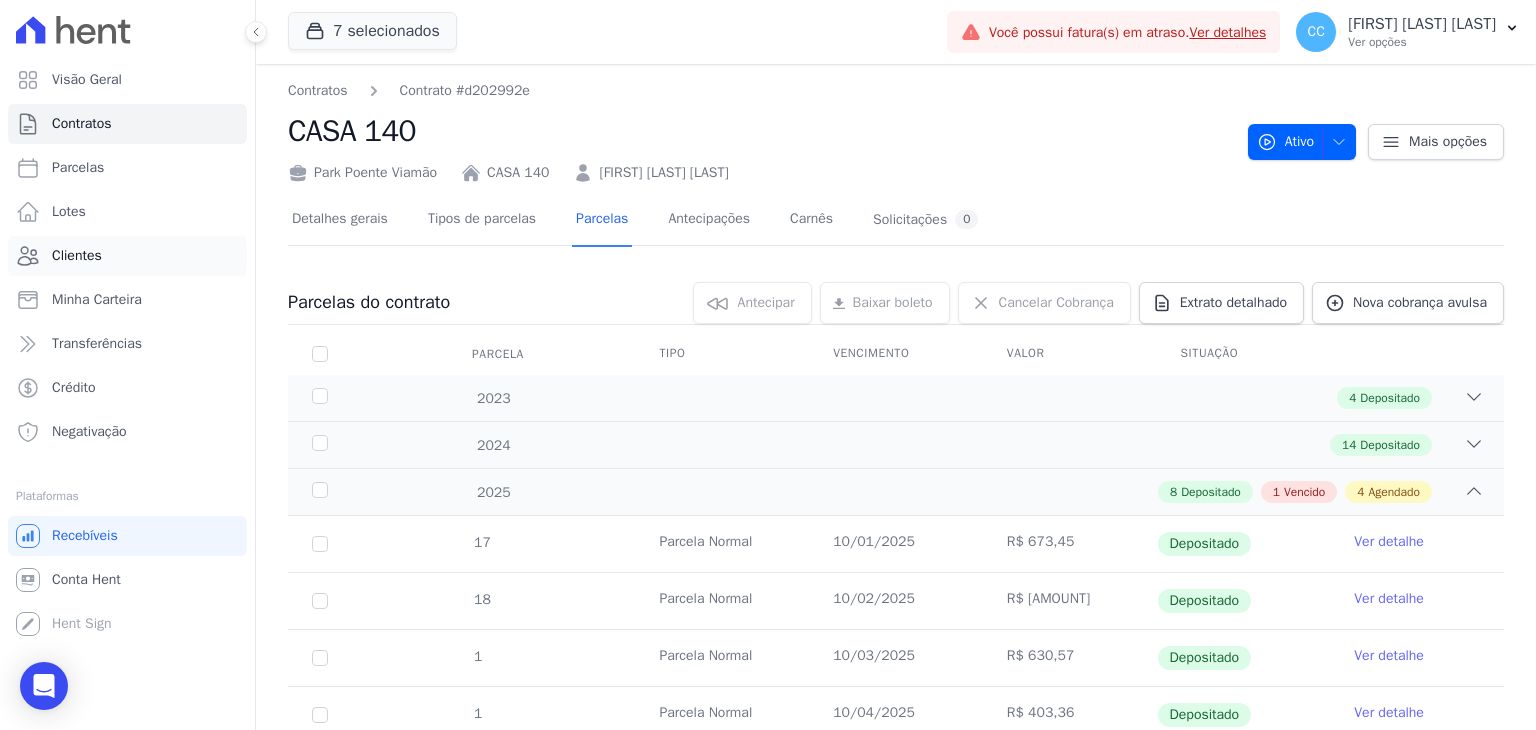 click on "Clientes" at bounding box center (77, 256) 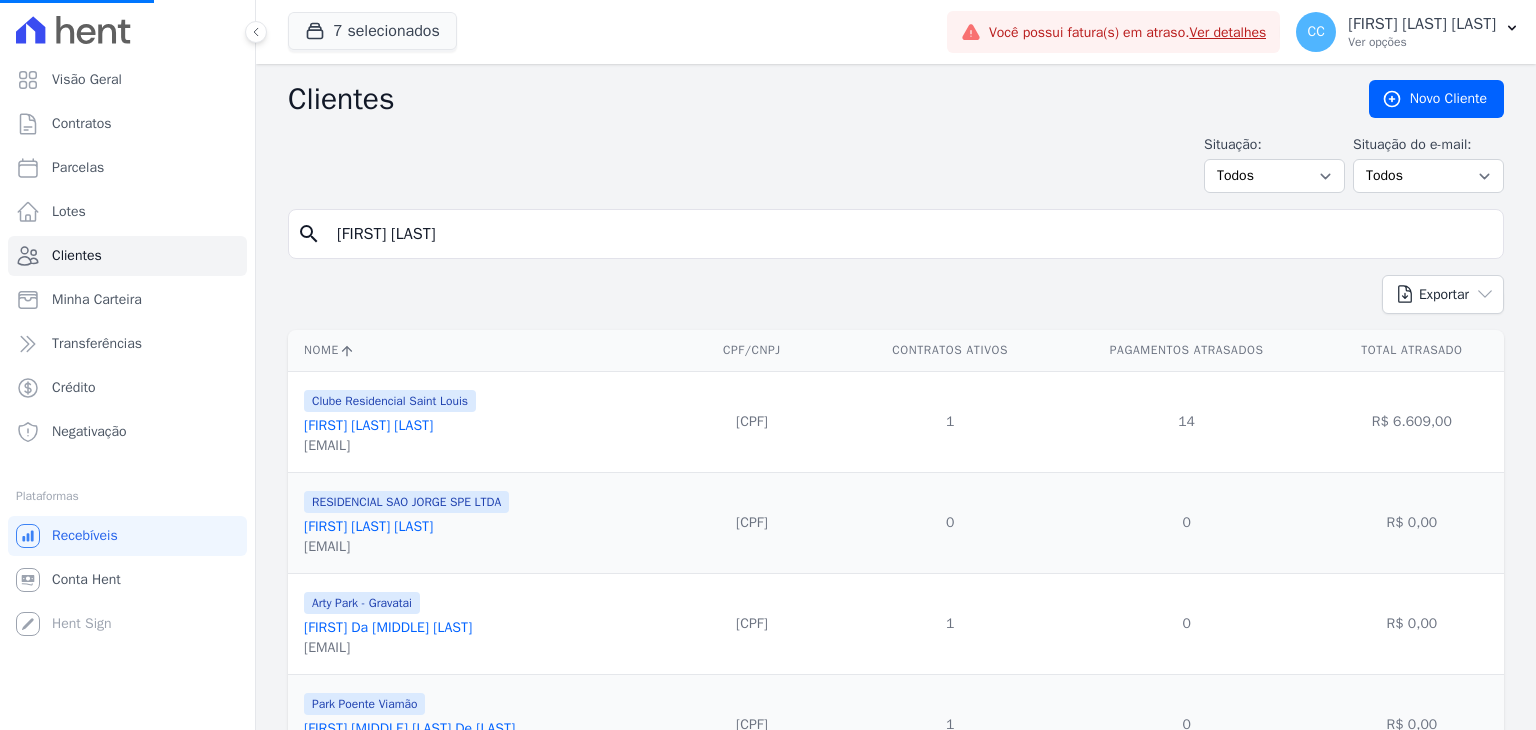 click on "[FIRST] [LAST]" at bounding box center (910, 234) 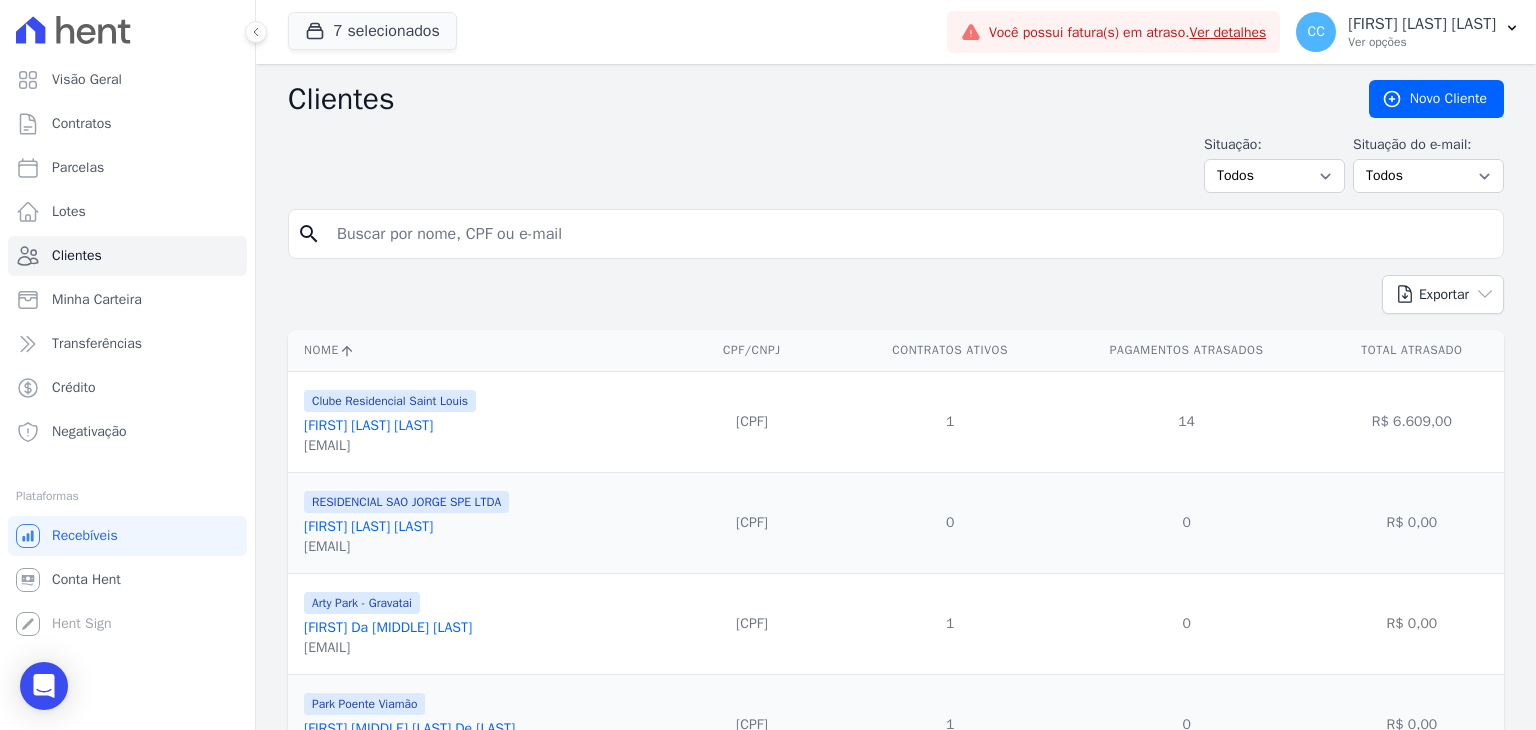 click at bounding box center [910, 234] 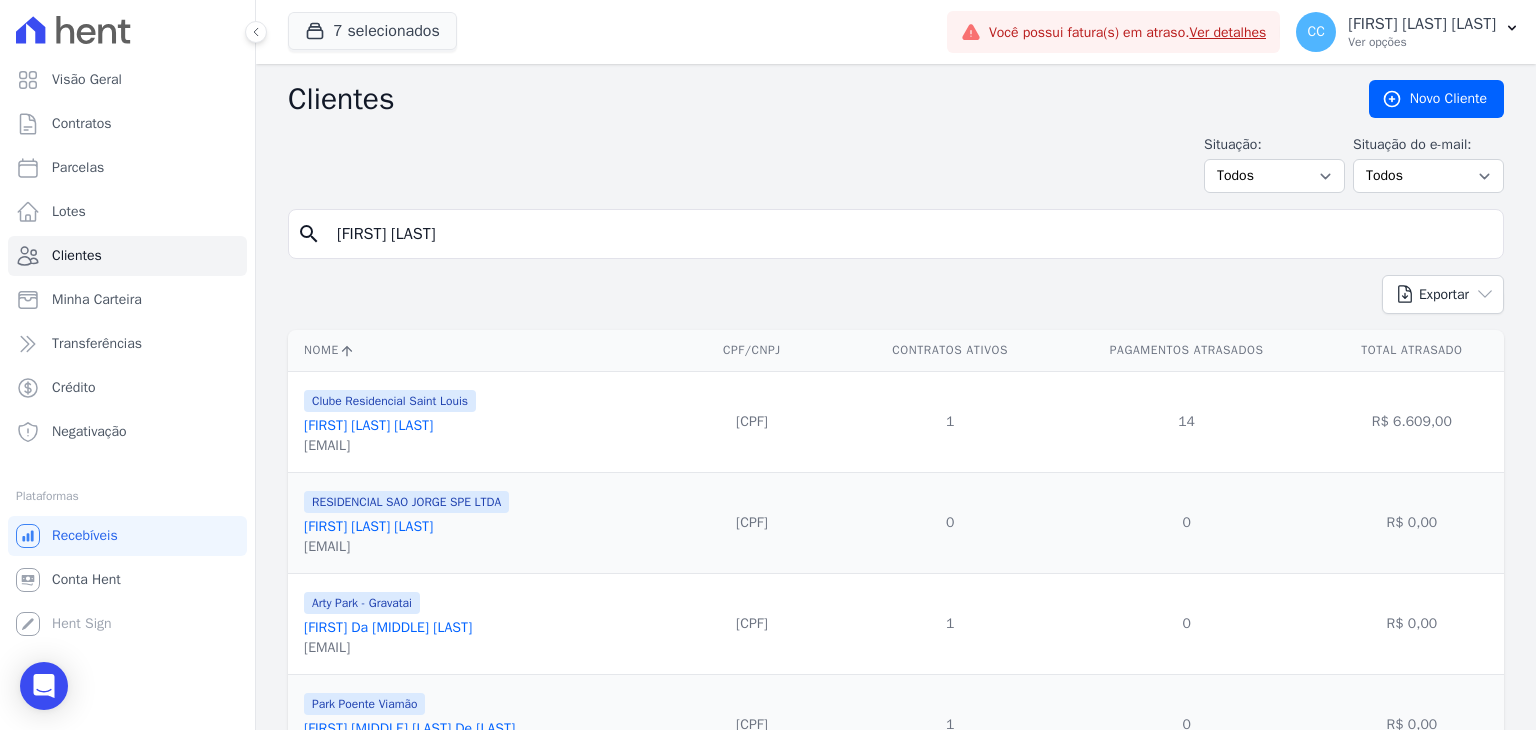 type on "[FIRST] [LAST]" 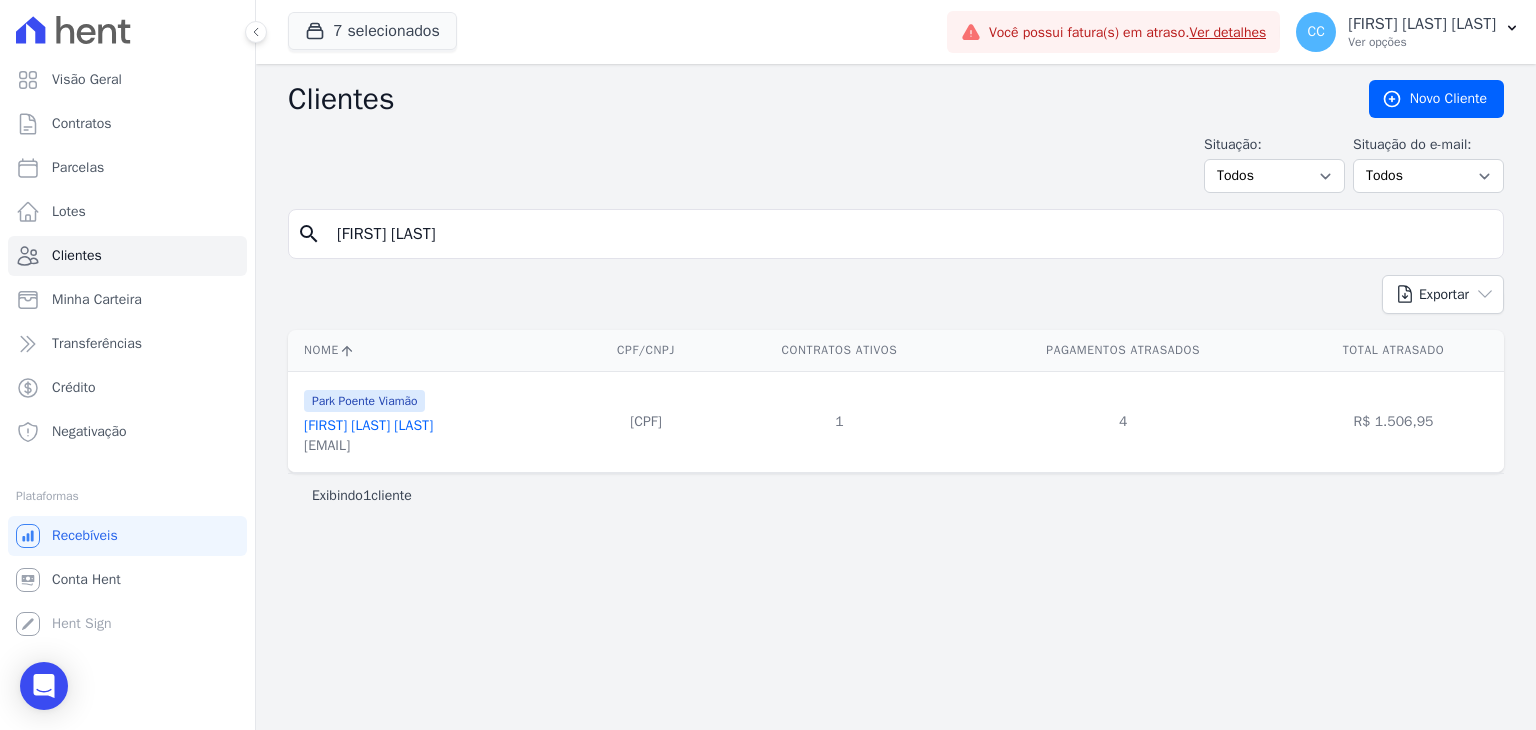 click on "[FIRST] [LAST] [LAST]" at bounding box center (368, 425) 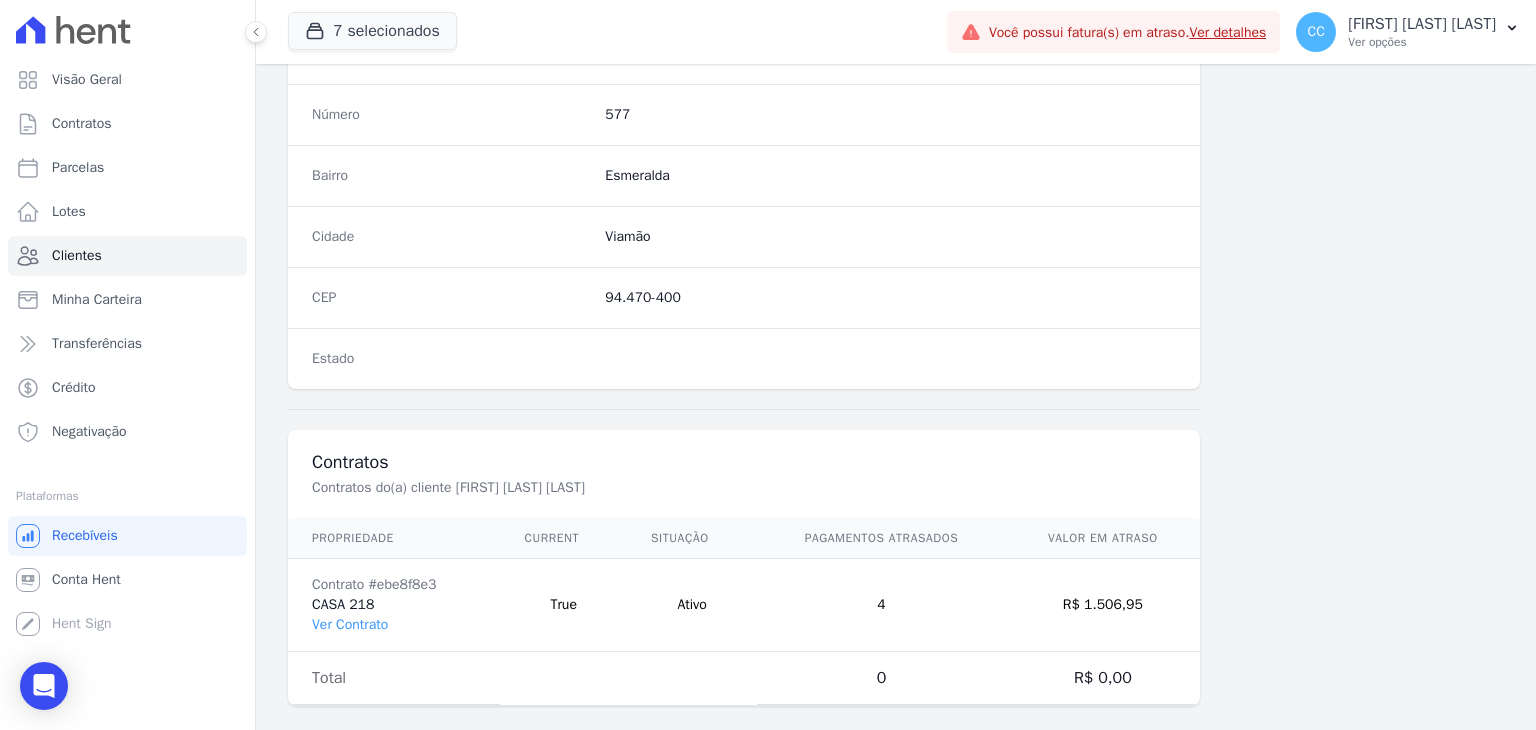 scroll, scrollTop: 1135, scrollLeft: 0, axis: vertical 